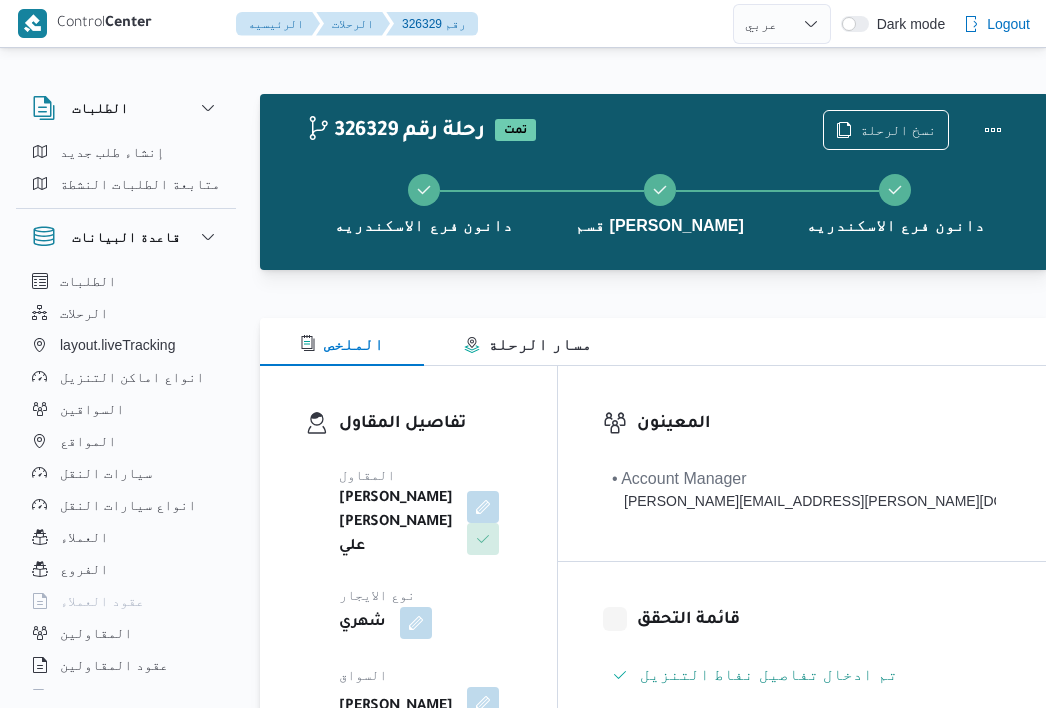 select on "ar" 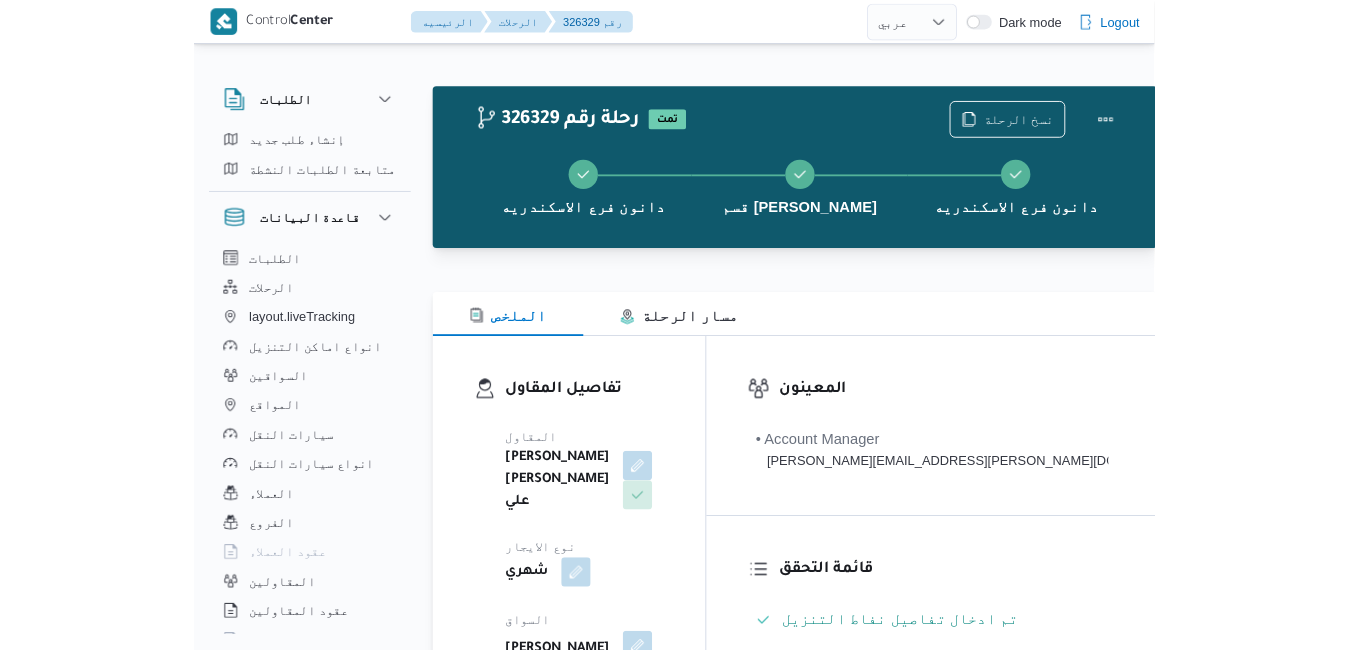 scroll, scrollTop: 0, scrollLeft: 0, axis: both 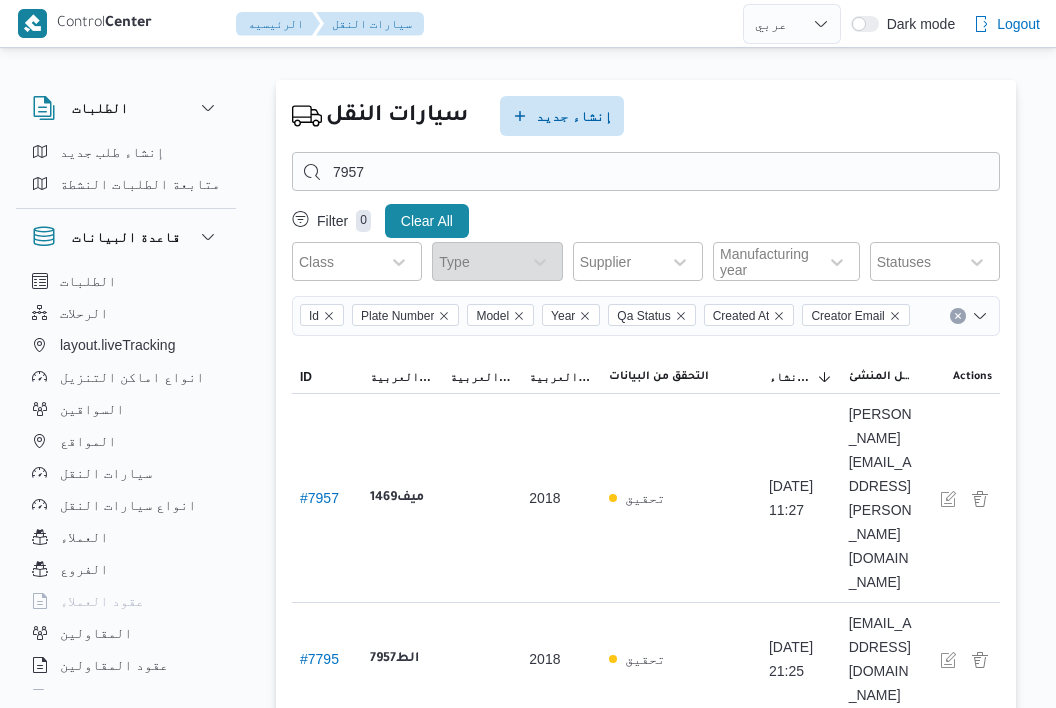 select on "ar" 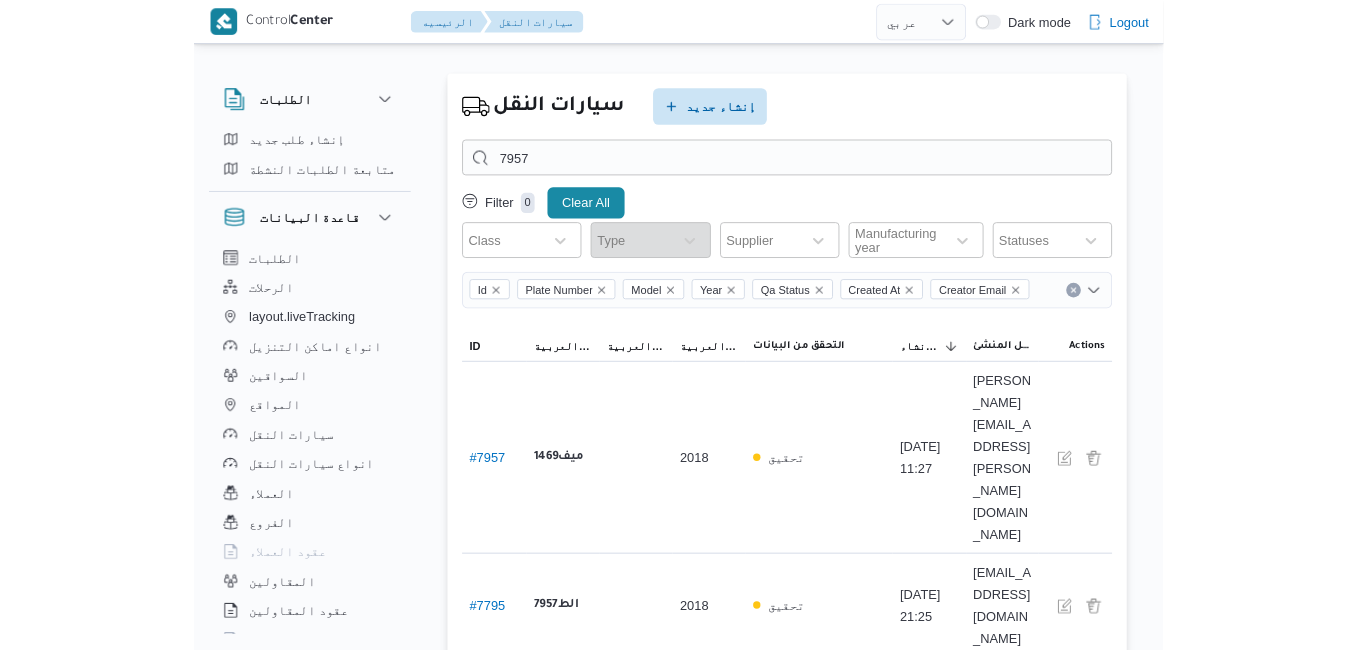 scroll, scrollTop: 0, scrollLeft: 0, axis: both 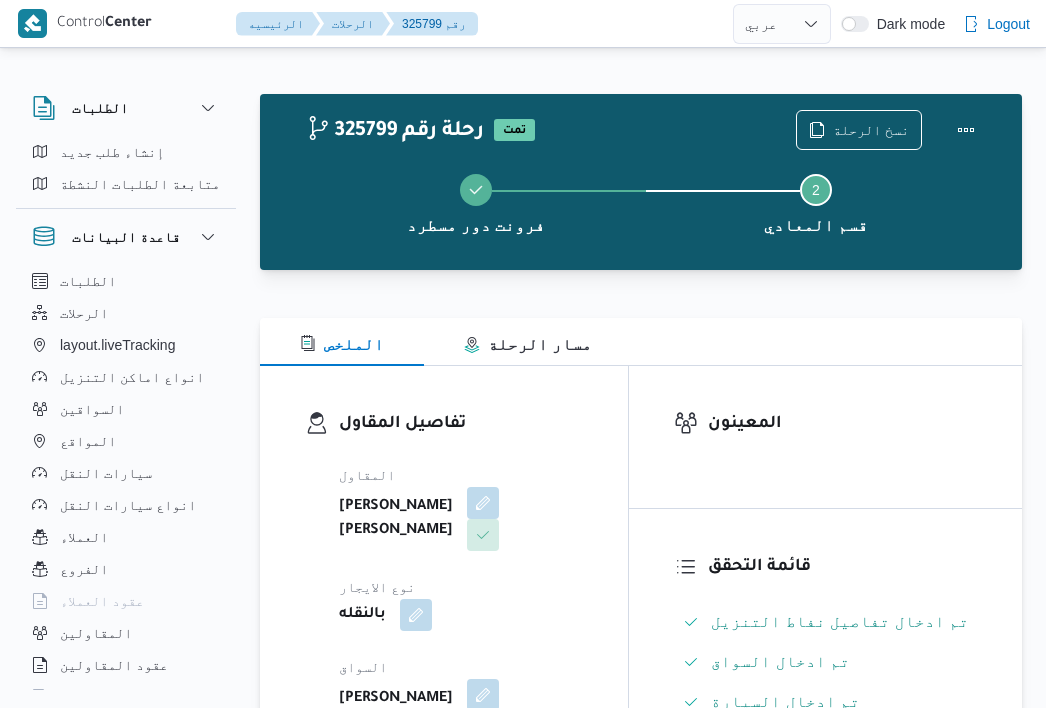 select on "ar" 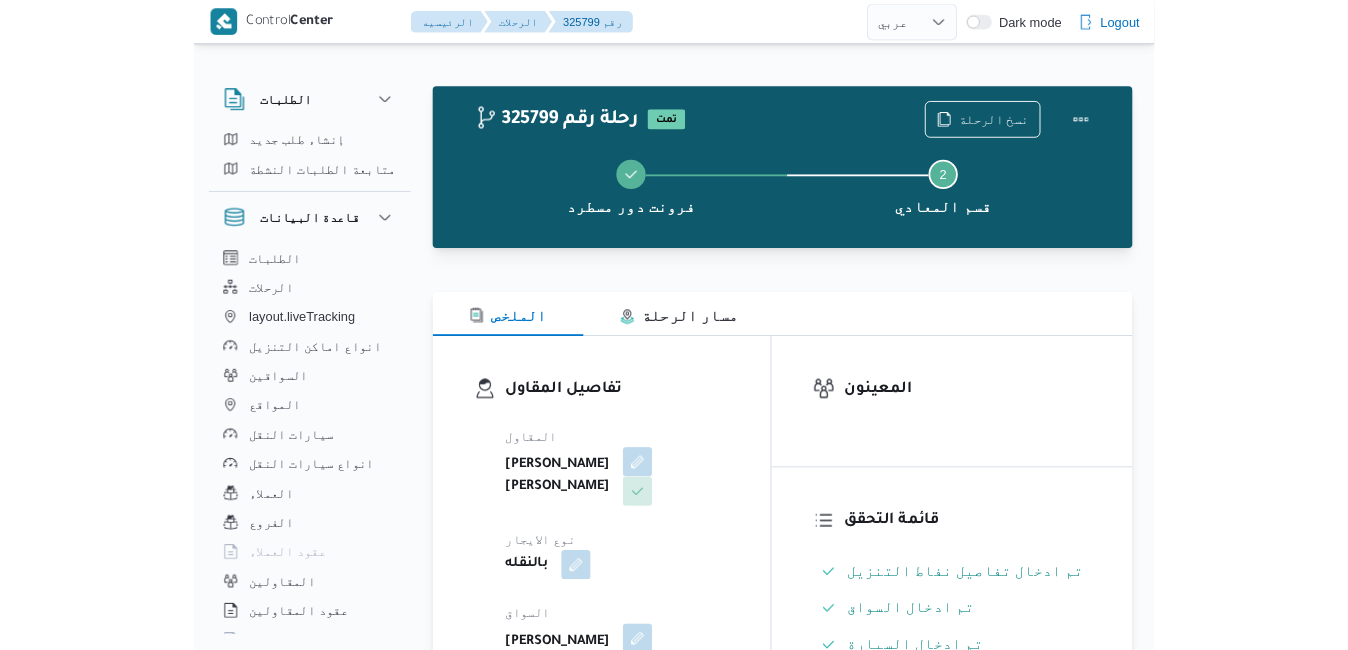 scroll, scrollTop: 0, scrollLeft: 0, axis: both 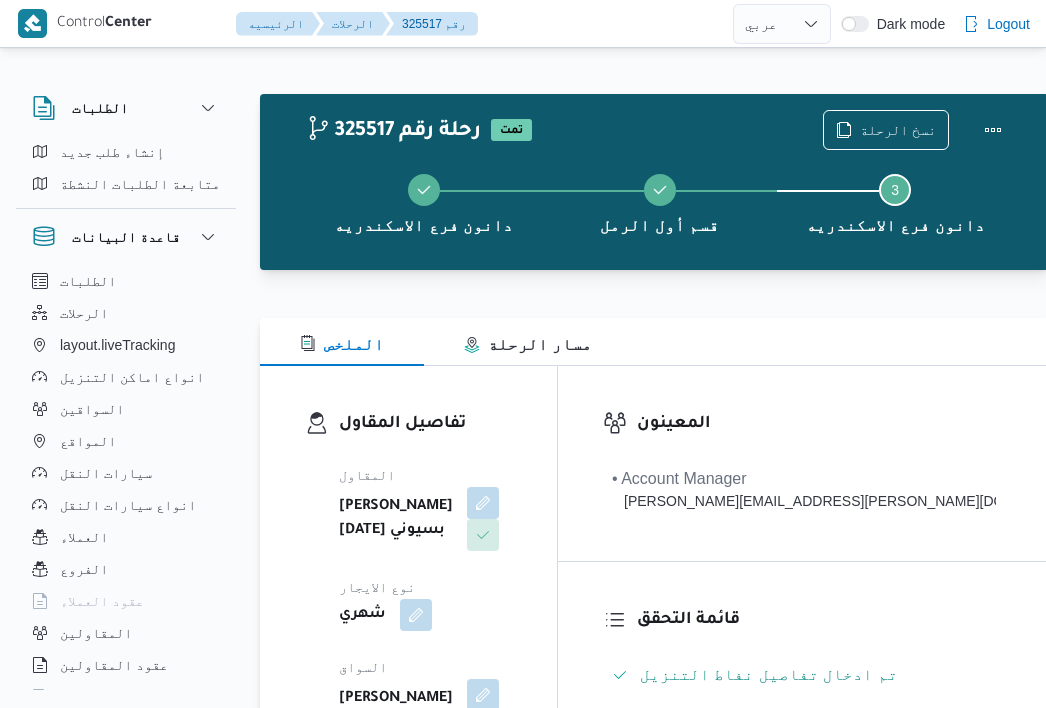 select on "ar" 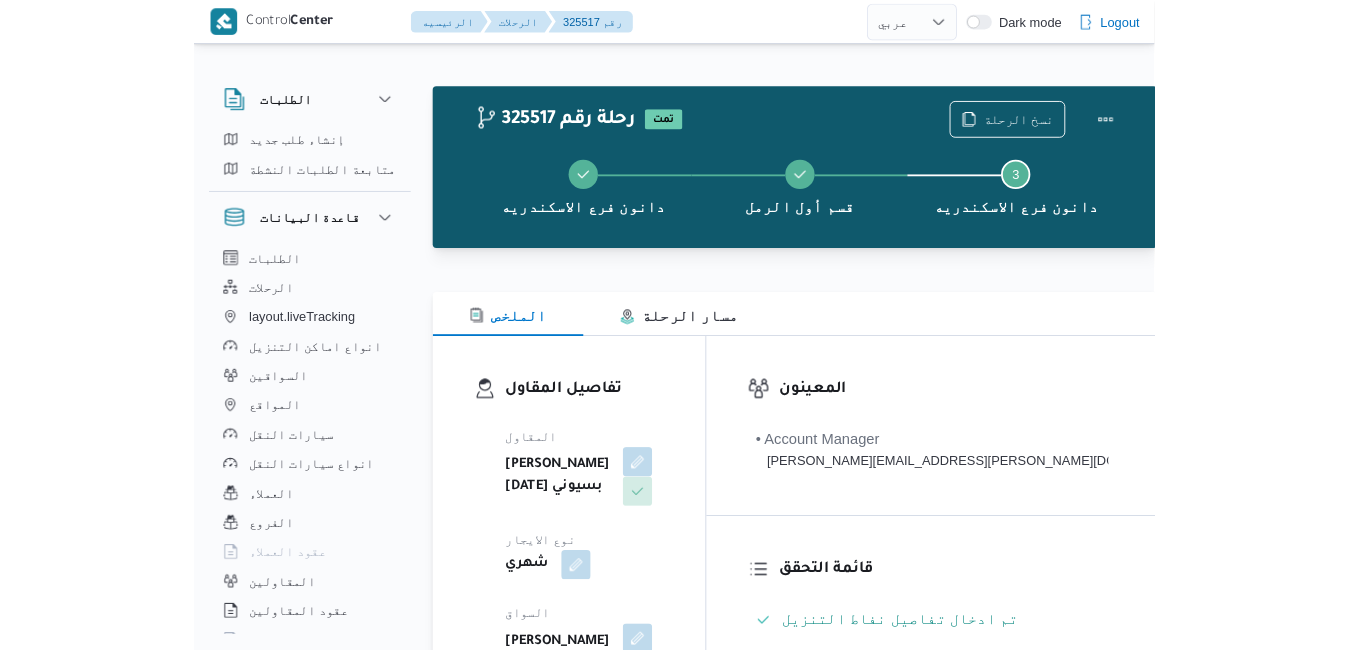 scroll, scrollTop: 0, scrollLeft: 0, axis: both 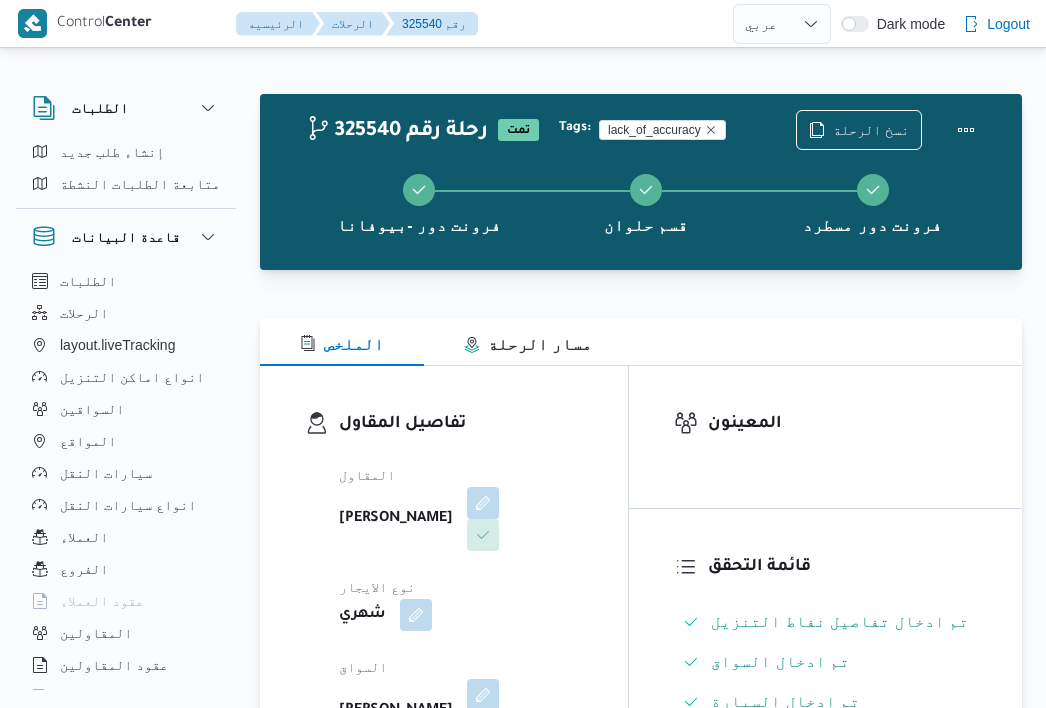 select on "ar" 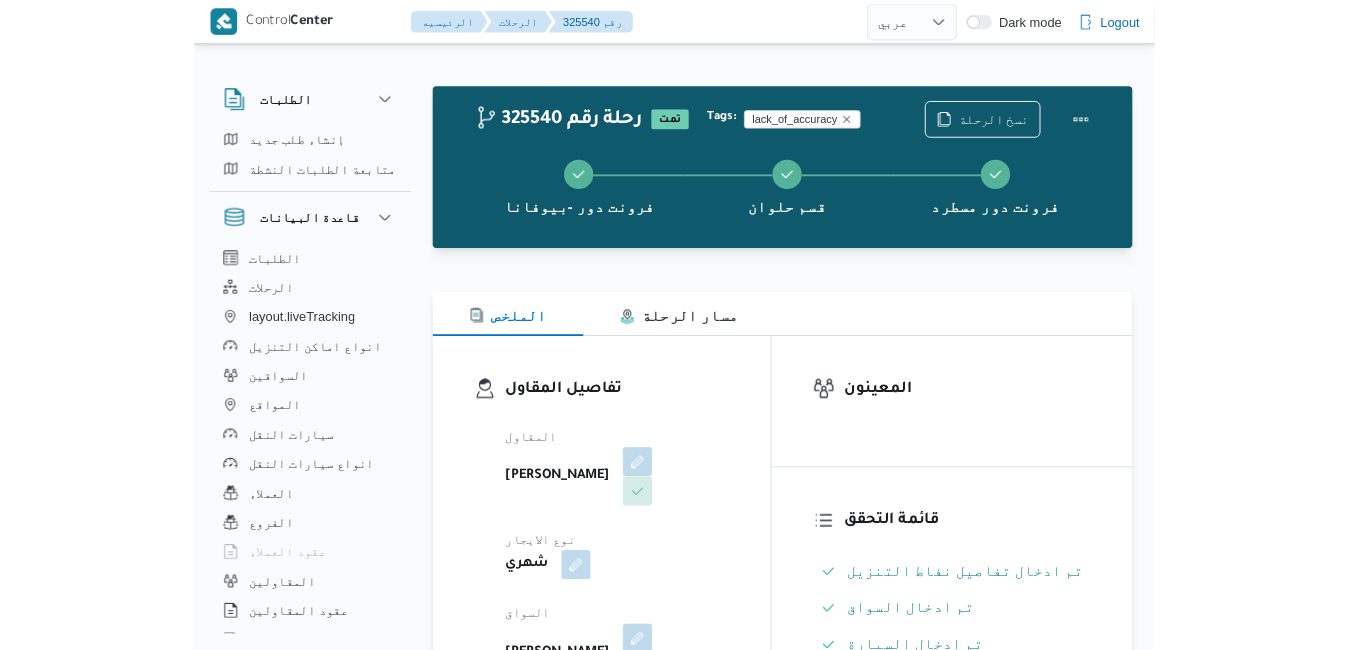 scroll, scrollTop: 0, scrollLeft: 0, axis: both 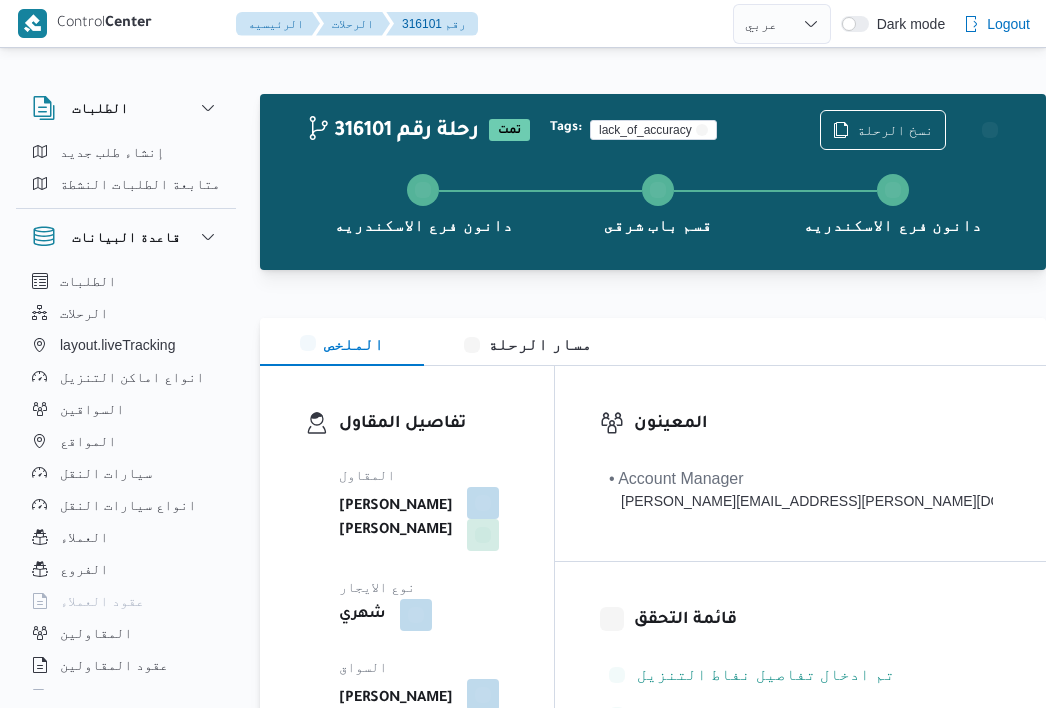 select on "ar" 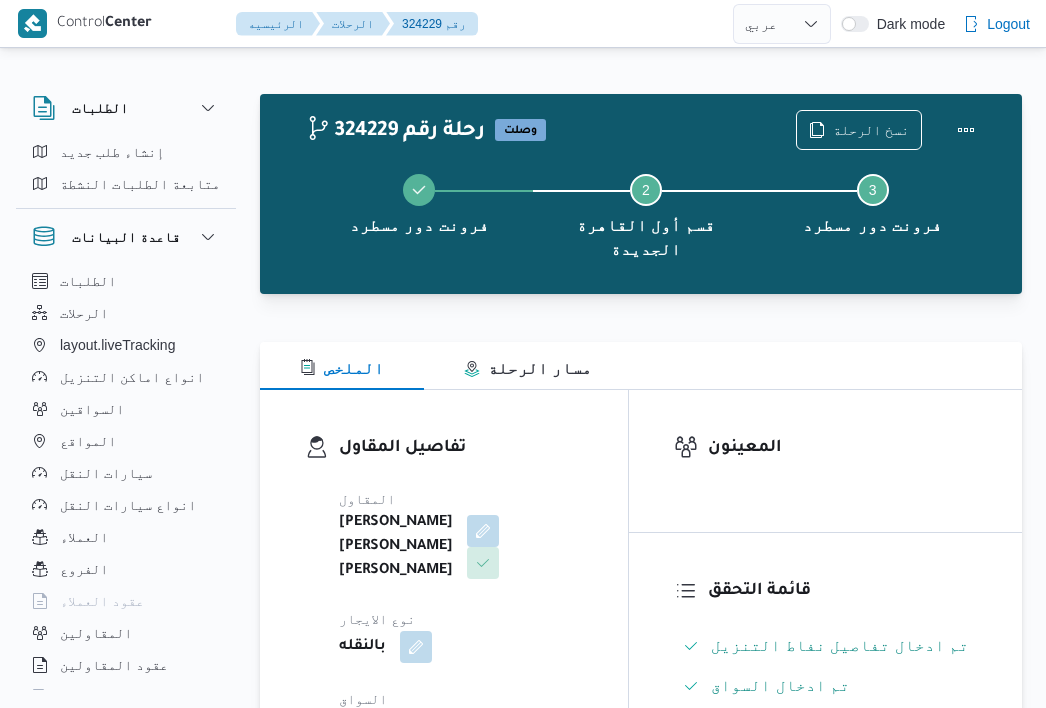 select on "ar" 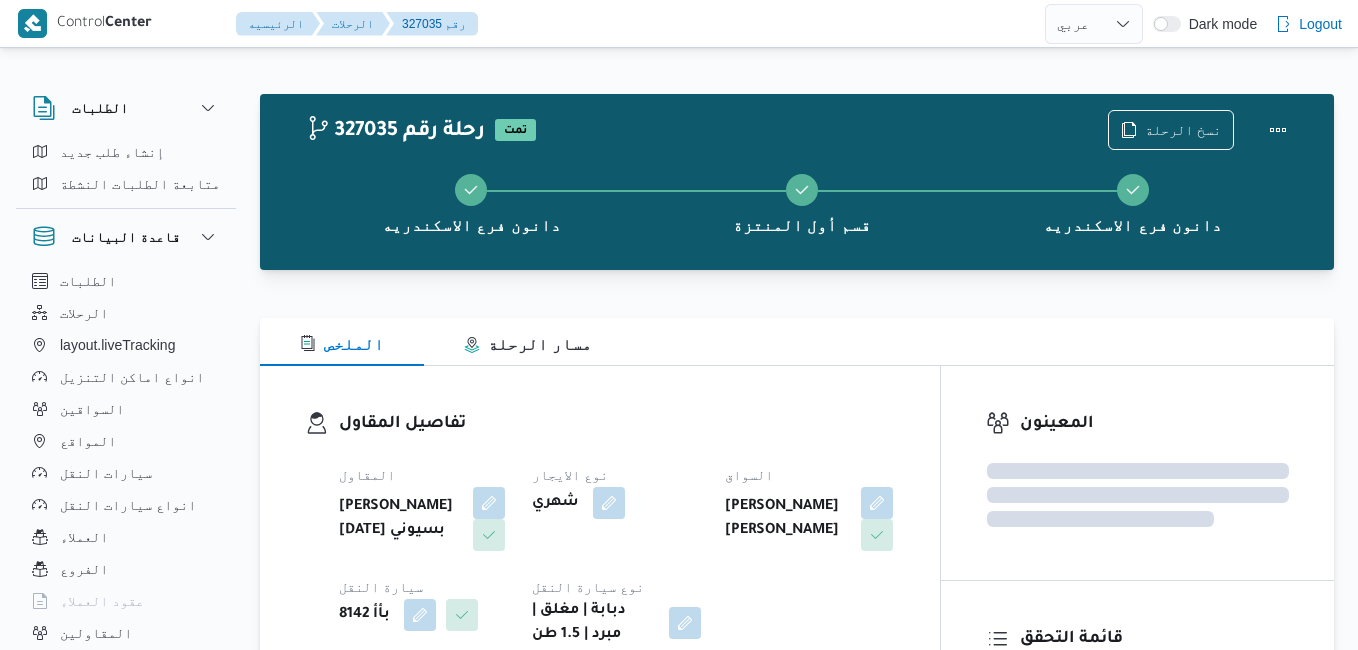 select on "ar" 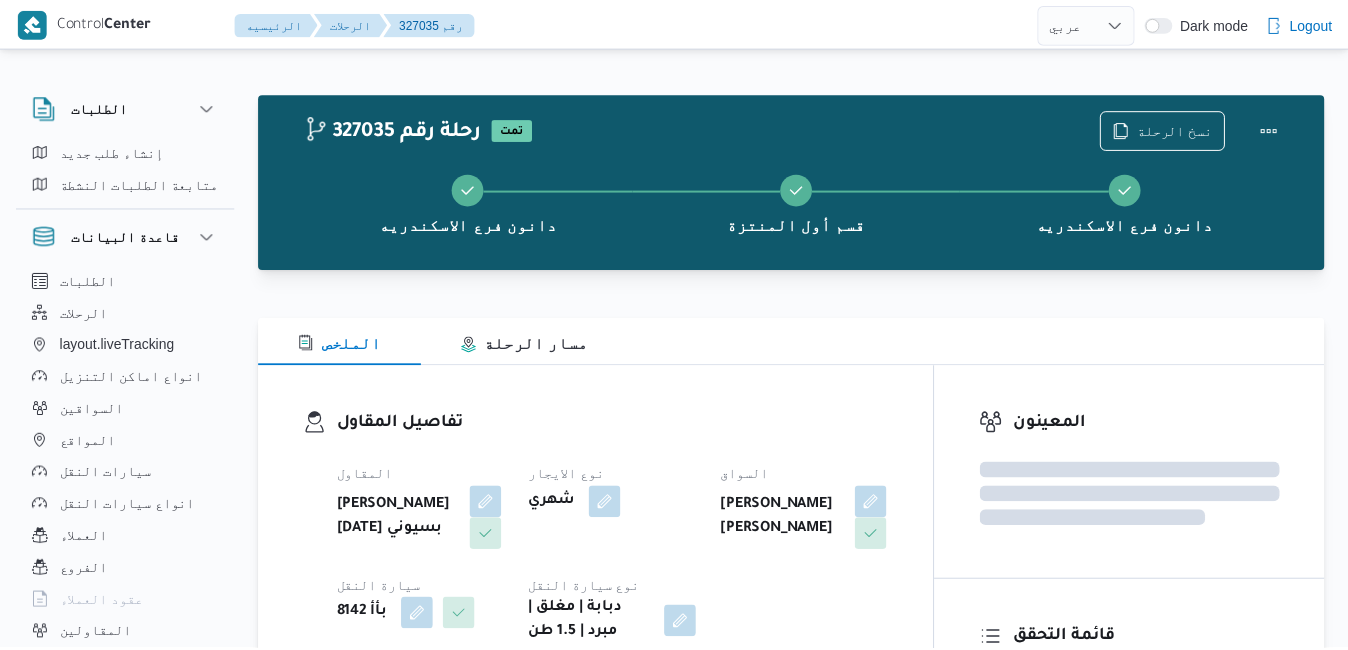 scroll, scrollTop: 0, scrollLeft: 0, axis: both 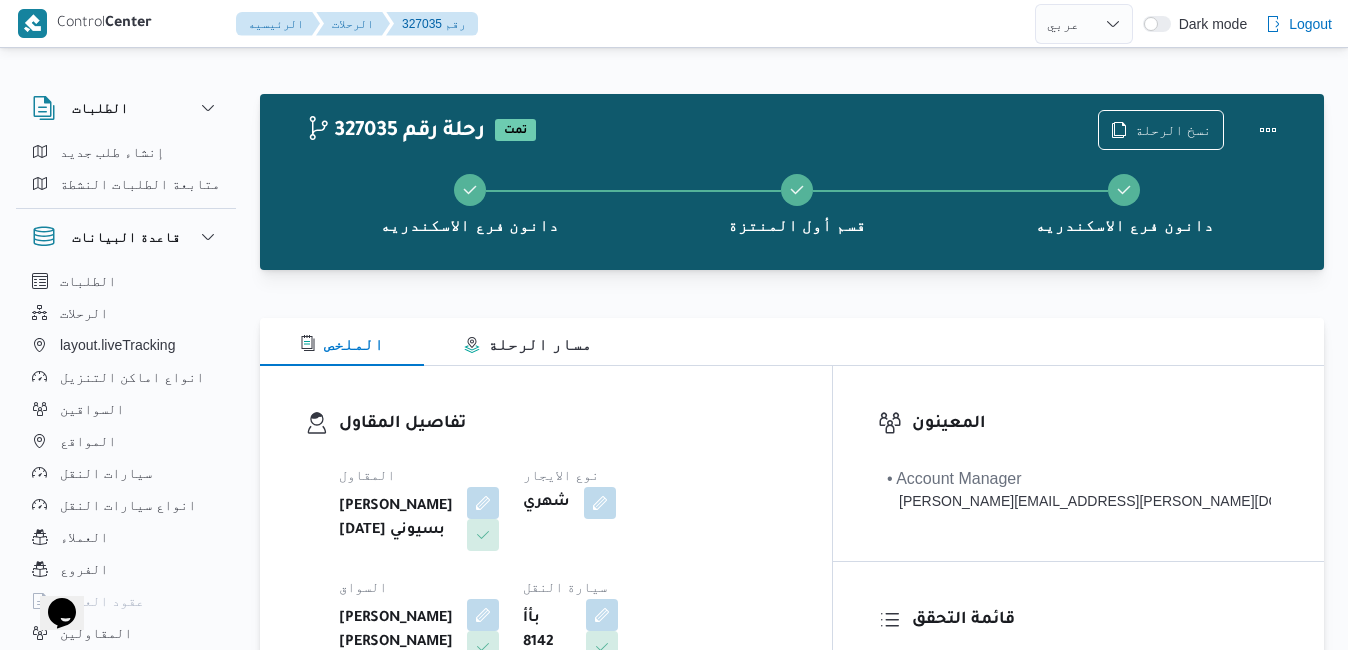 click on "الملخص مسار الرحلة" at bounding box center (792, 342) 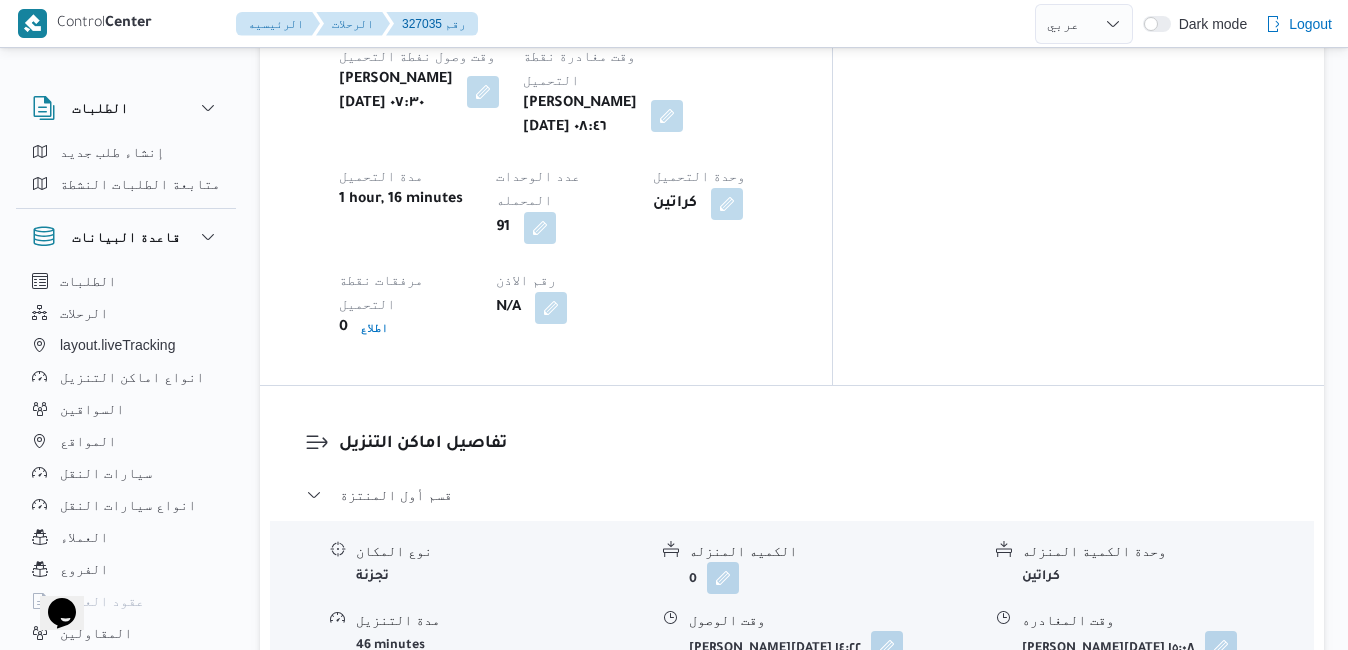 scroll, scrollTop: 1800, scrollLeft: 0, axis: vertical 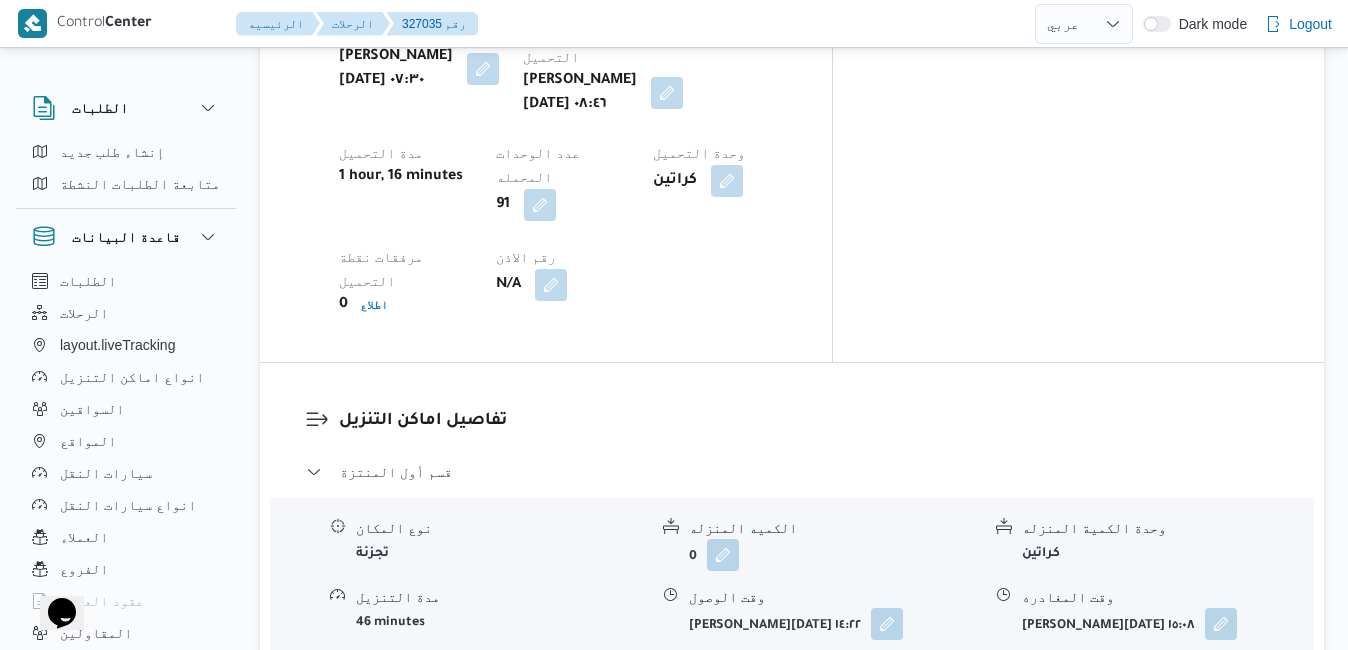 click on "قسم مينا البصل -
دانون فرع الاسكندريه" at bounding box center (792, 756) 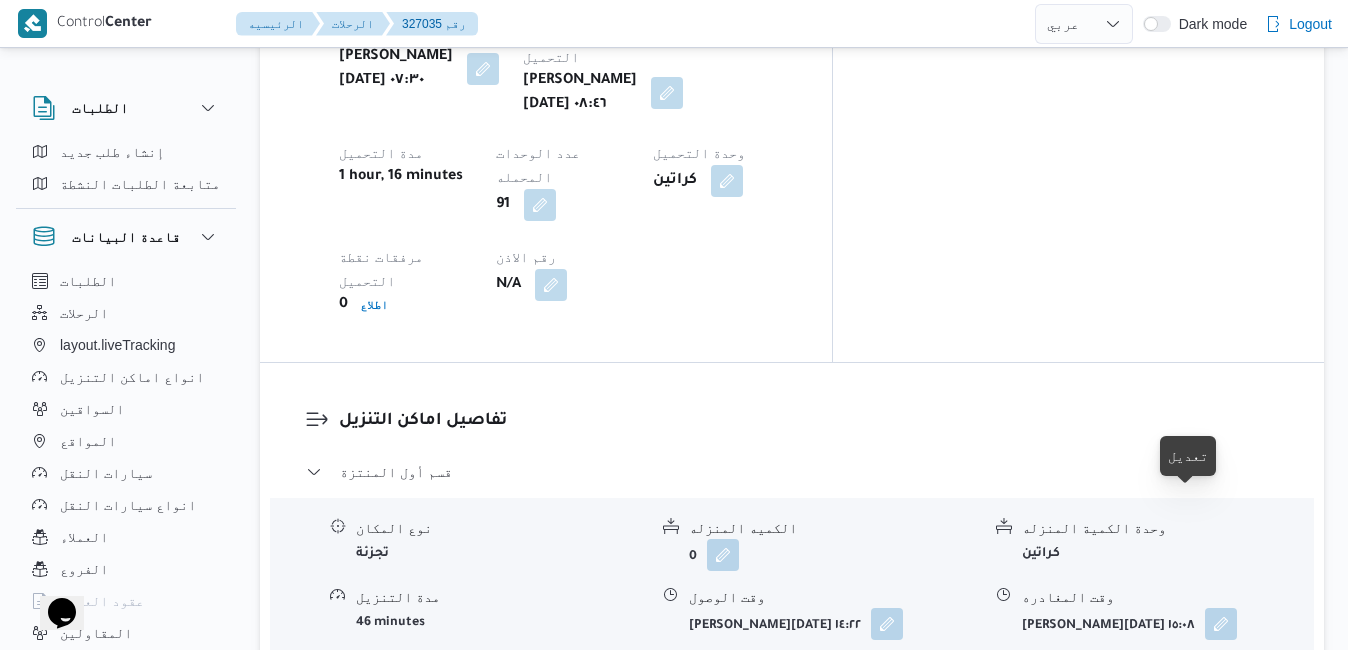 click at bounding box center (1220, 907) 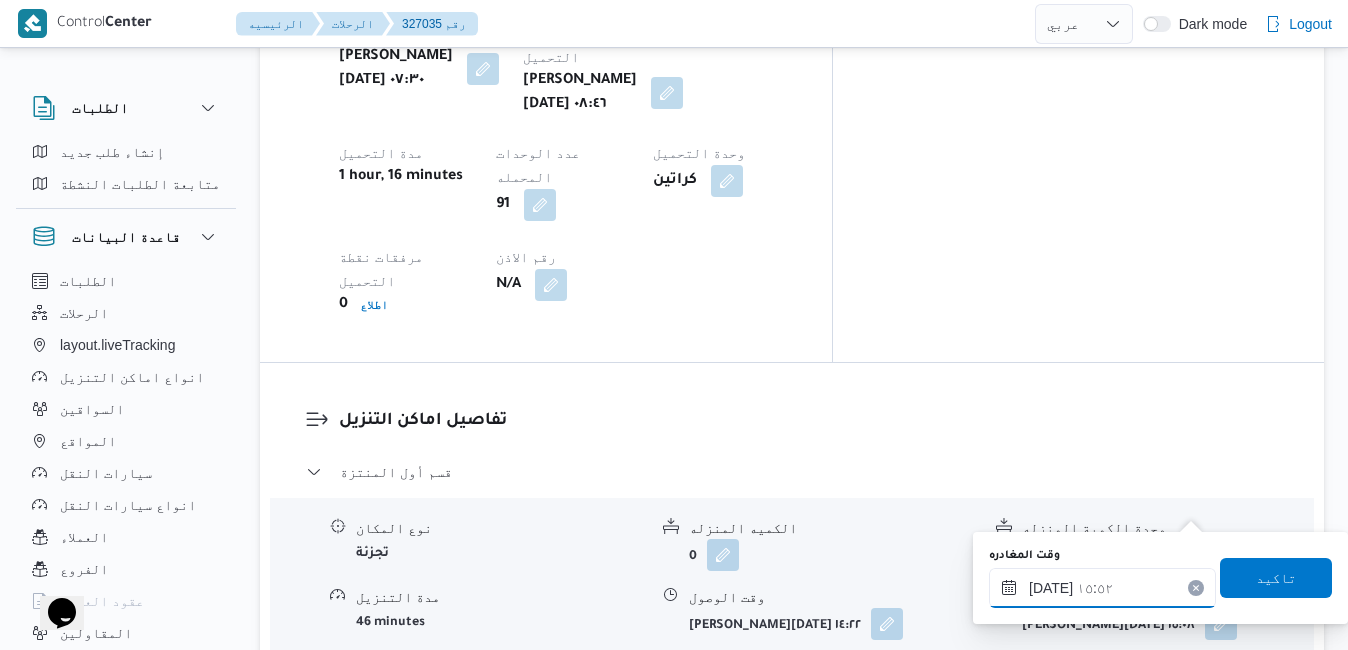 click on "[DATE] ١٥:٥٢" at bounding box center [1102, 588] 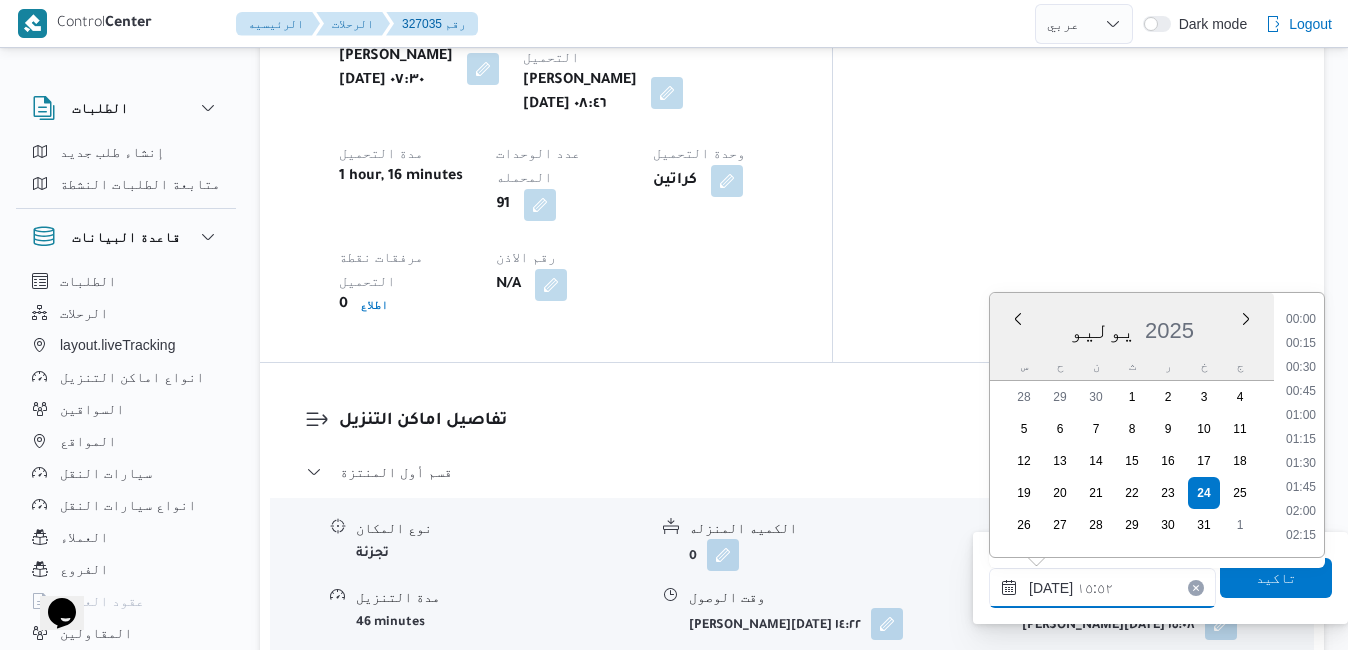 scroll, scrollTop: 1390, scrollLeft: 0, axis: vertical 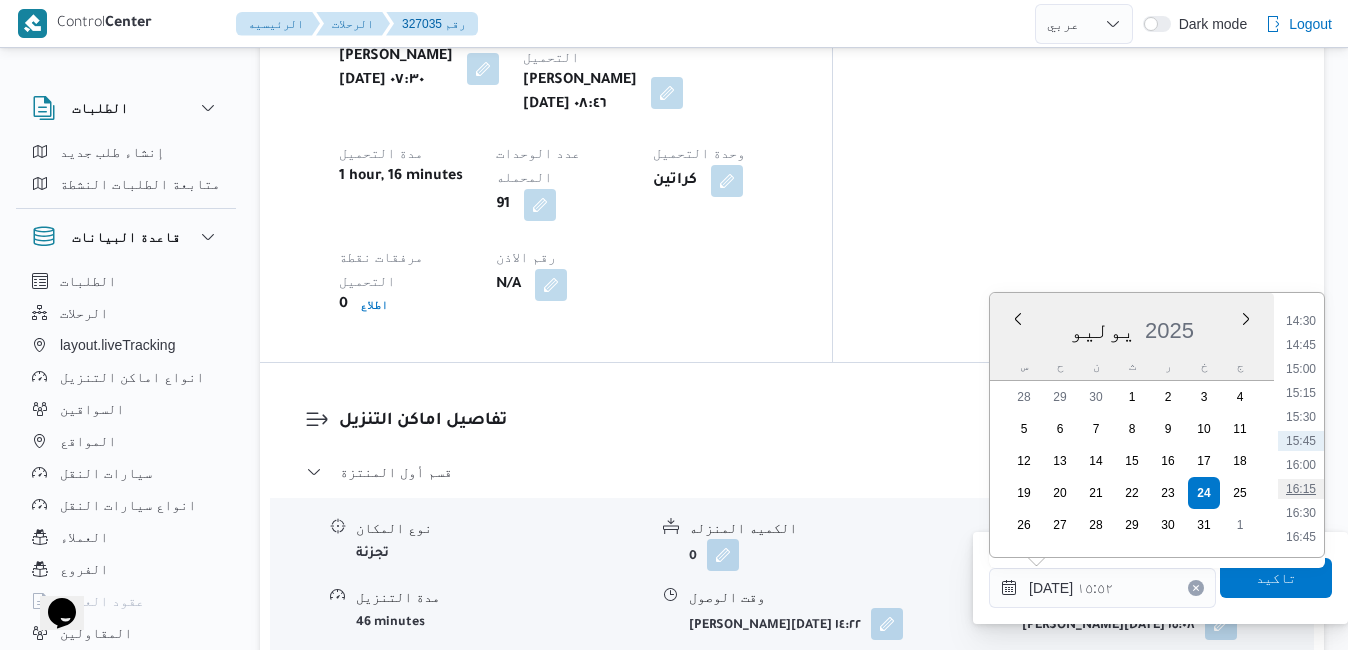 click on "16:15" at bounding box center [1301, 489] 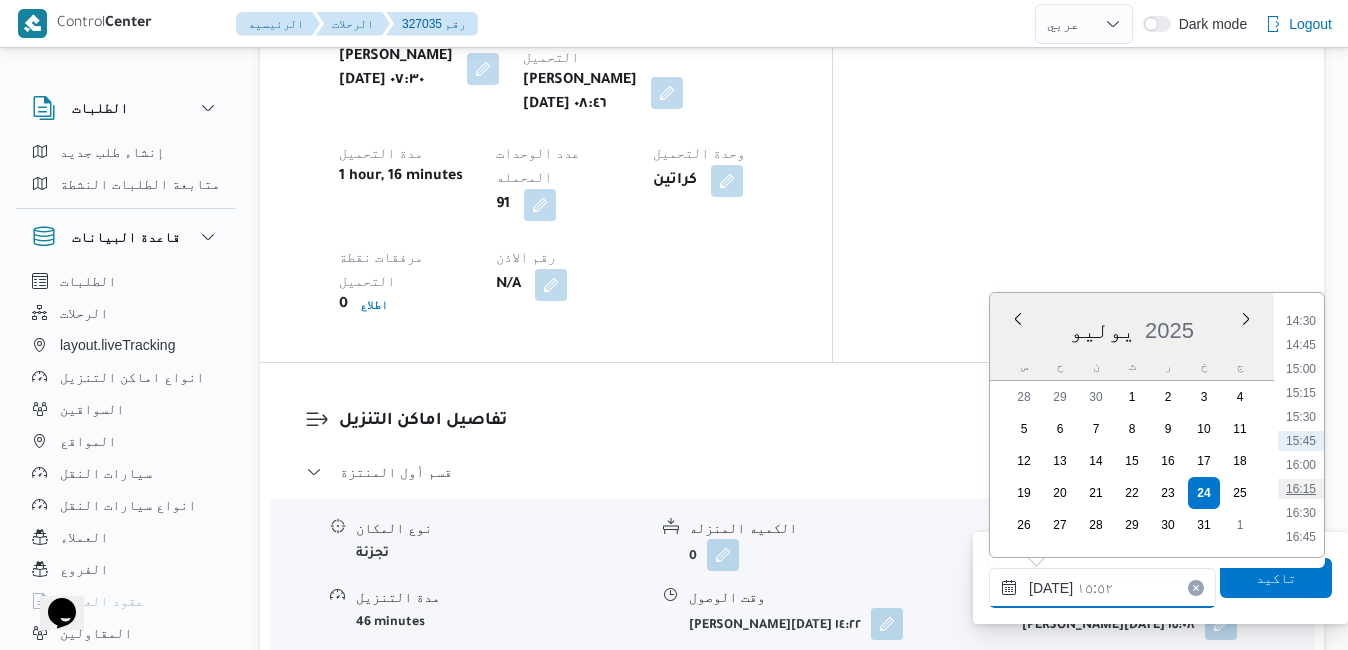 type on "[DATE] ١٦:١٥" 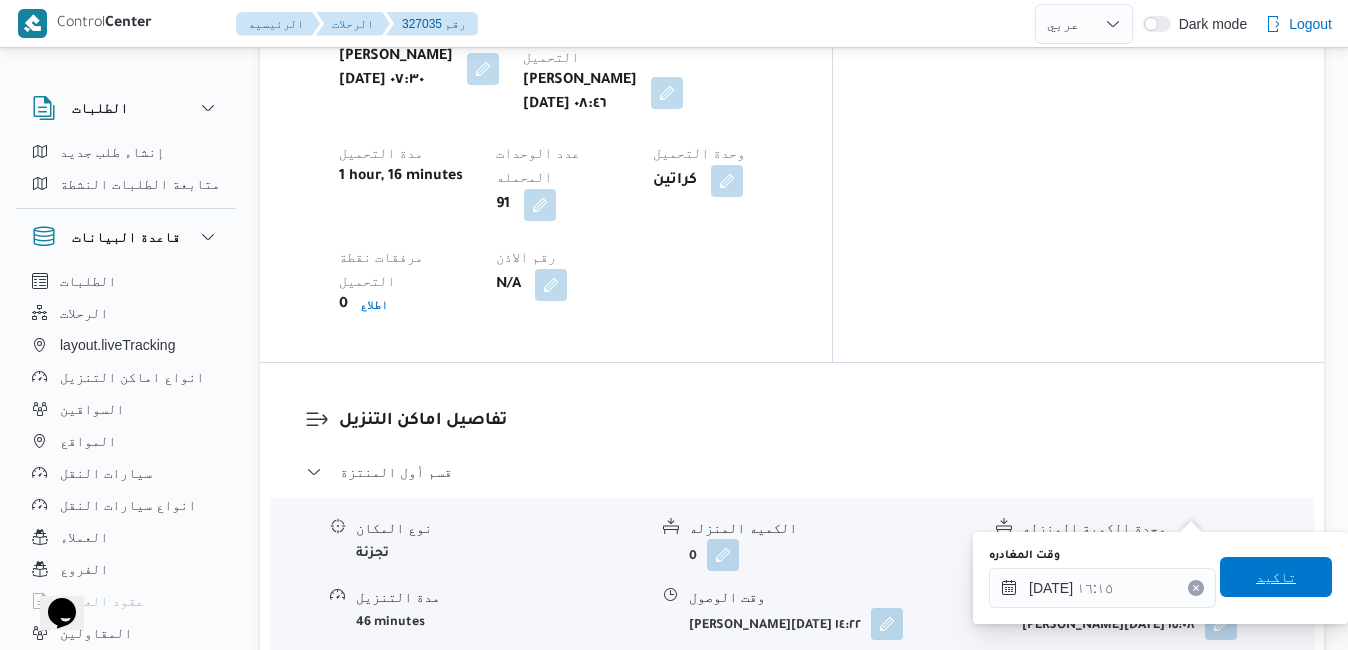 click on "تاكيد" at bounding box center (1276, 577) 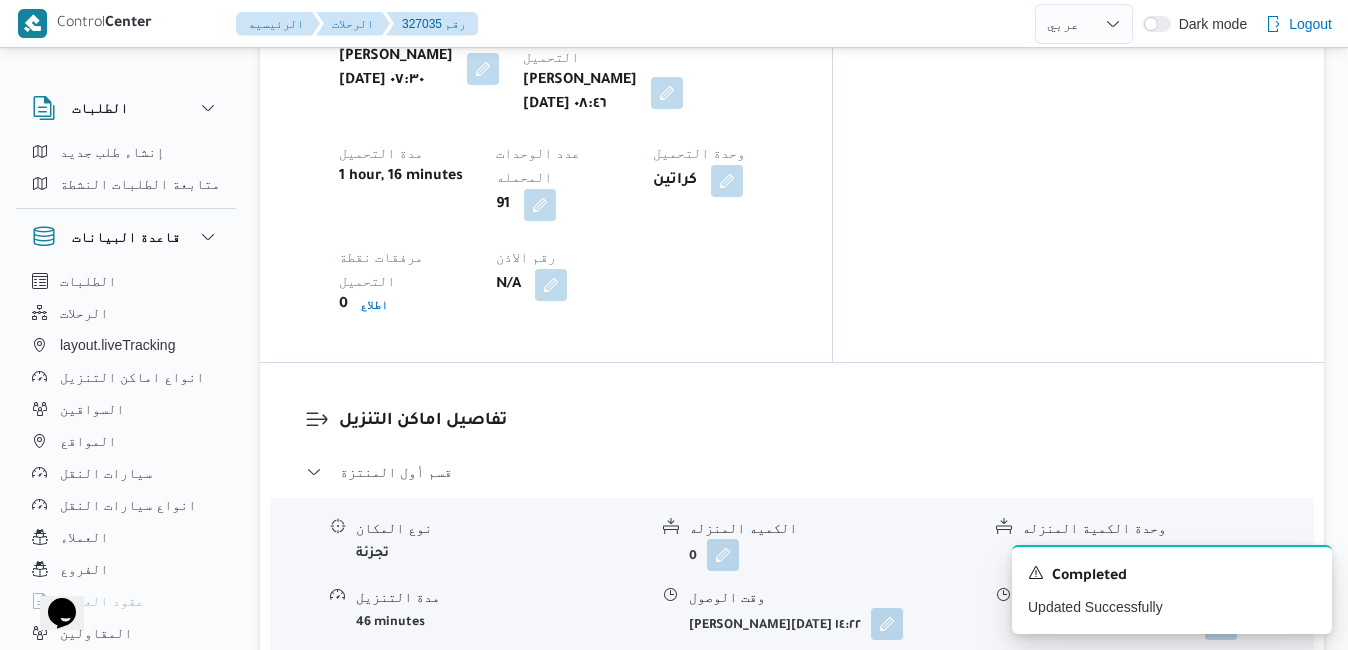 click at bounding box center (885, 907) 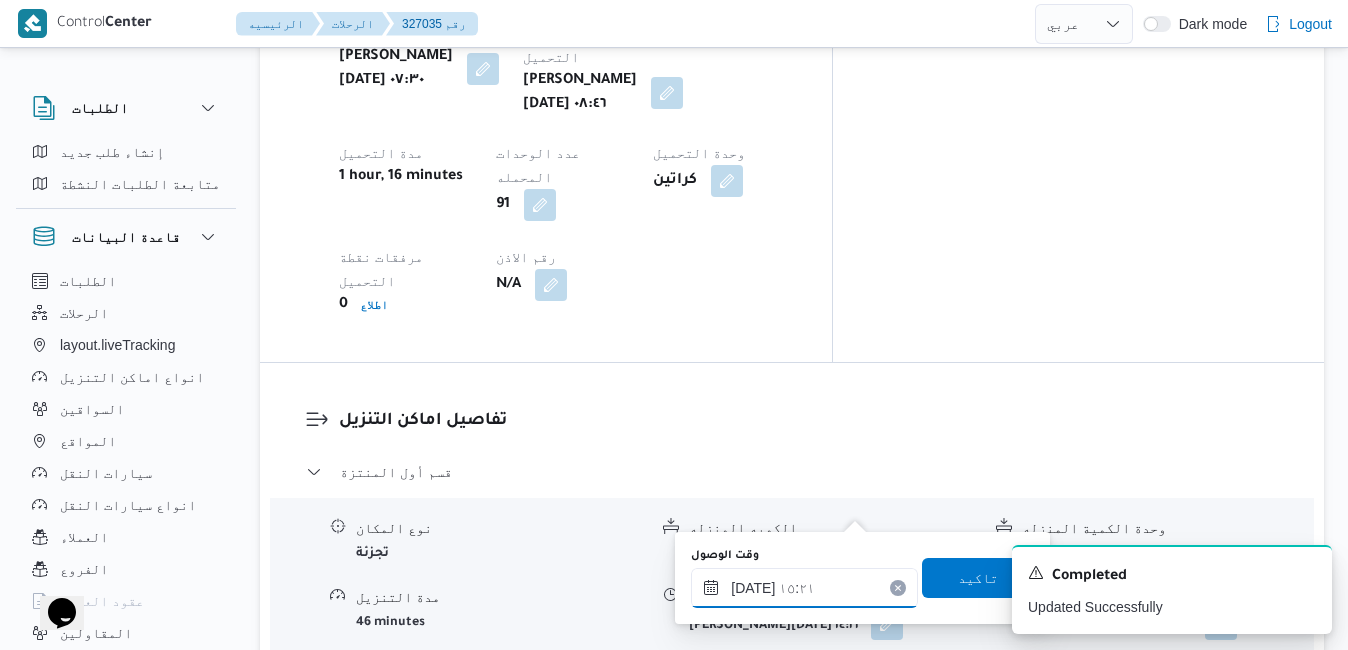 click on "٢٤/٠٧/٢٠٢٥ ١٥:٢١" at bounding box center (804, 588) 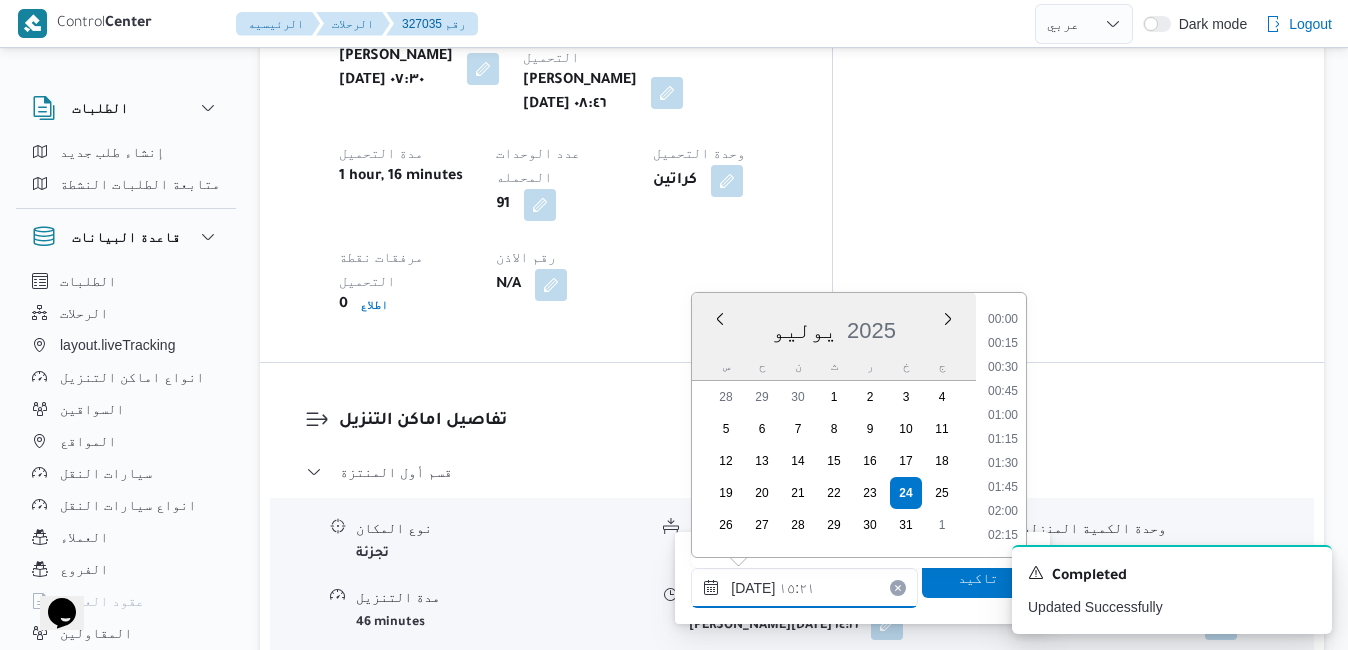 scroll, scrollTop: 1342, scrollLeft: 0, axis: vertical 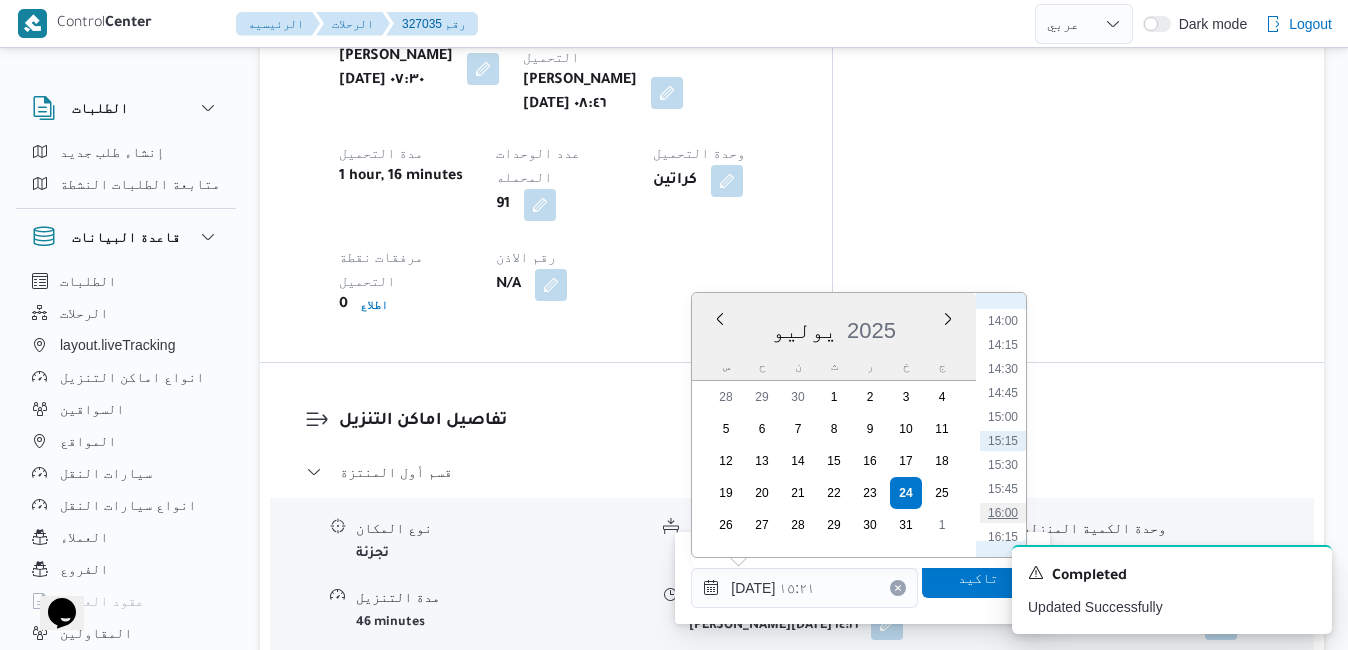 click on "16:00" at bounding box center [1003, 513] 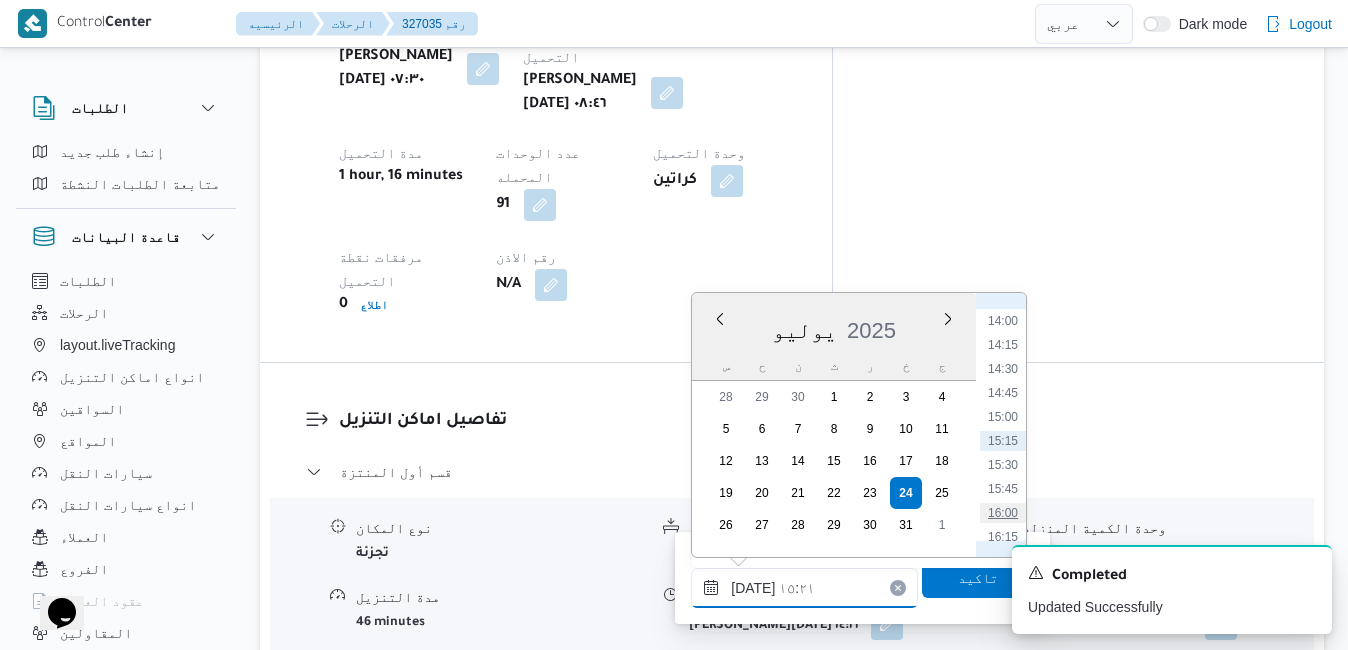 type on "٢٤/٠٧/٢٠٢٥ ١٦:٠٠" 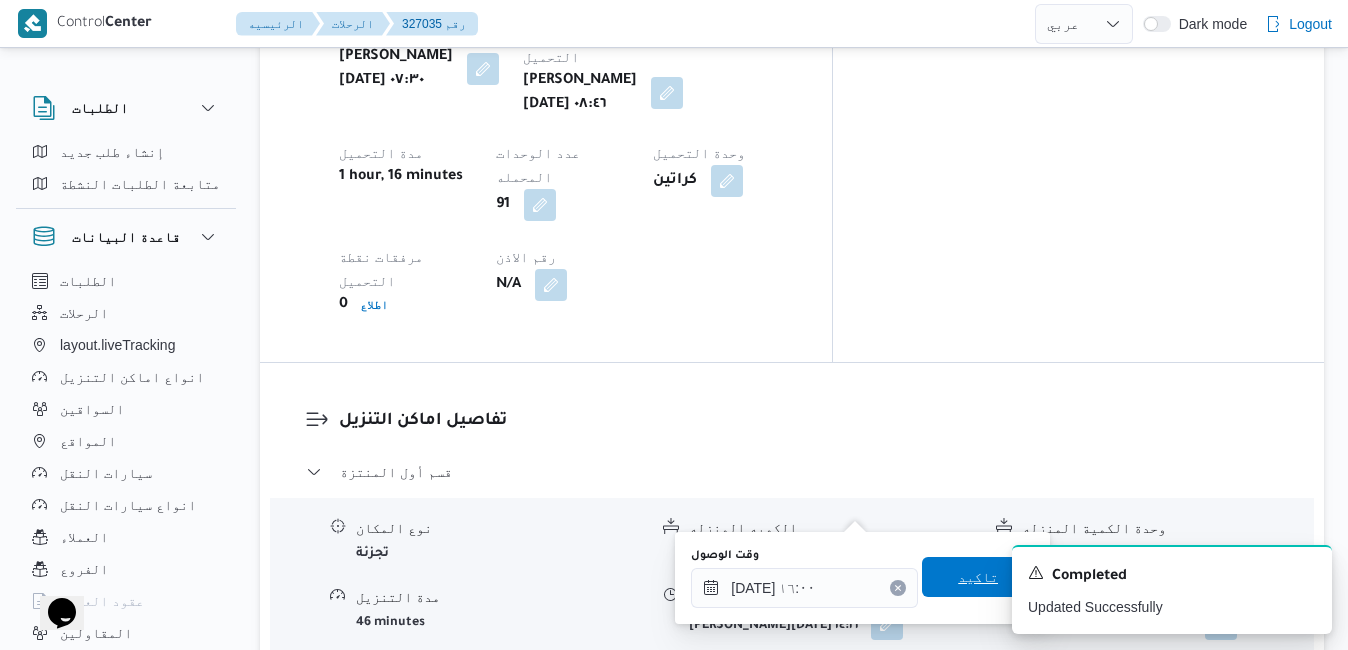 click on "تاكيد" at bounding box center (978, 577) 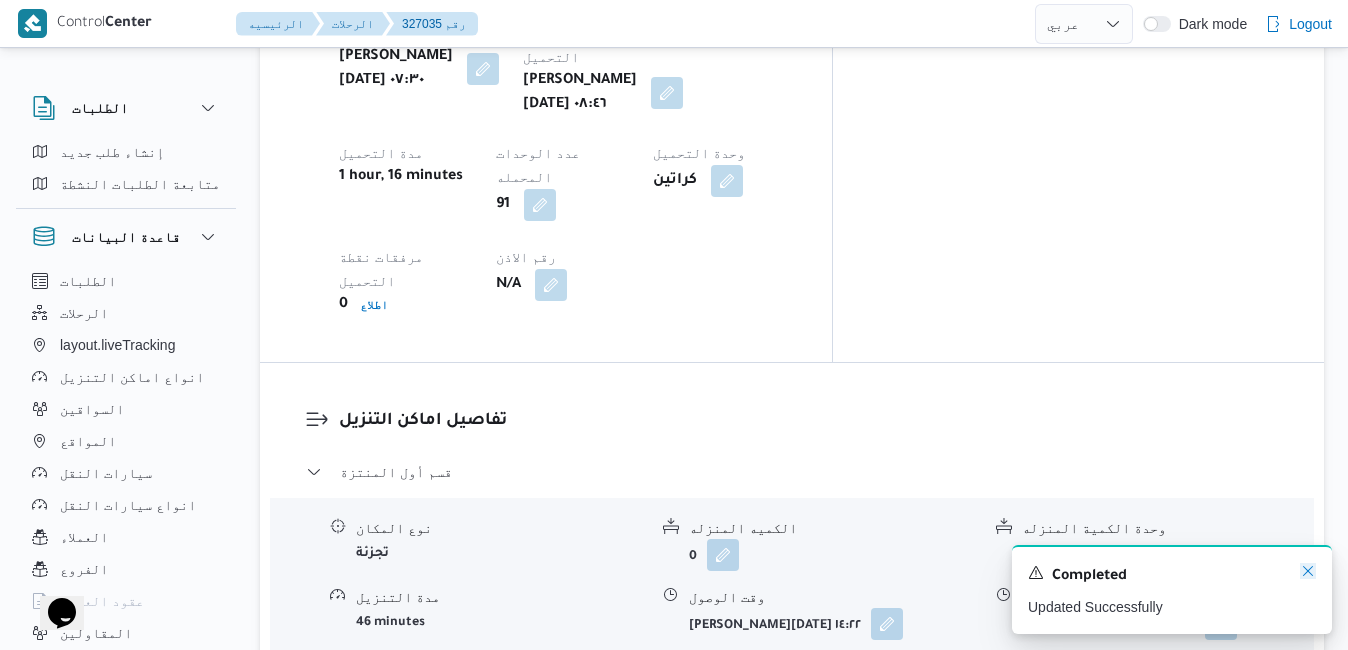 click 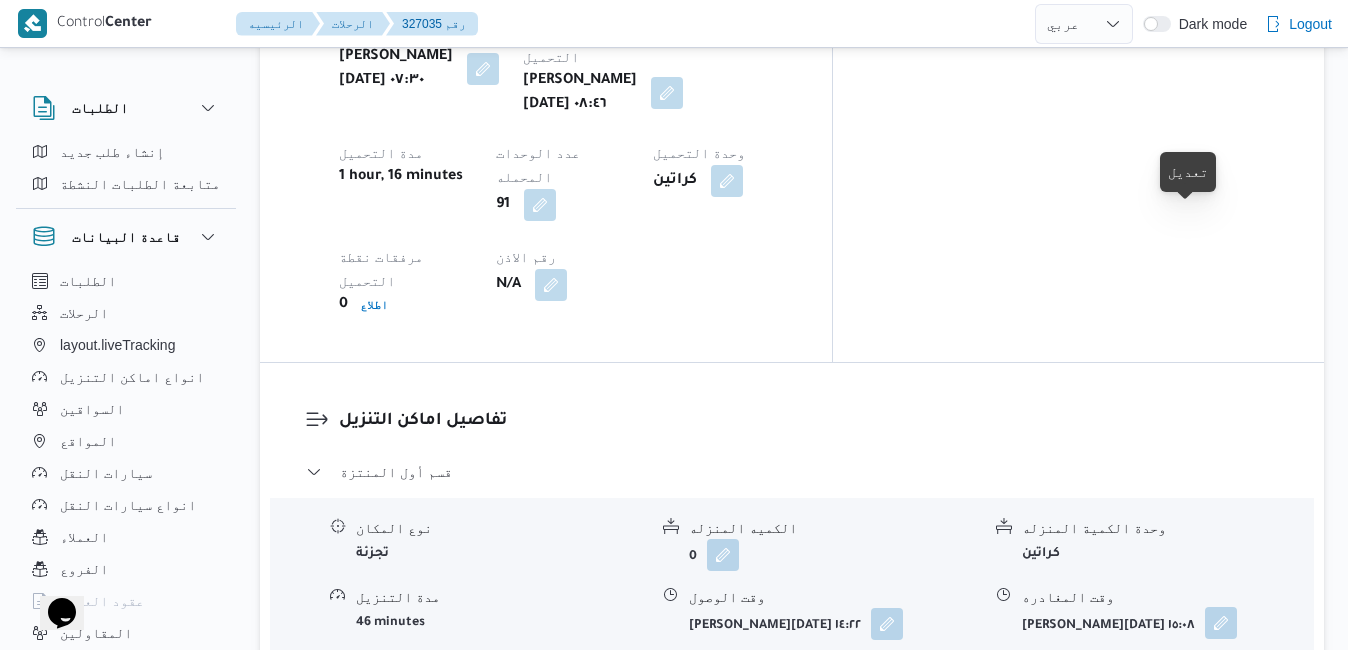 click at bounding box center (1221, 623) 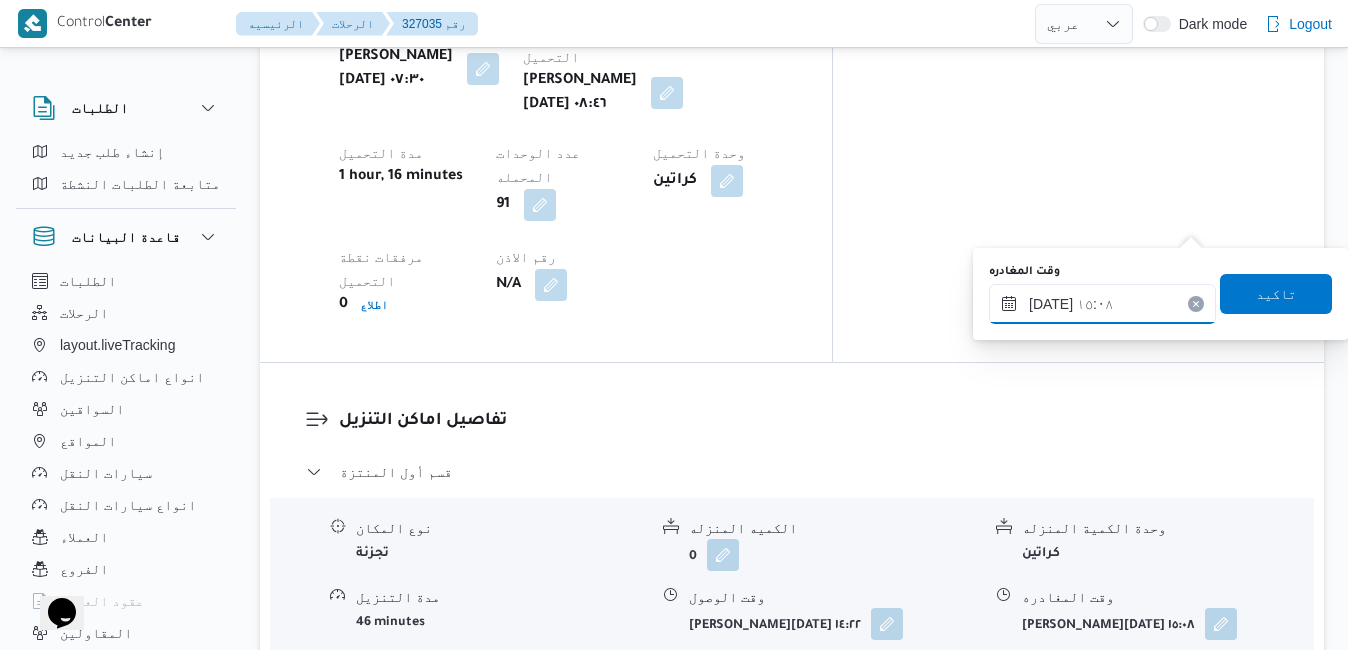 click on "٢٤/٠٧/٢٠٢٥ ١٥:٠٨" at bounding box center (1102, 304) 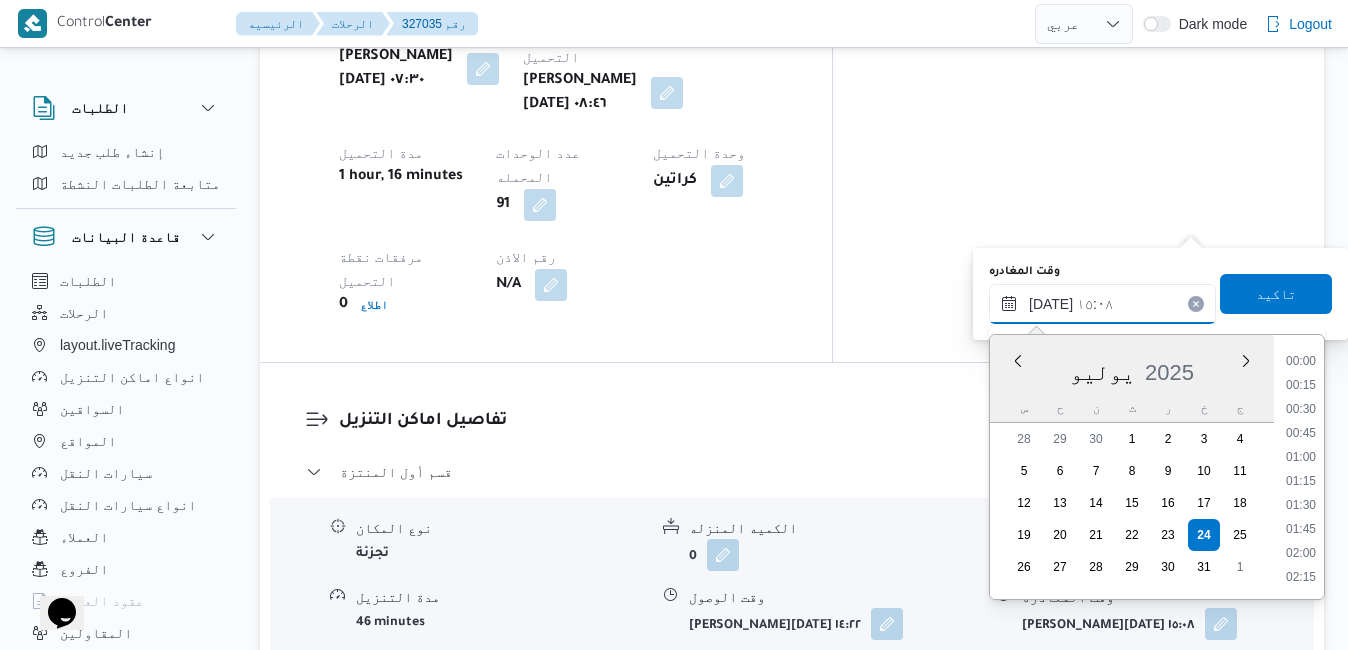 scroll, scrollTop: 1318, scrollLeft: 0, axis: vertical 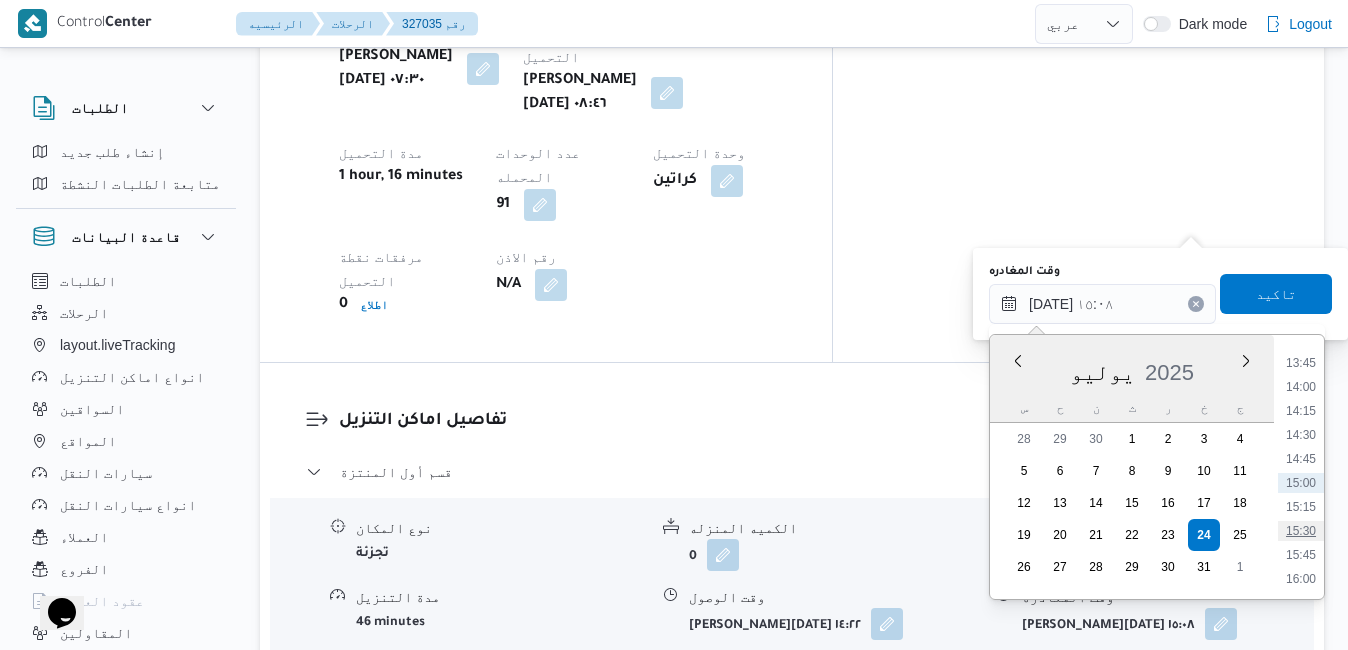 click on "15:30" at bounding box center [1301, 531] 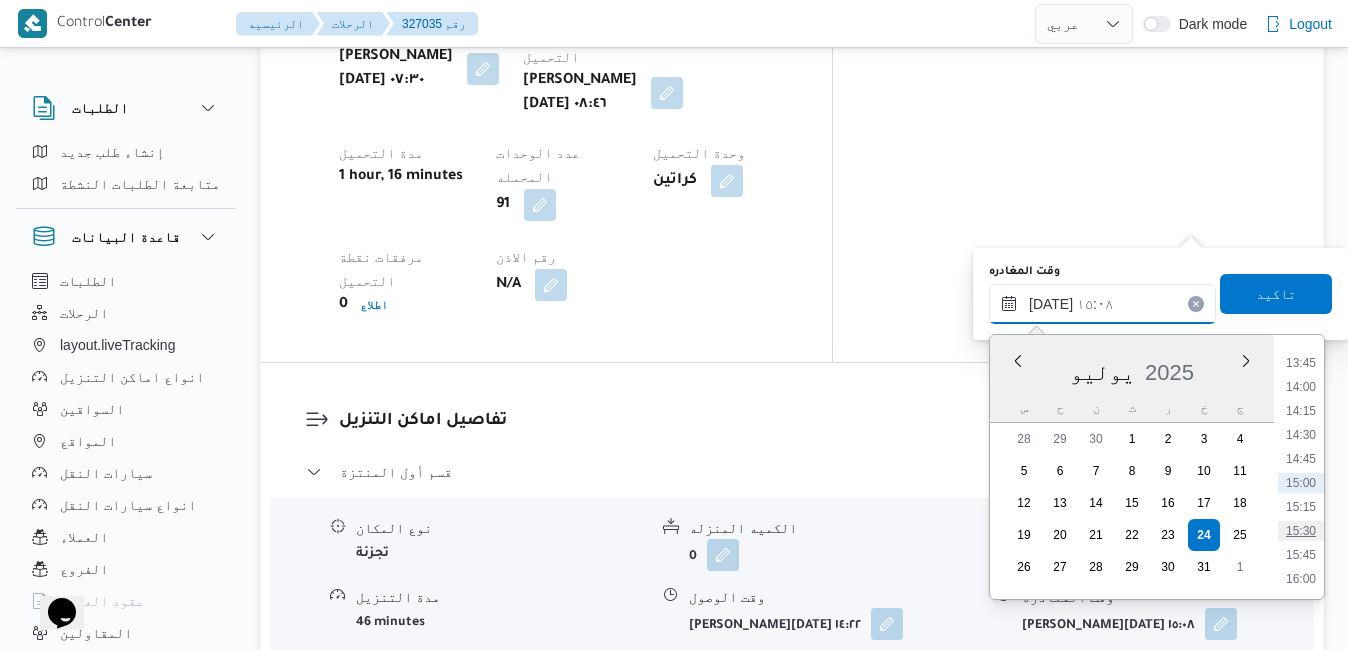 type on "٢٤/٠٧/٢٠٢٥ ١٥:٣٠" 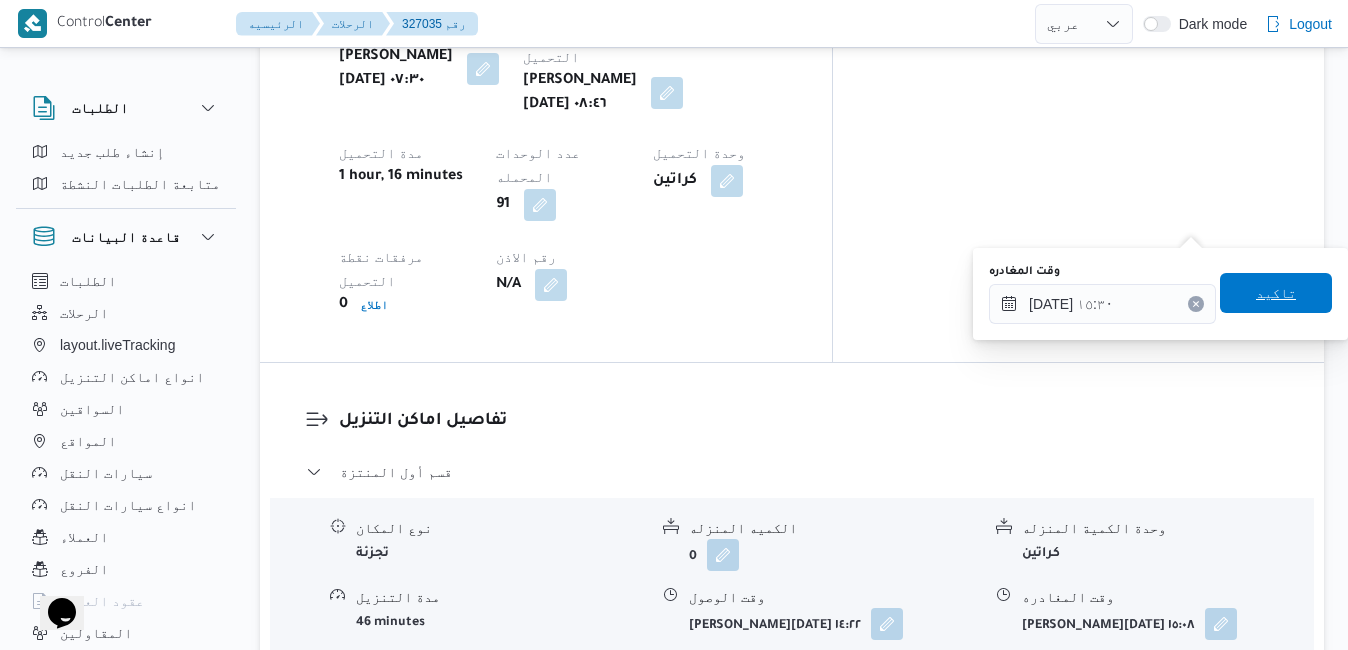 click on "تاكيد" at bounding box center [1276, 293] 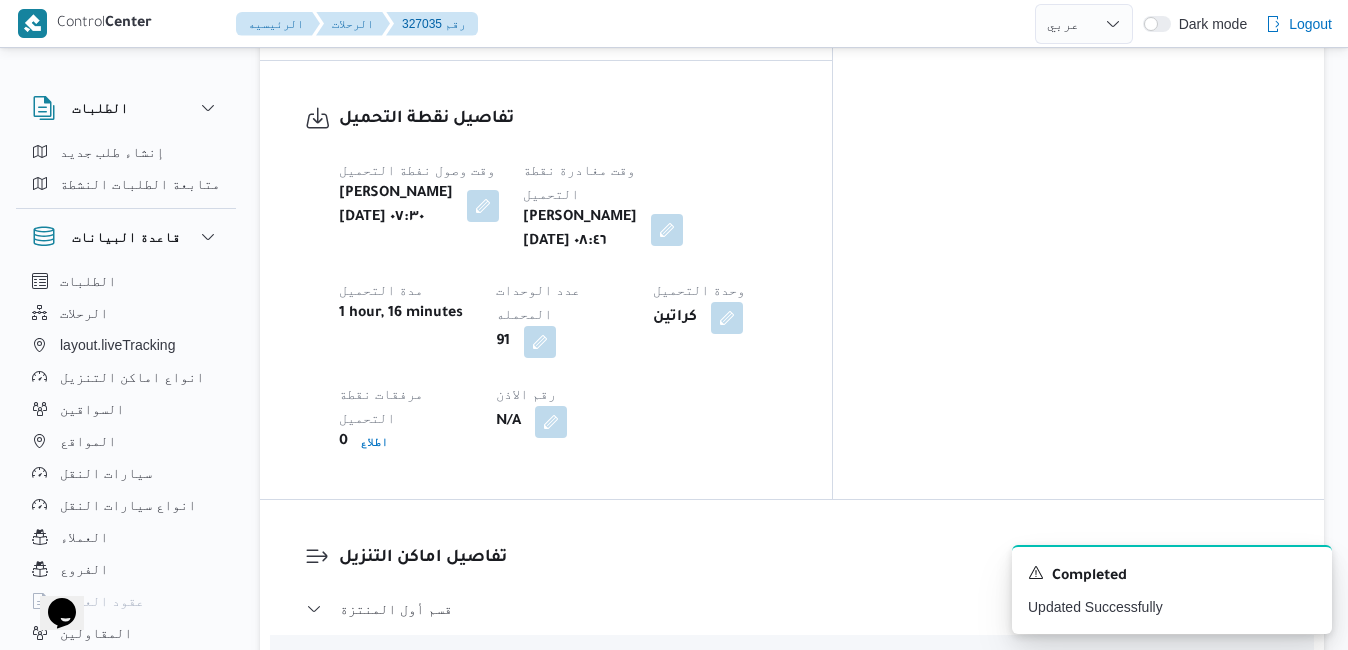 scroll, scrollTop: 1680, scrollLeft: 0, axis: vertical 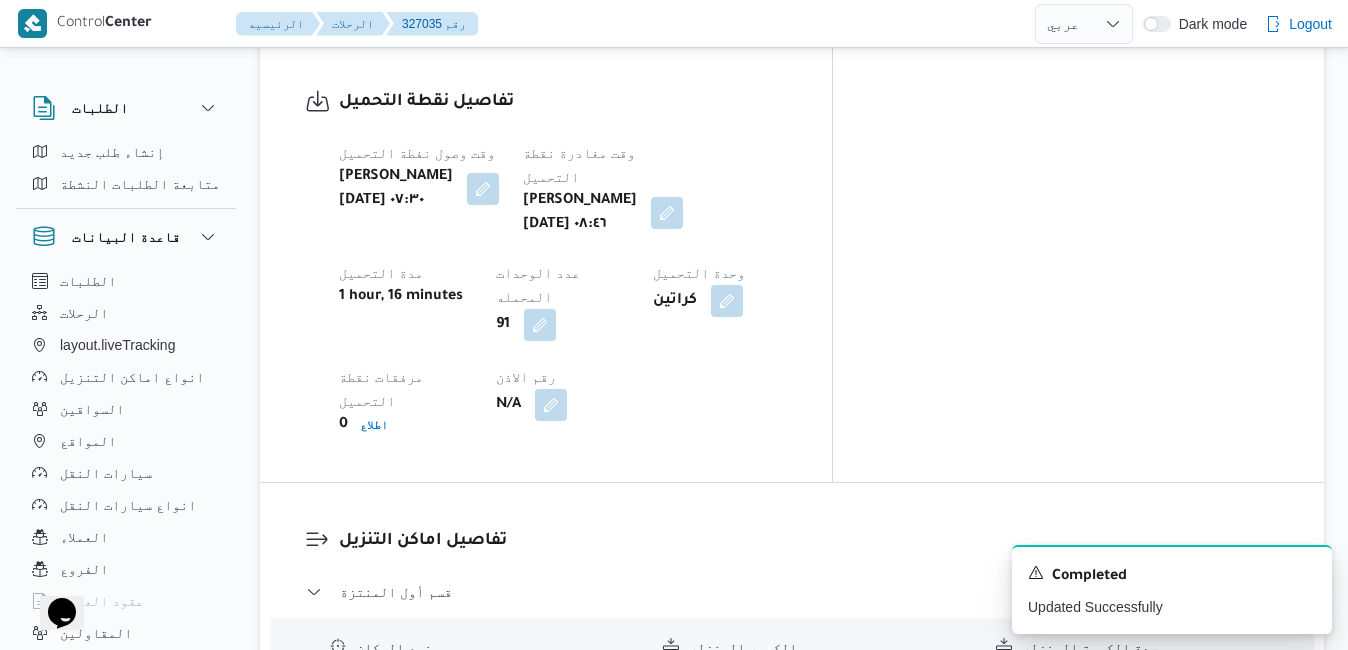 click at bounding box center (887, 743) 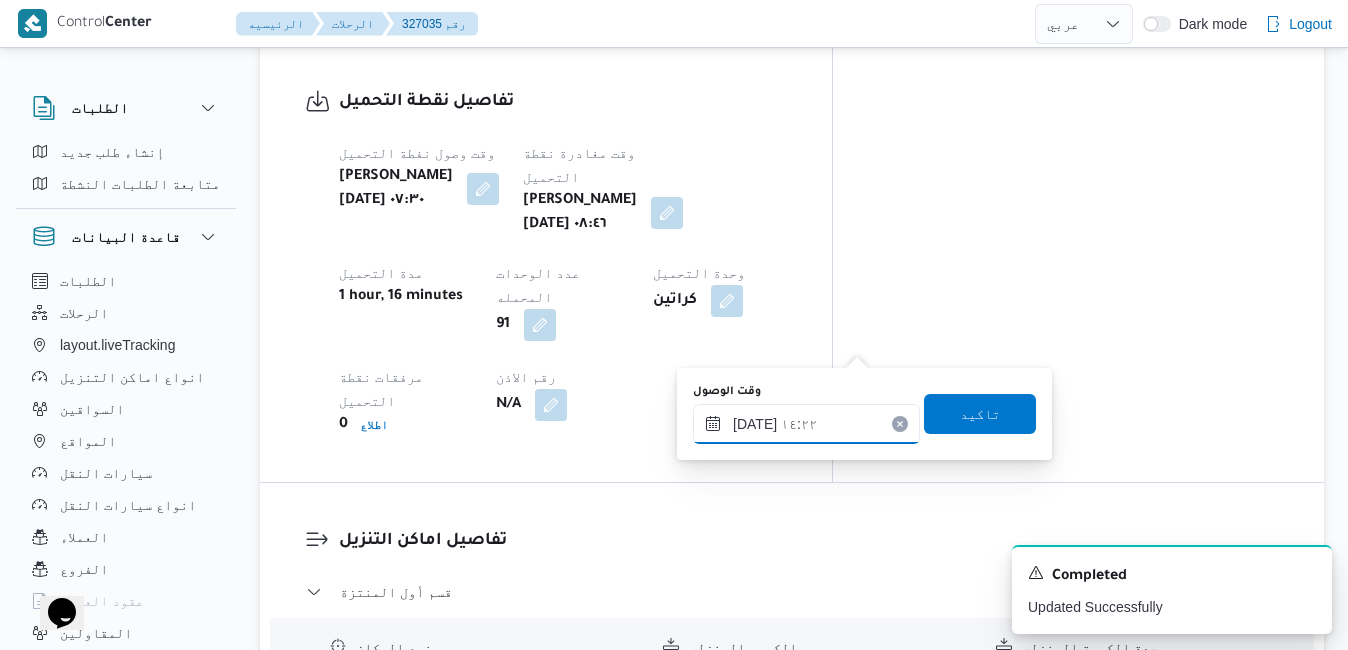 click on "٢٤/٠٧/٢٠٢٥ ١٤:٢٢" at bounding box center (806, 424) 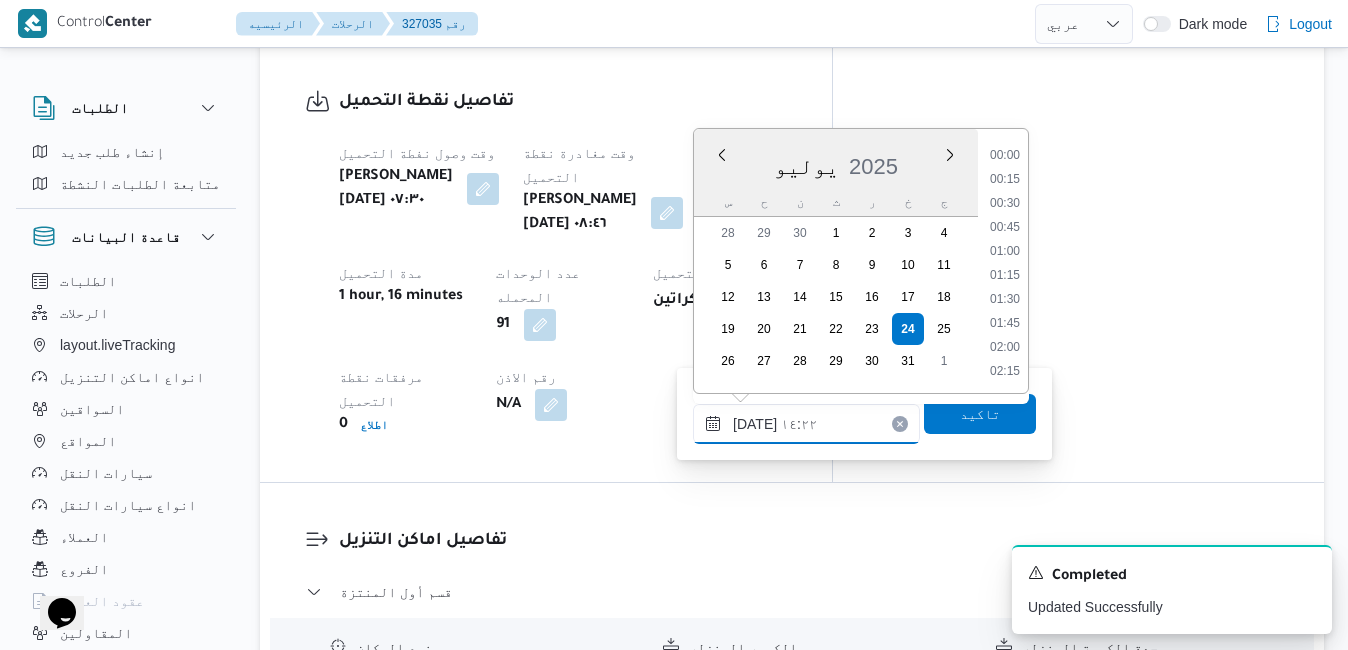 scroll, scrollTop: 1246, scrollLeft: 0, axis: vertical 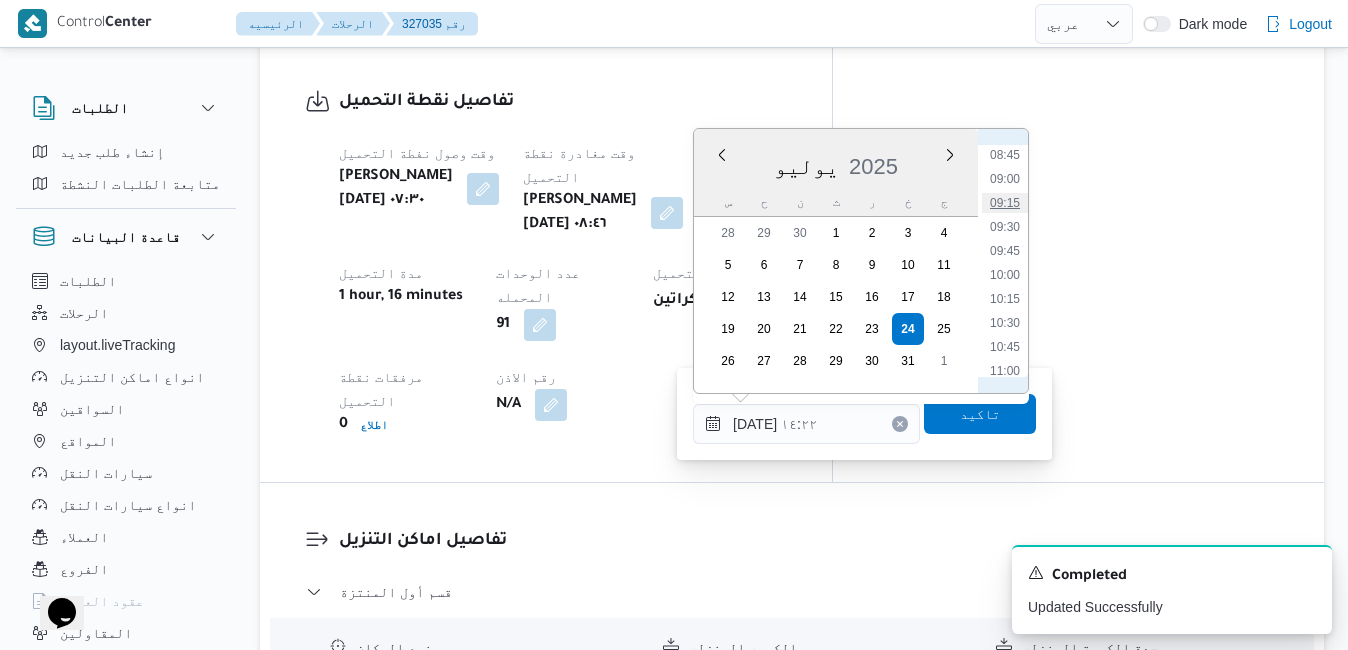 click on "09:15" at bounding box center (1005, 203) 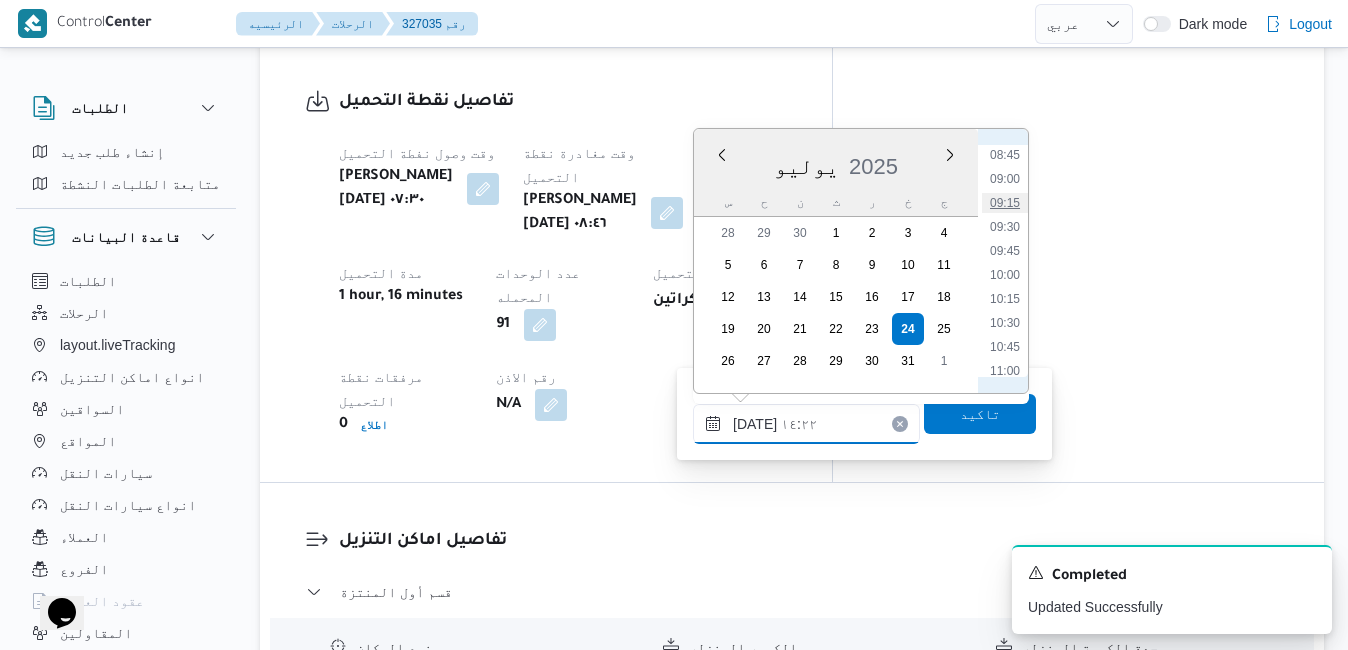 type on "٢٤/٠٧/٢٠٢٥ ٠٩:١٥" 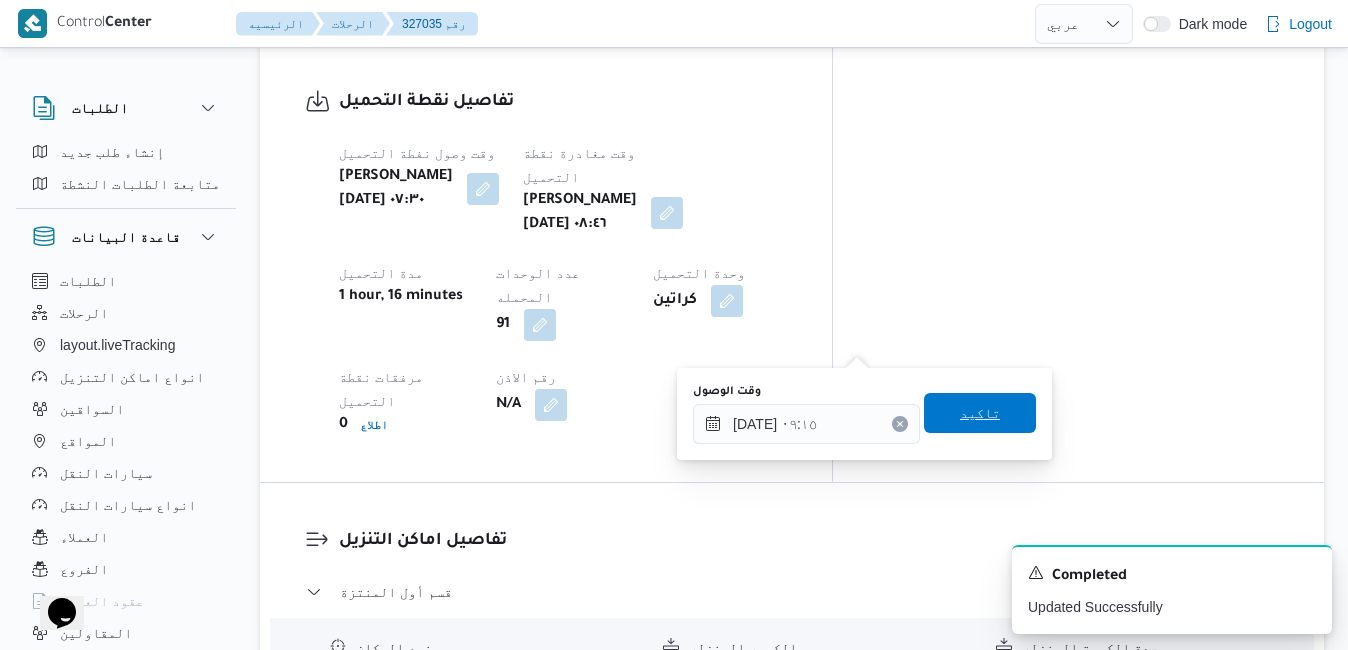 click on "تاكيد" at bounding box center [980, 413] 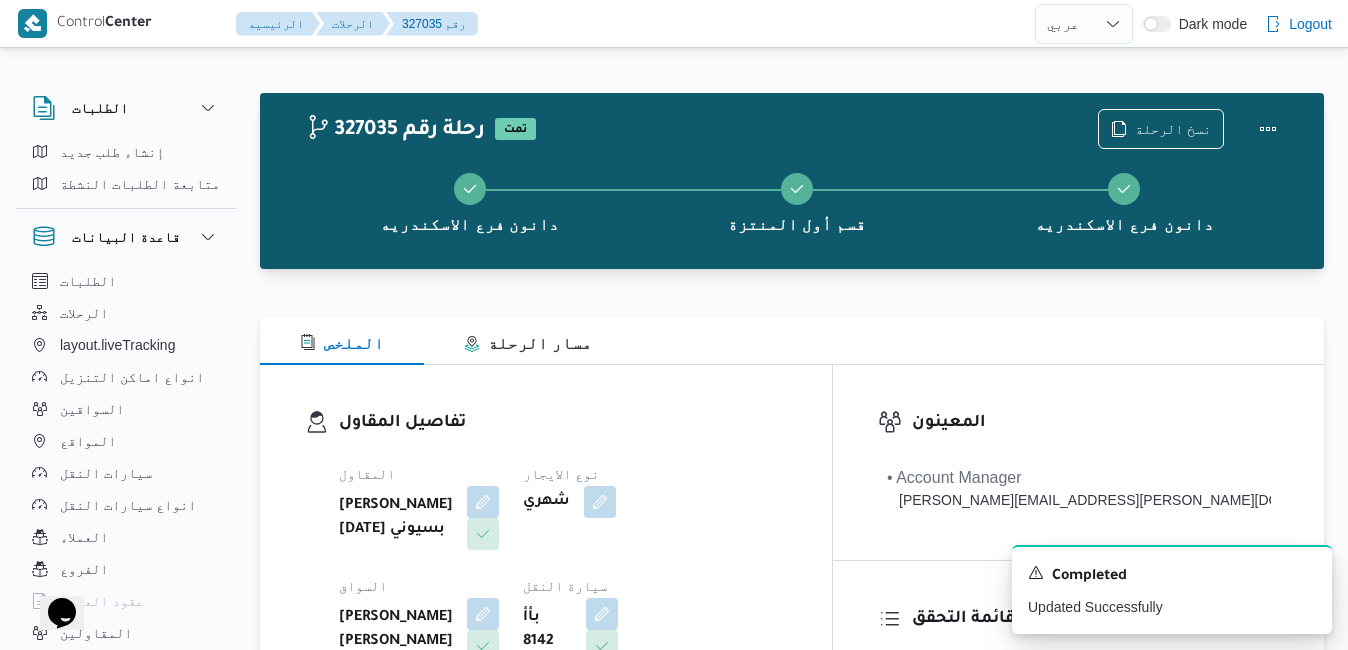 scroll, scrollTop: 0, scrollLeft: 0, axis: both 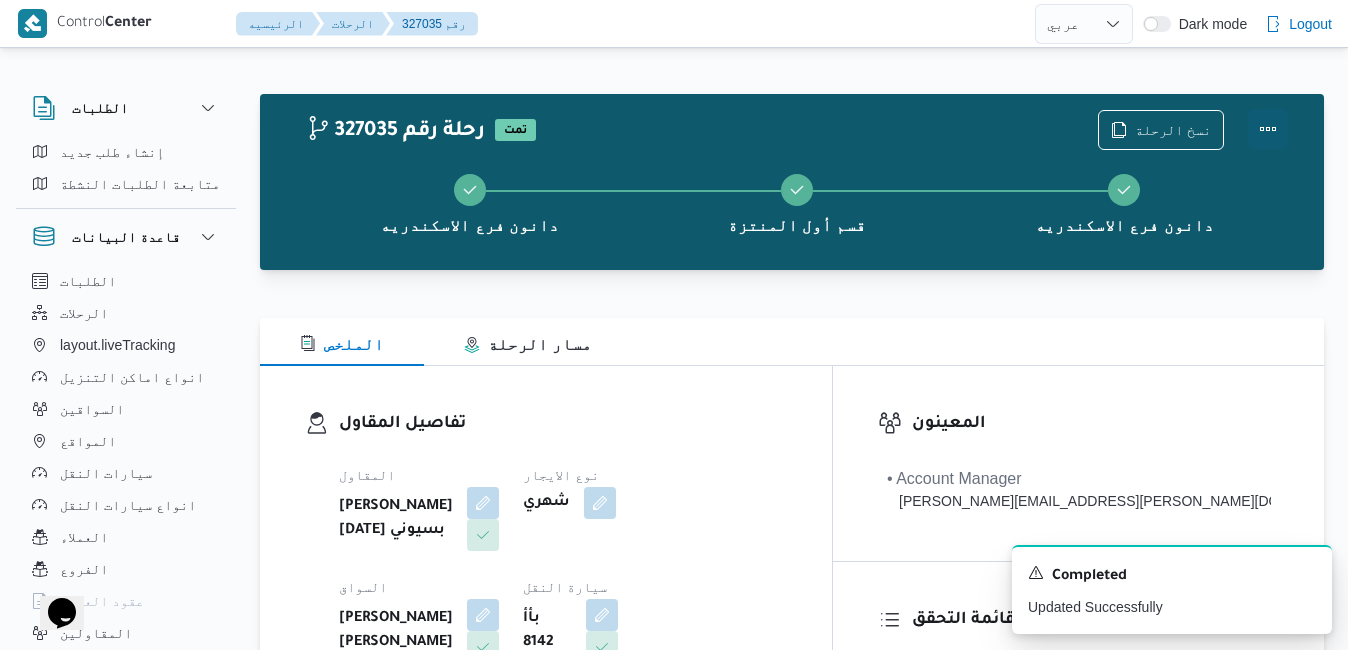 click at bounding box center (1268, 129) 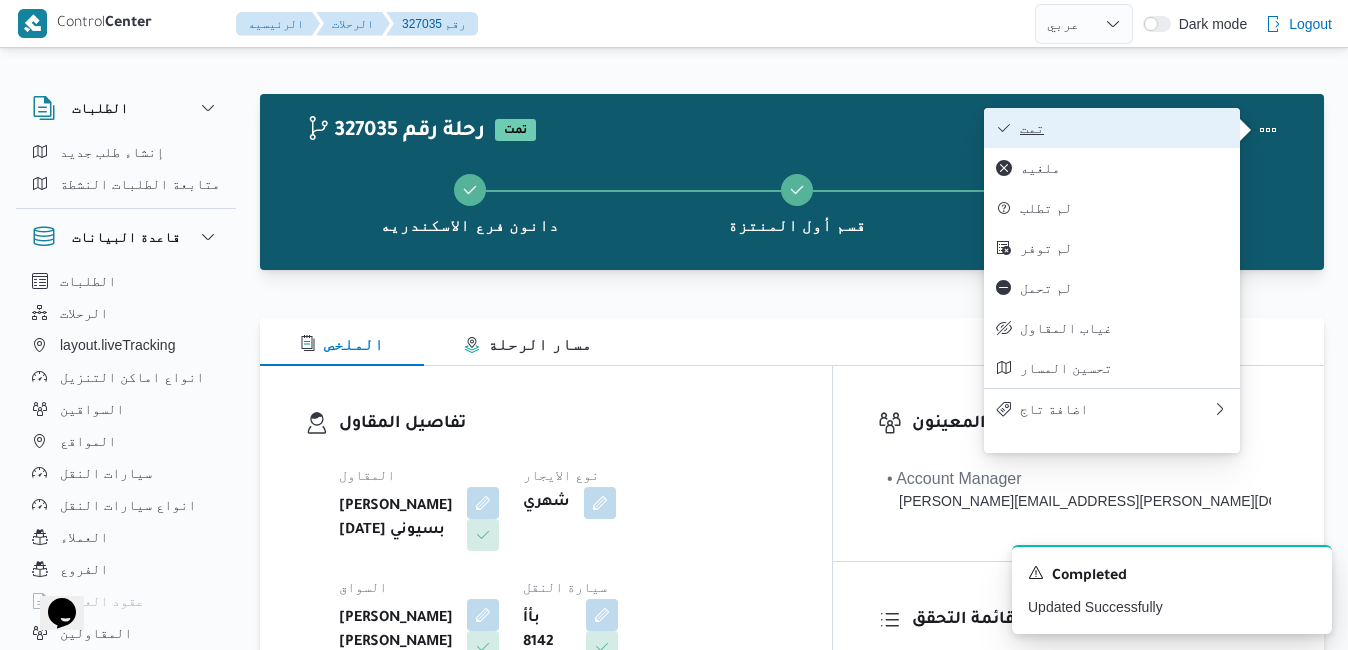 click on "تمت" at bounding box center (1124, 128) 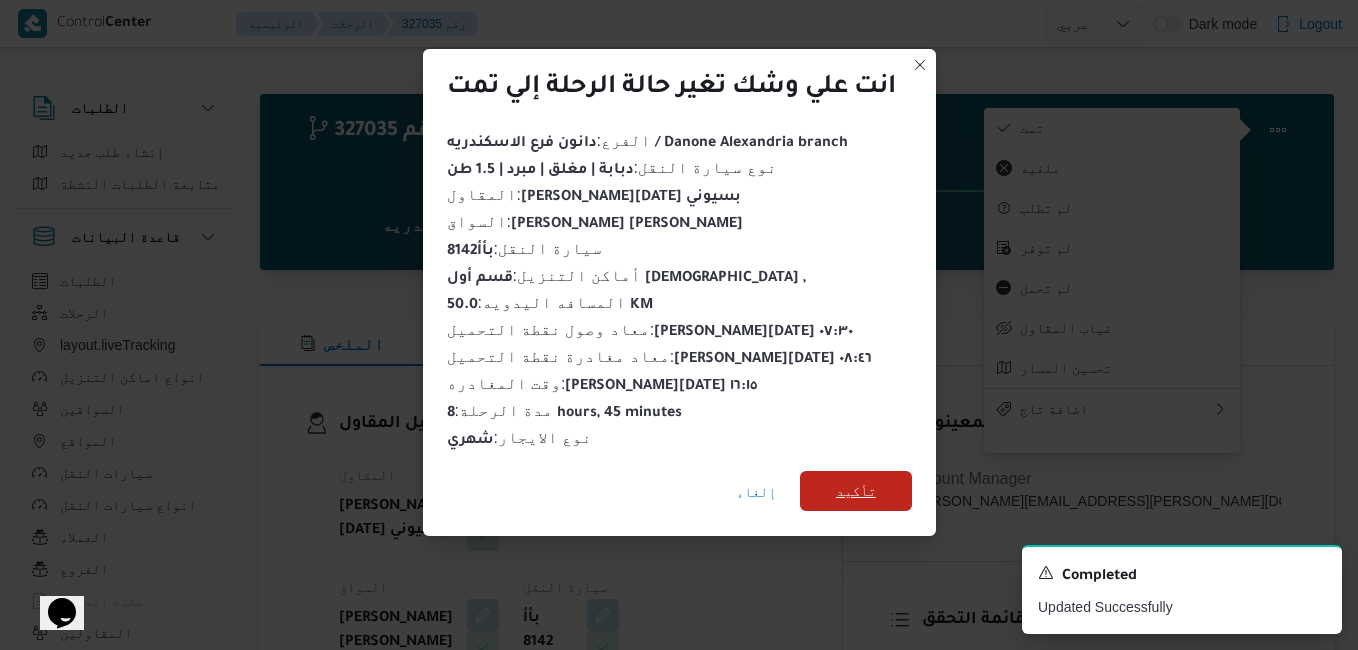 click on "تأكيد" at bounding box center [856, 491] 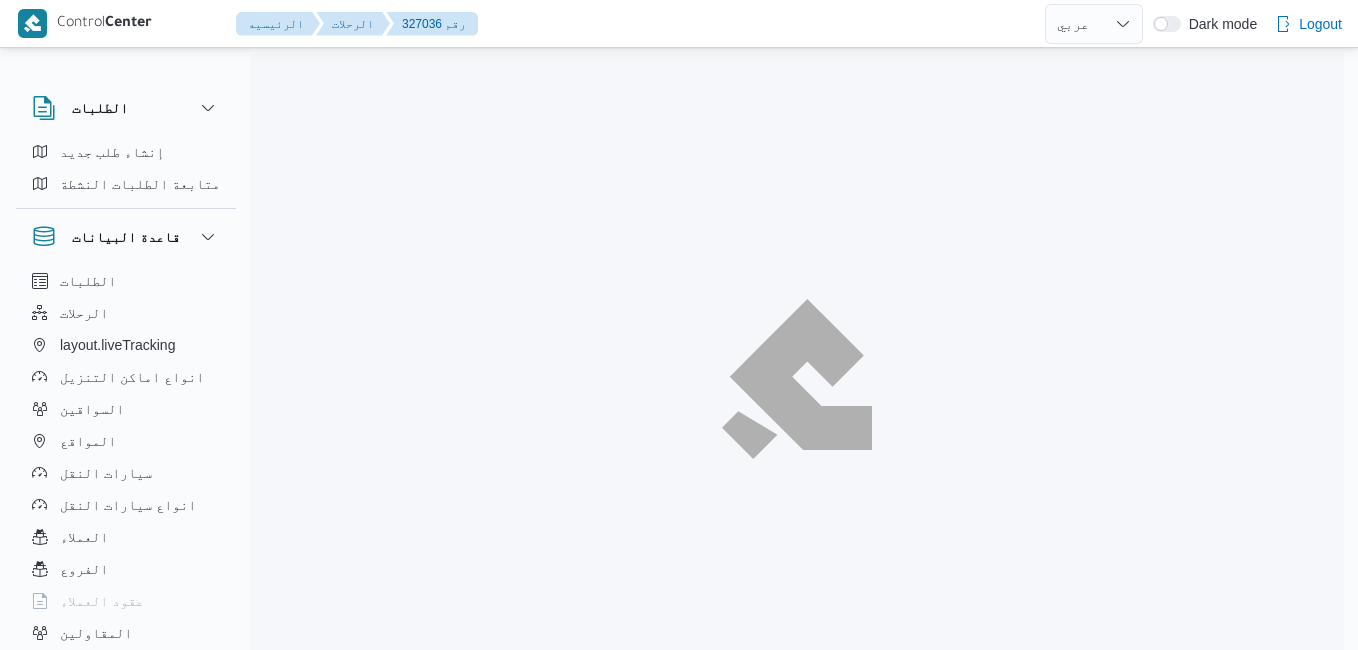 select on "ar" 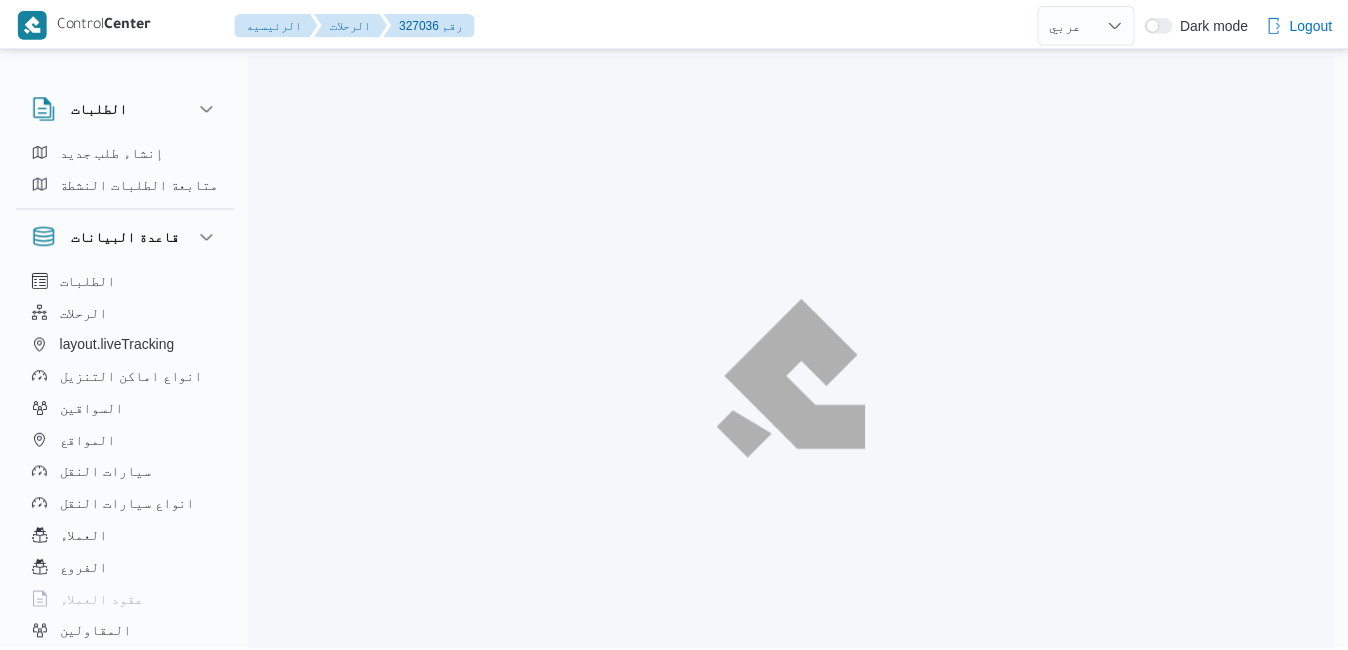 scroll, scrollTop: 0, scrollLeft: 0, axis: both 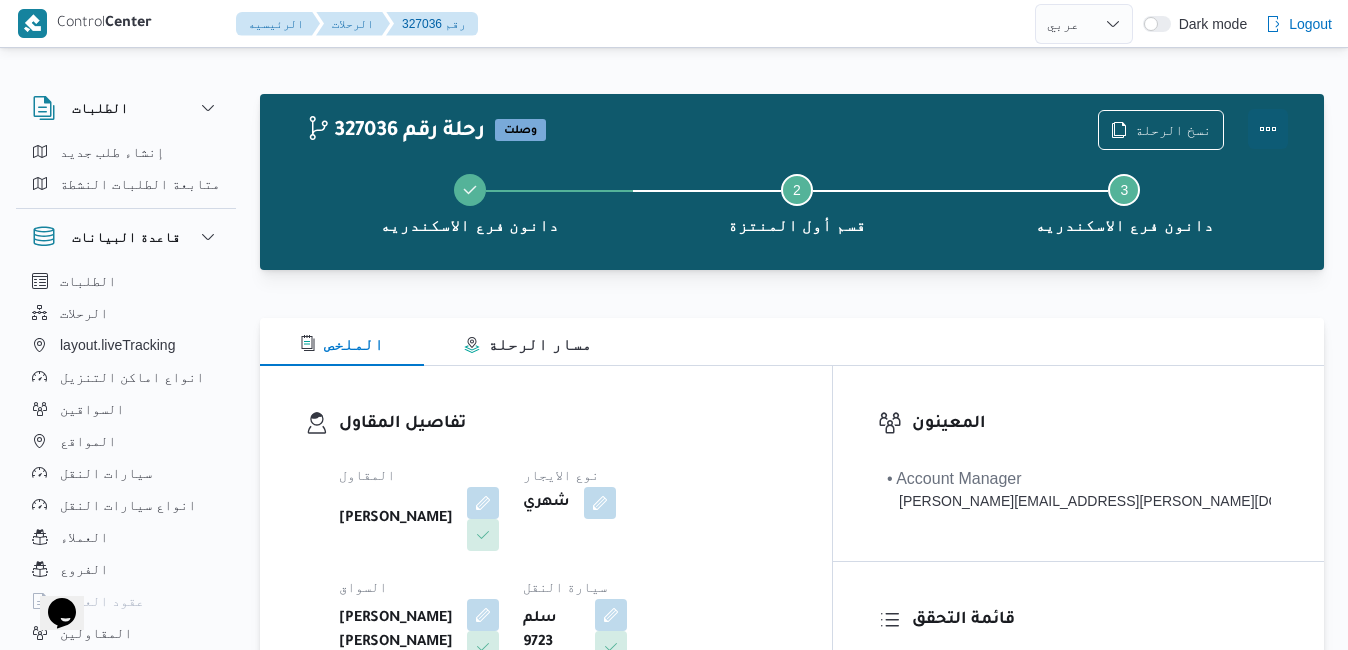 click at bounding box center [1268, 129] 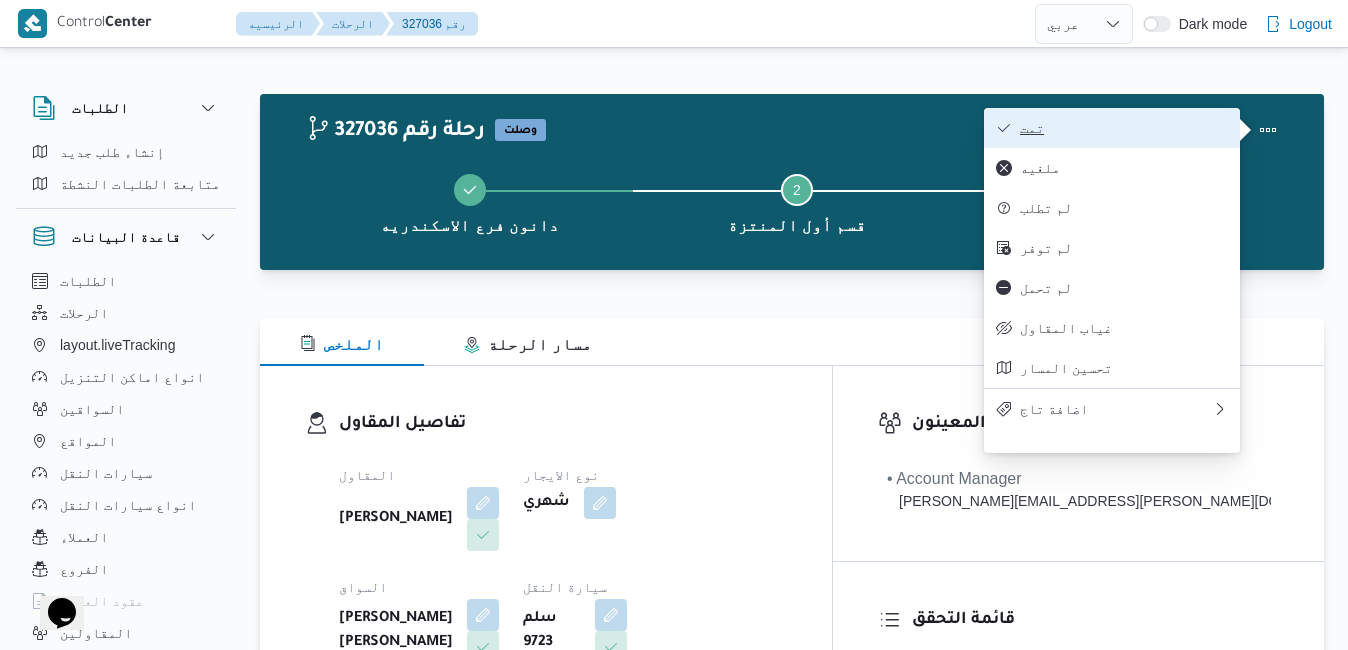 click on "تمت" at bounding box center (1112, 128) 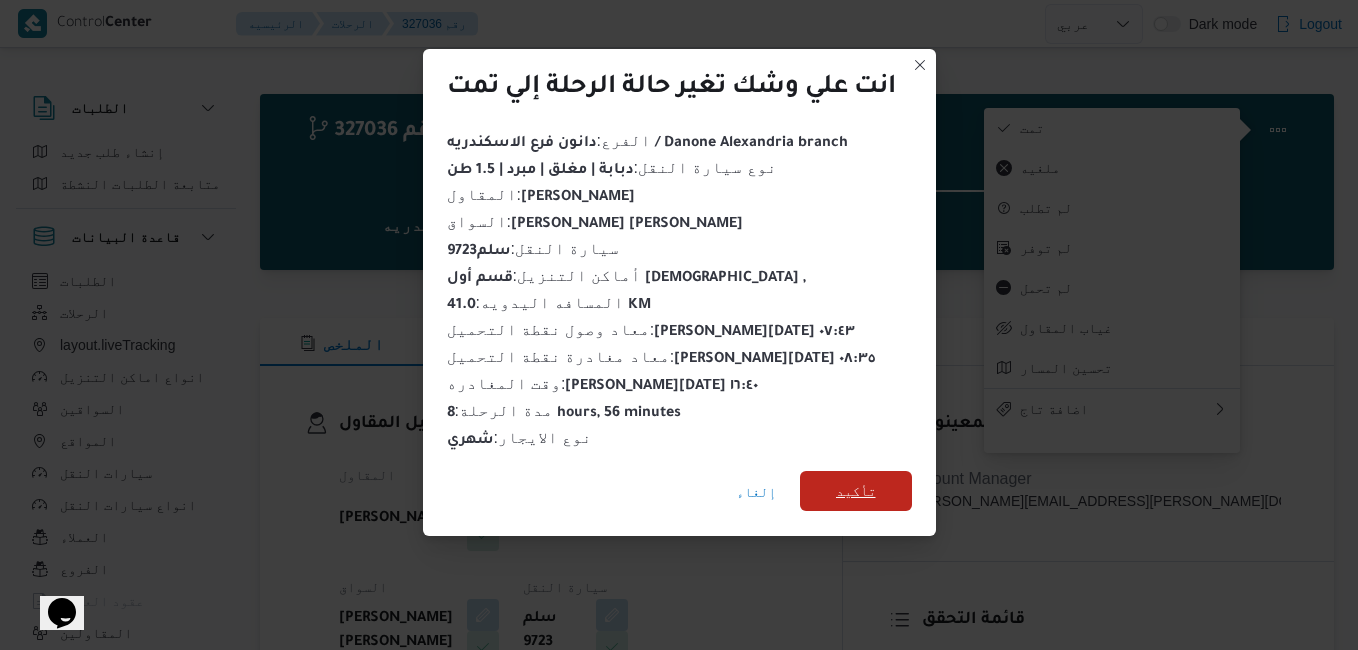 click on "تأكيد" at bounding box center [856, 491] 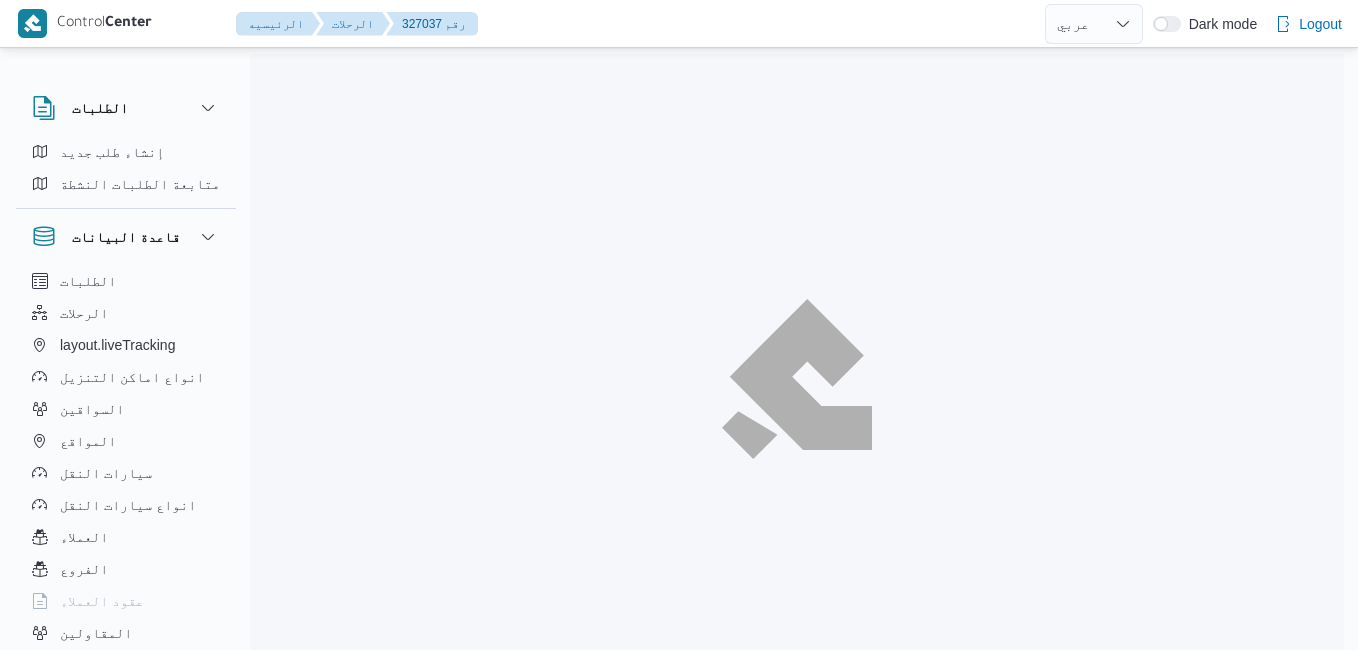 select on "ar" 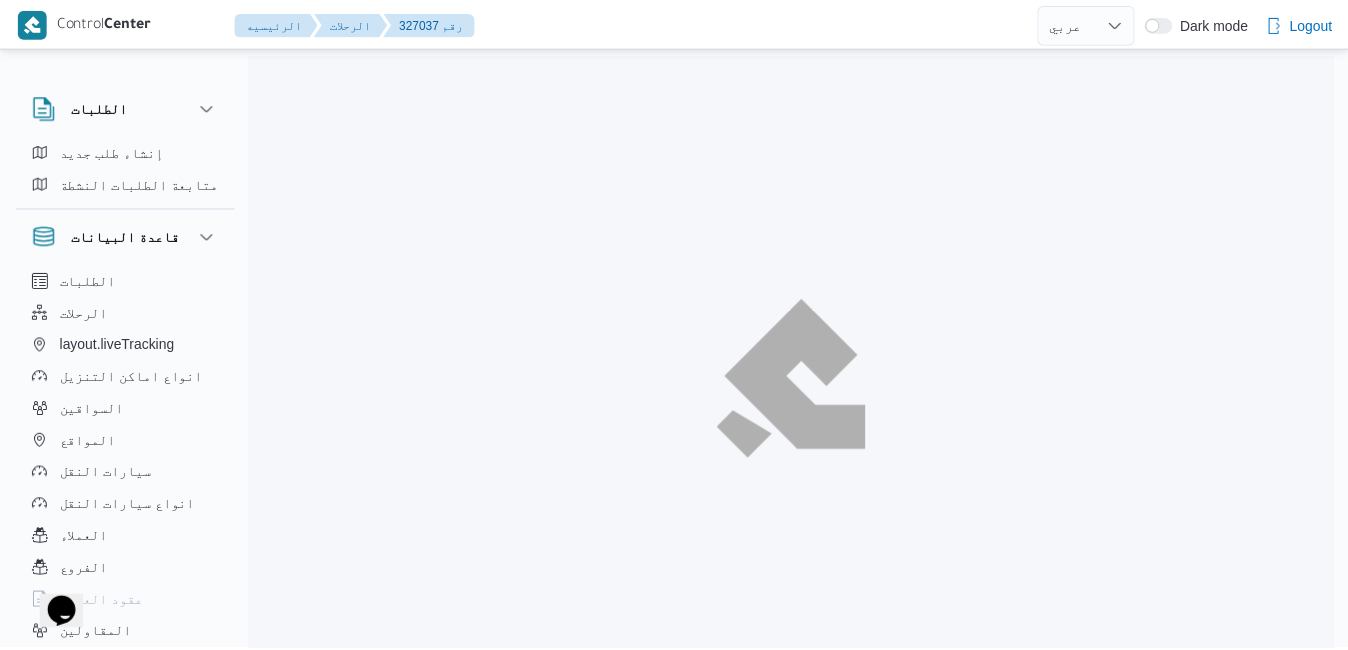 scroll, scrollTop: 0, scrollLeft: 0, axis: both 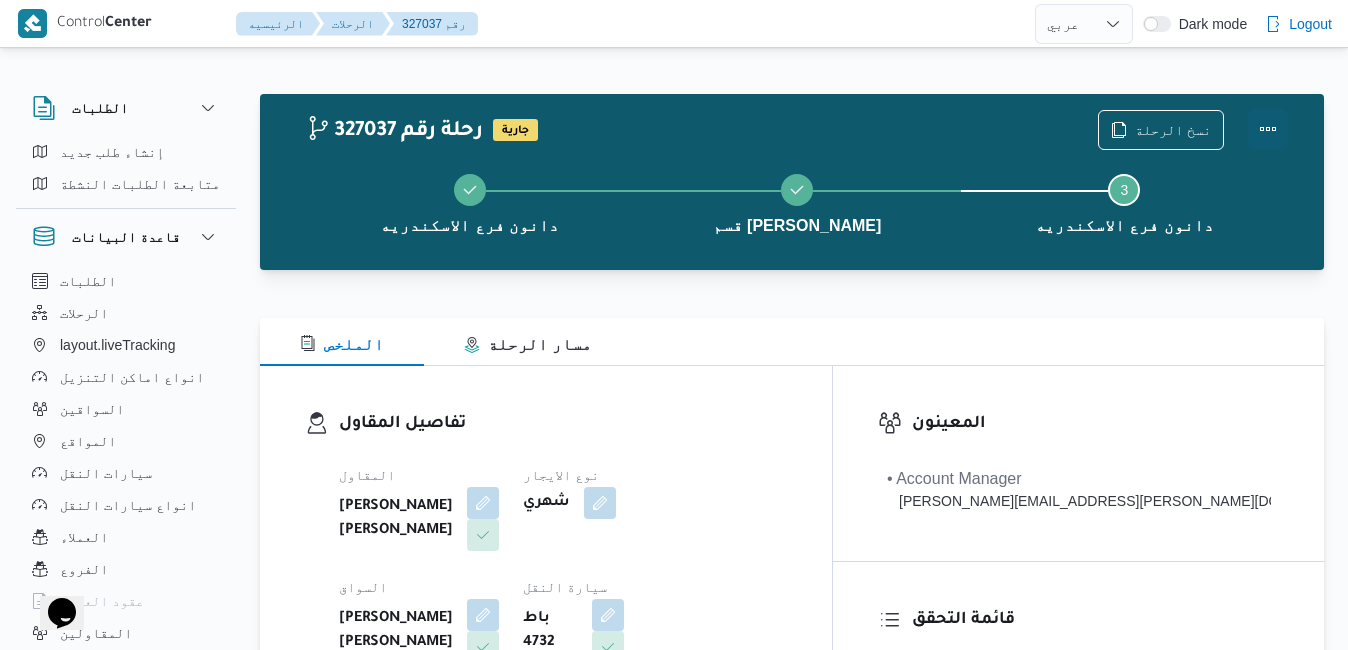 click at bounding box center [1268, 129] 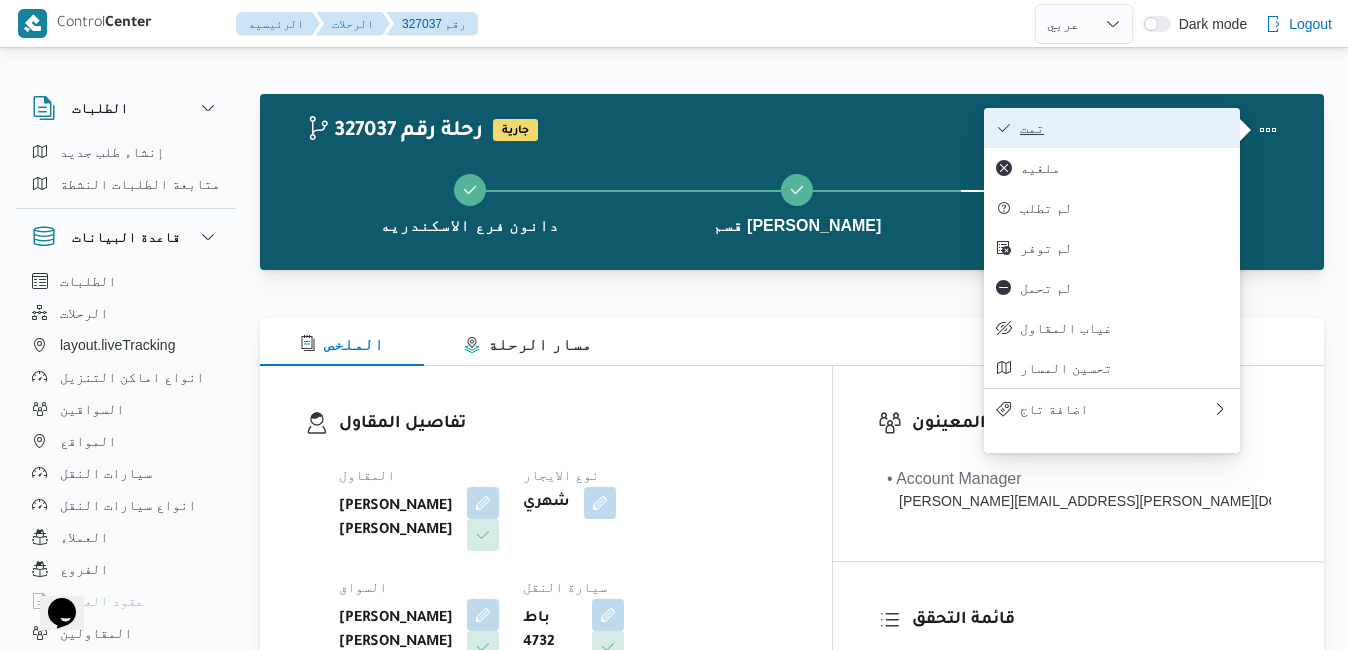 click on "تمت" at bounding box center [1112, 128] 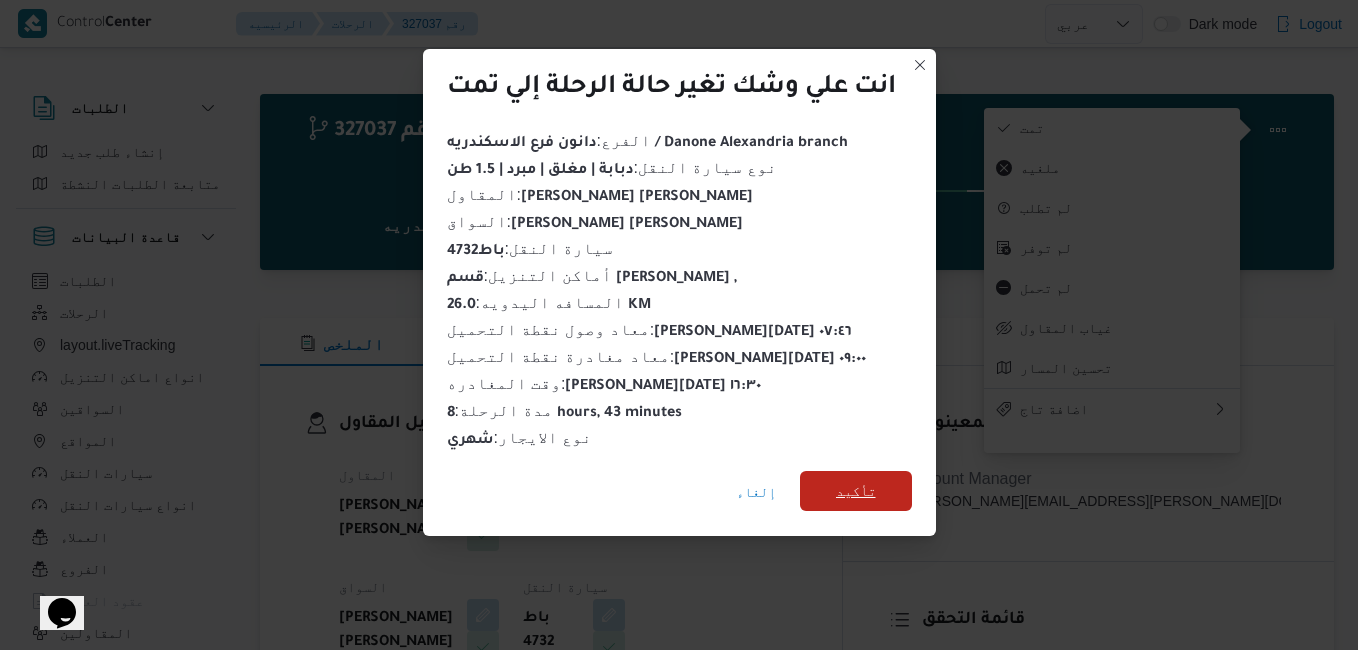 click on "تأكيد" at bounding box center (856, 491) 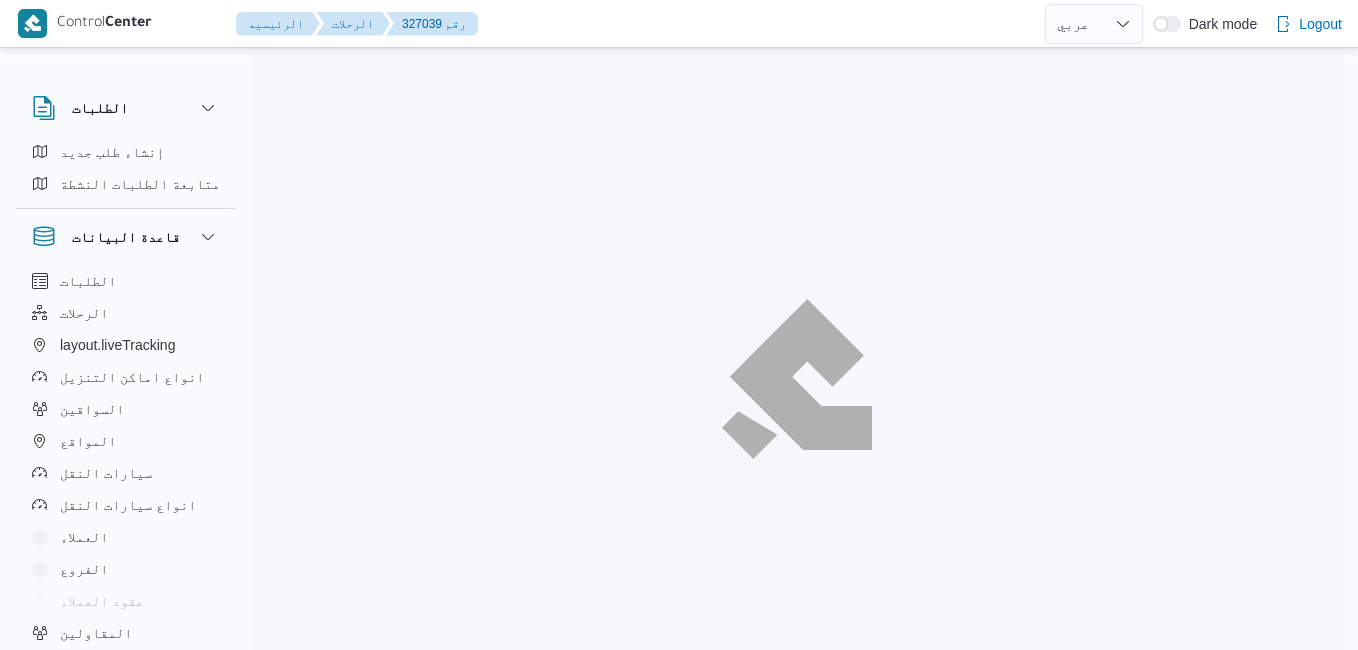 select on "ar" 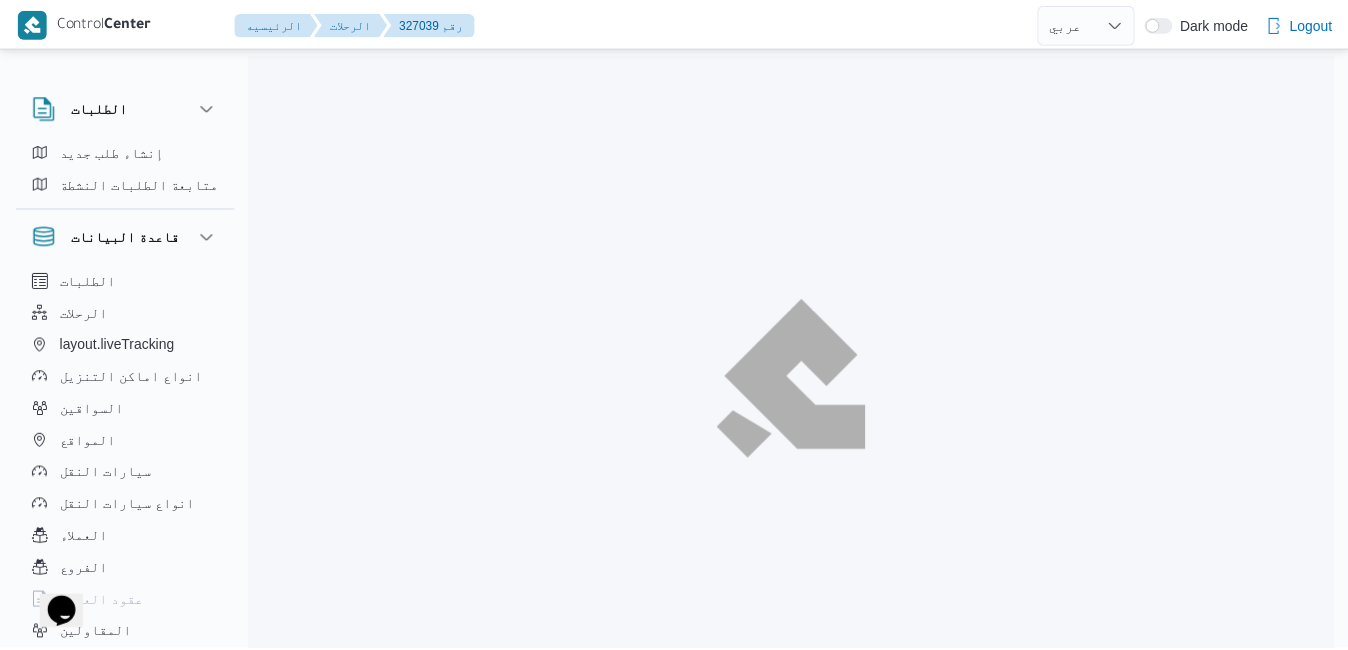 scroll, scrollTop: 0, scrollLeft: 0, axis: both 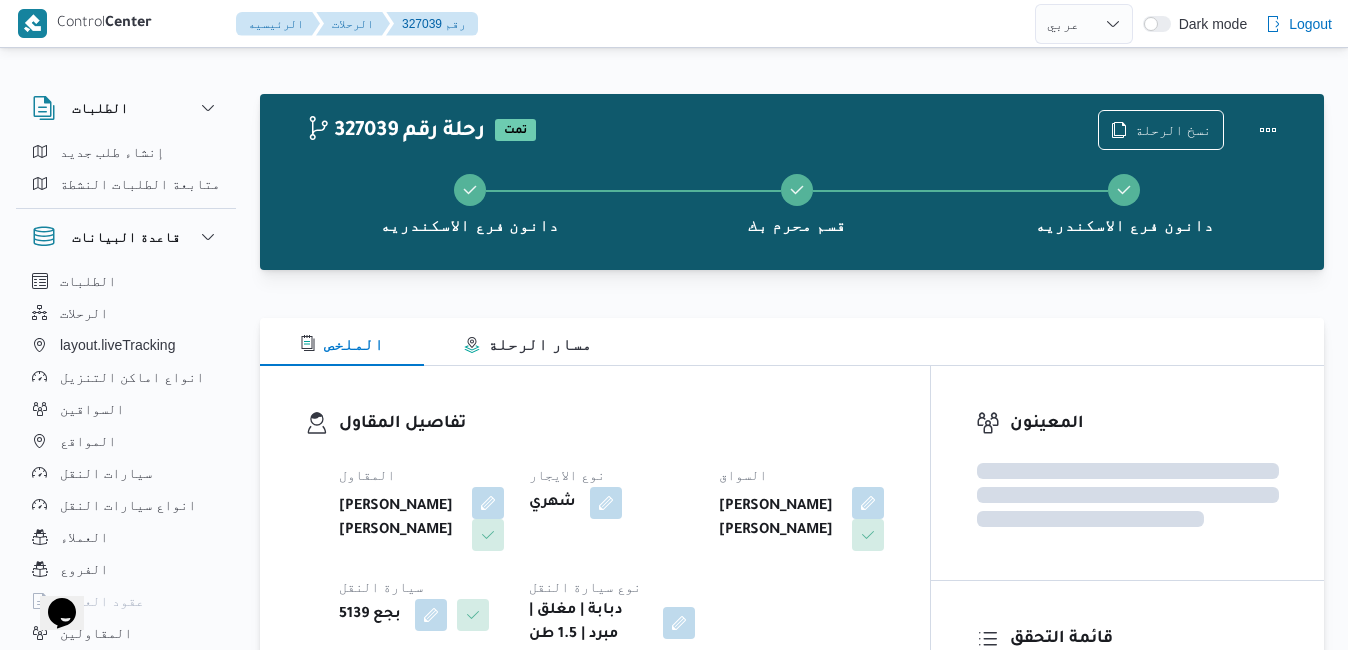 click on "تفاصيل المقاول المقاول [PERSON_NAME] [PERSON_NAME] نوع الايجار شهري السواق [PERSON_NAME] [PERSON_NAME] سيارة النقل 5139 بجع نوع سيارة النقل دبابة | مغلق | مبرد | 1.5 طن" at bounding box center [595, 529] 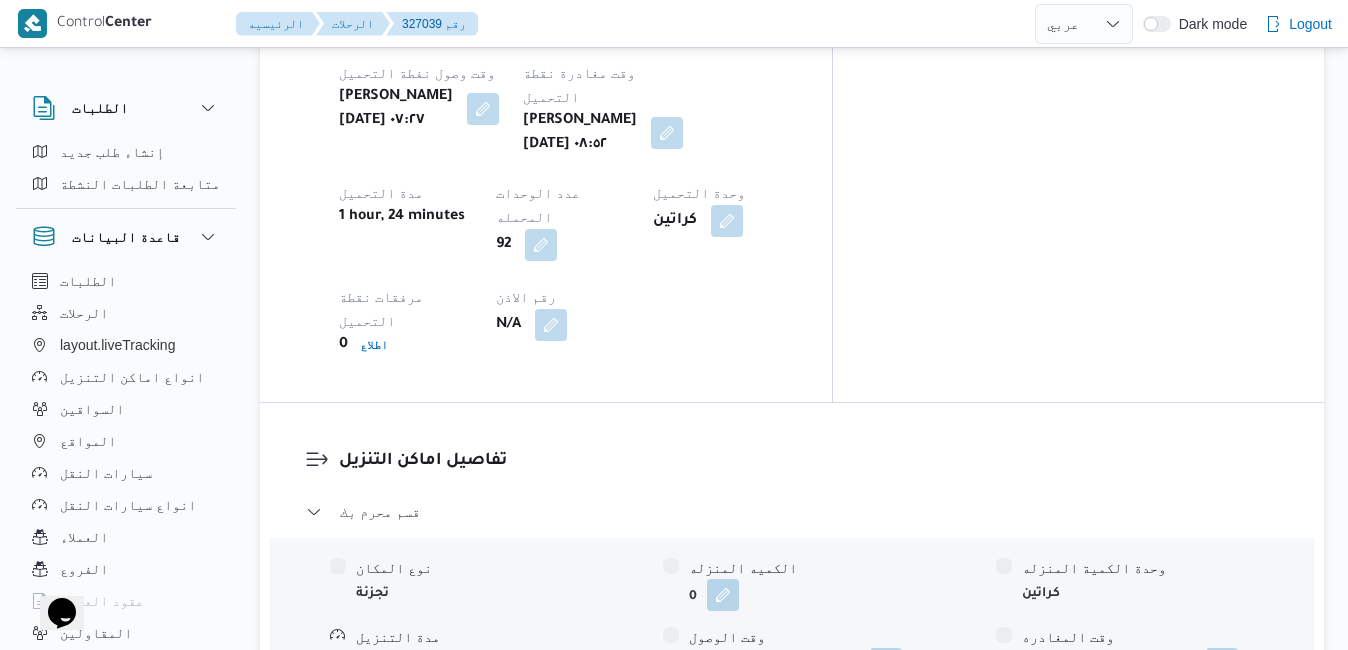 scroll, scrollTop: 1800, scrollLeft: 0, axis: vertical 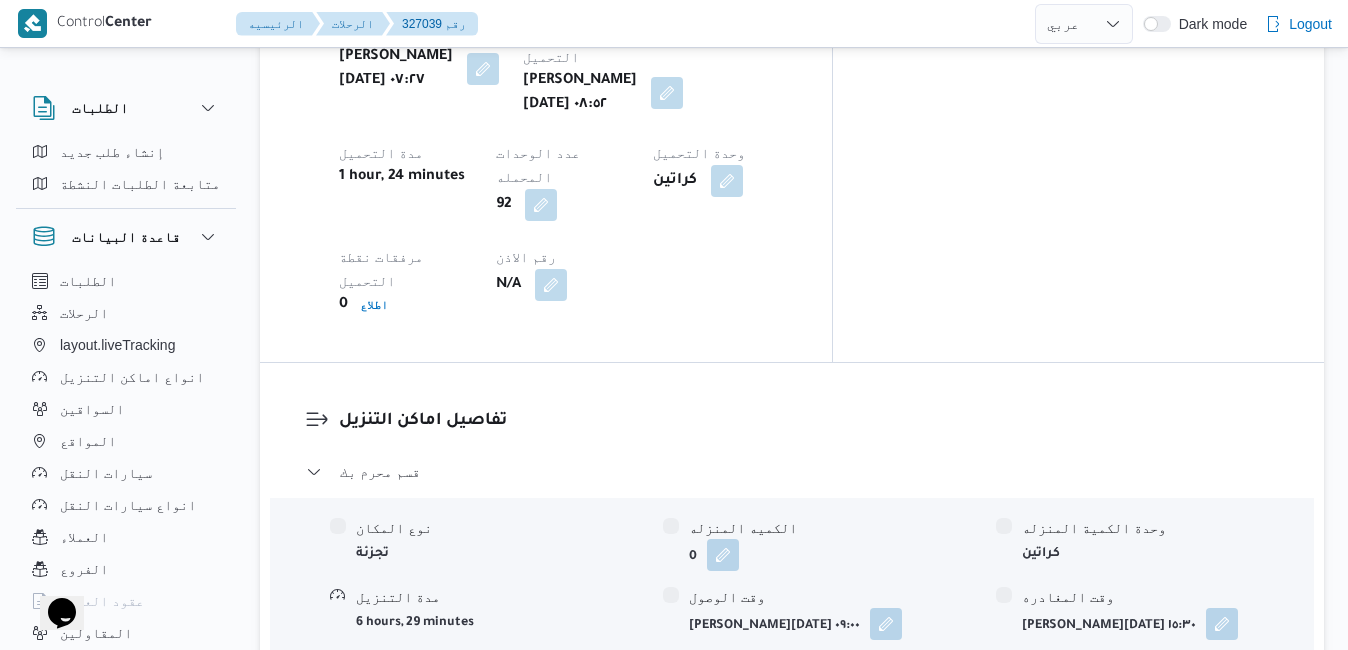 click on "قسم مينا البصل -
دانون فرع الاسكندريه" at bounding box center [792, 756] 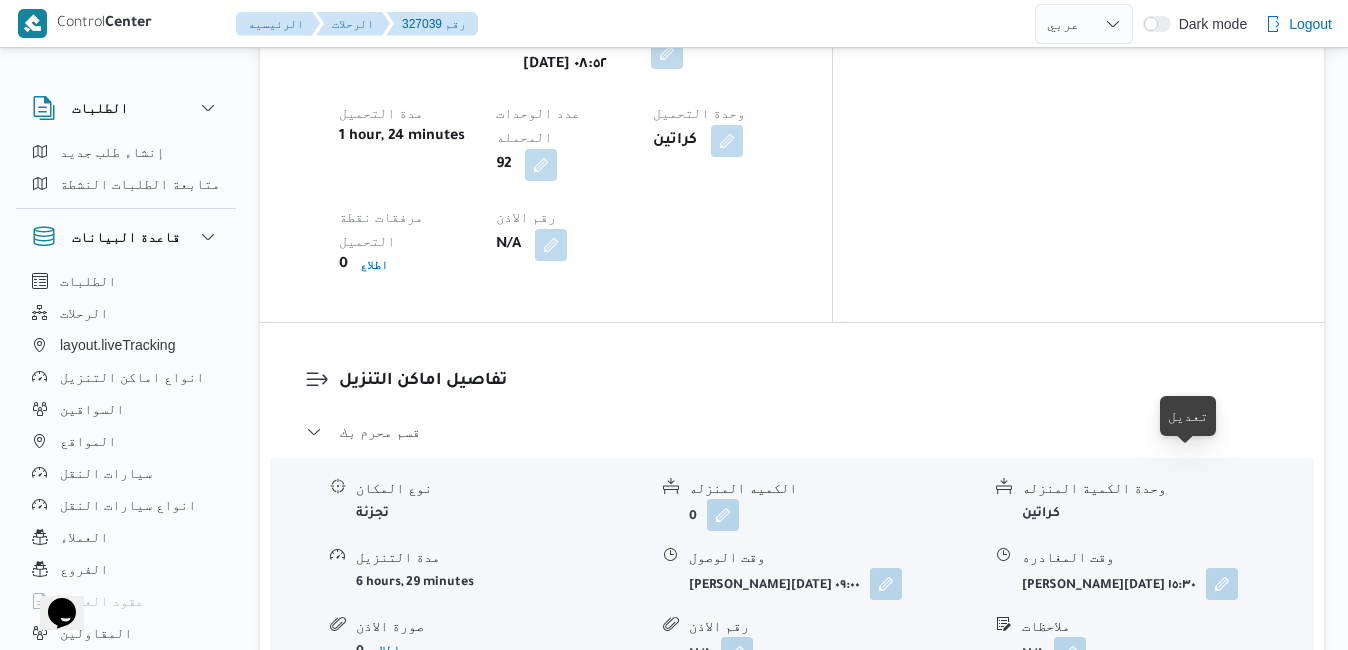 click at bounding box center [1220, 867] 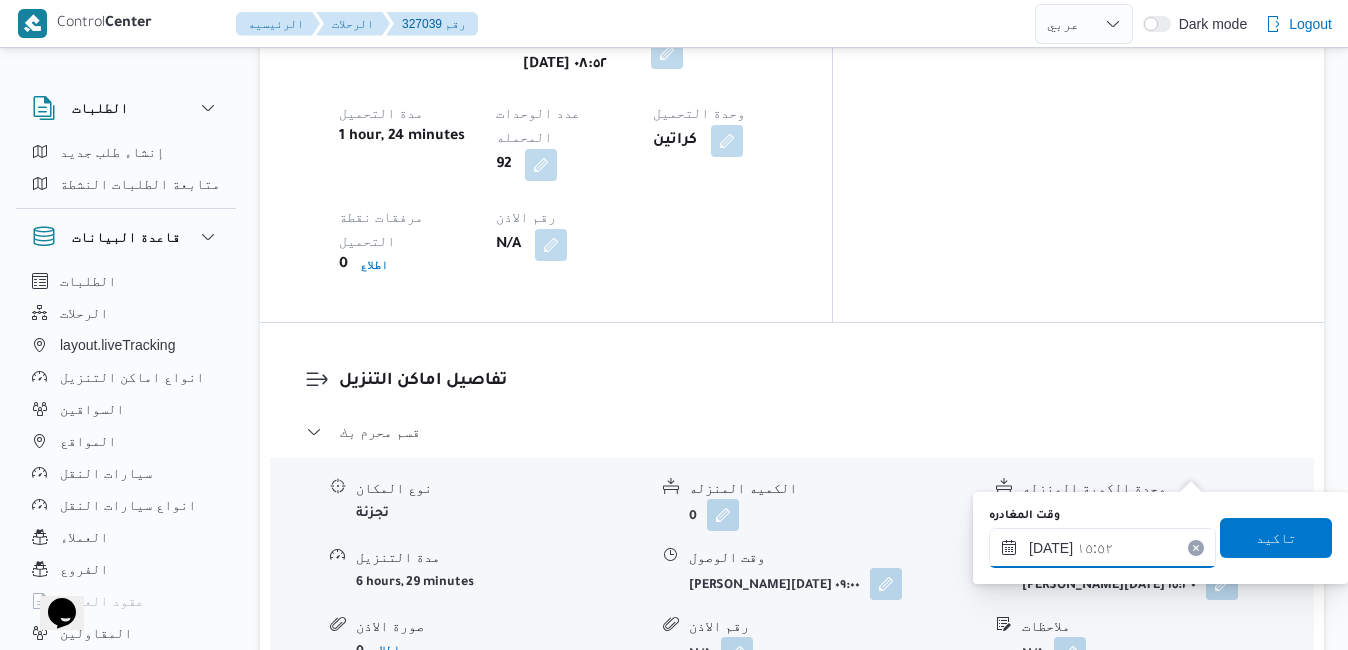 click on "٢٤/٠٧/٢٠٢٥ ١٥:٥٢" at bounding box center (1102, 548) 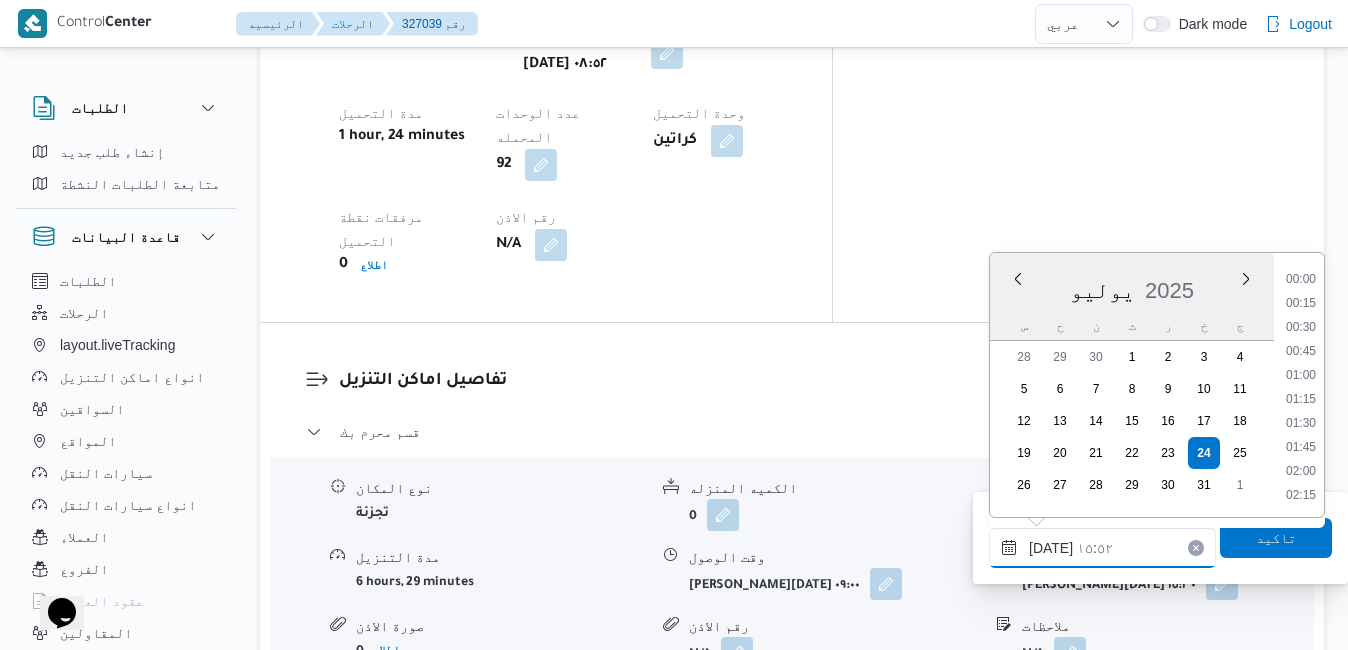 scroll, scrollTop: 1390, scrollLeft: 0, axis: vertical 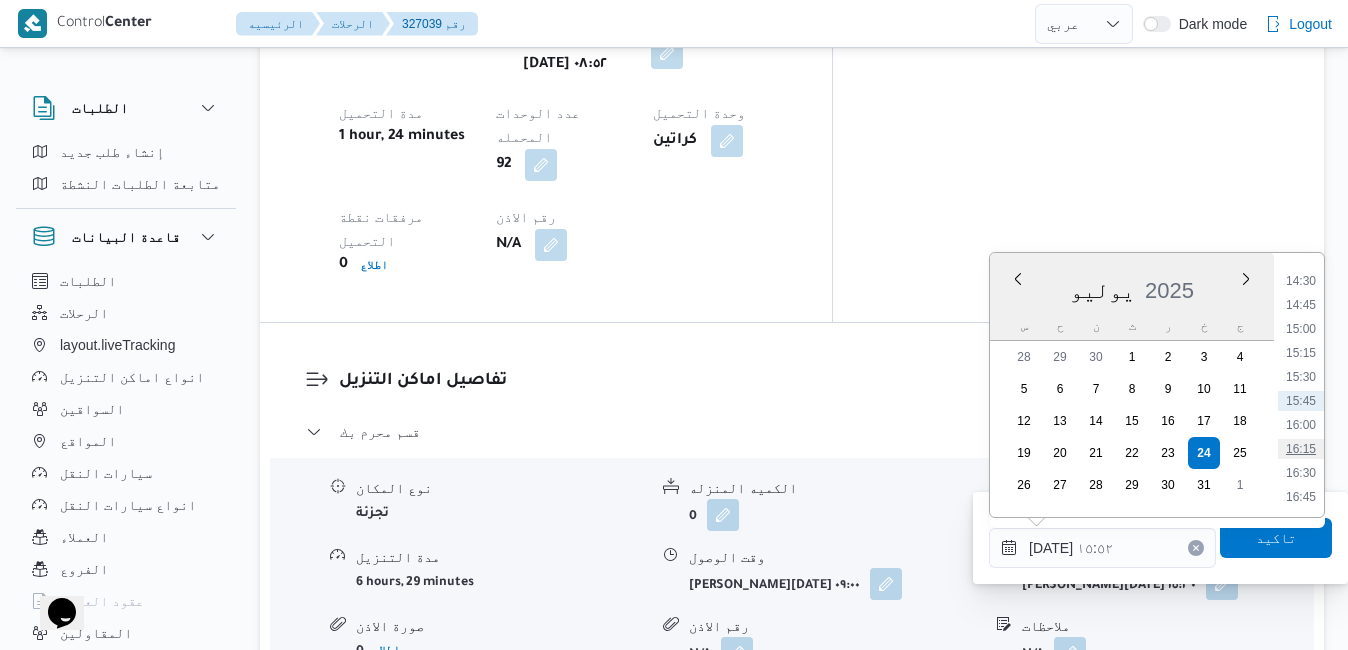 click on "16:15" at bounding box center (1301, 449) 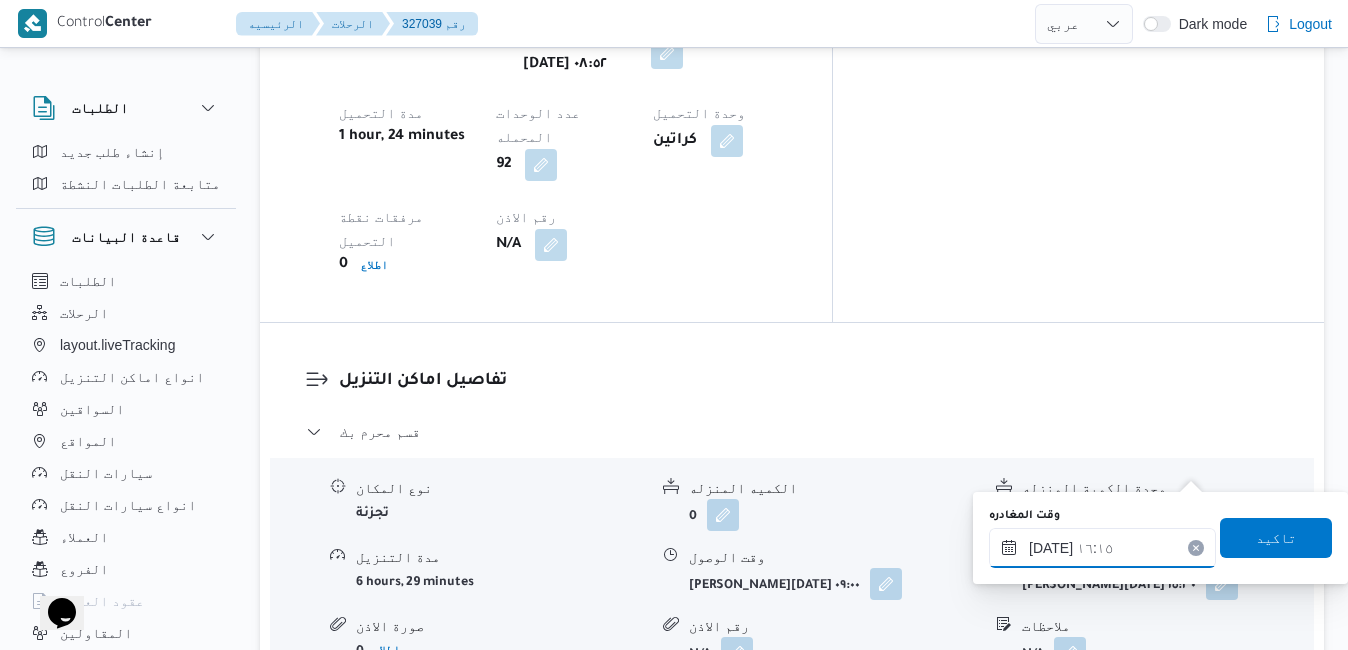 click on "٢٤/٠٧/٢٠٢٥ ١٦:١٥" at bounding box center [1102, 548] 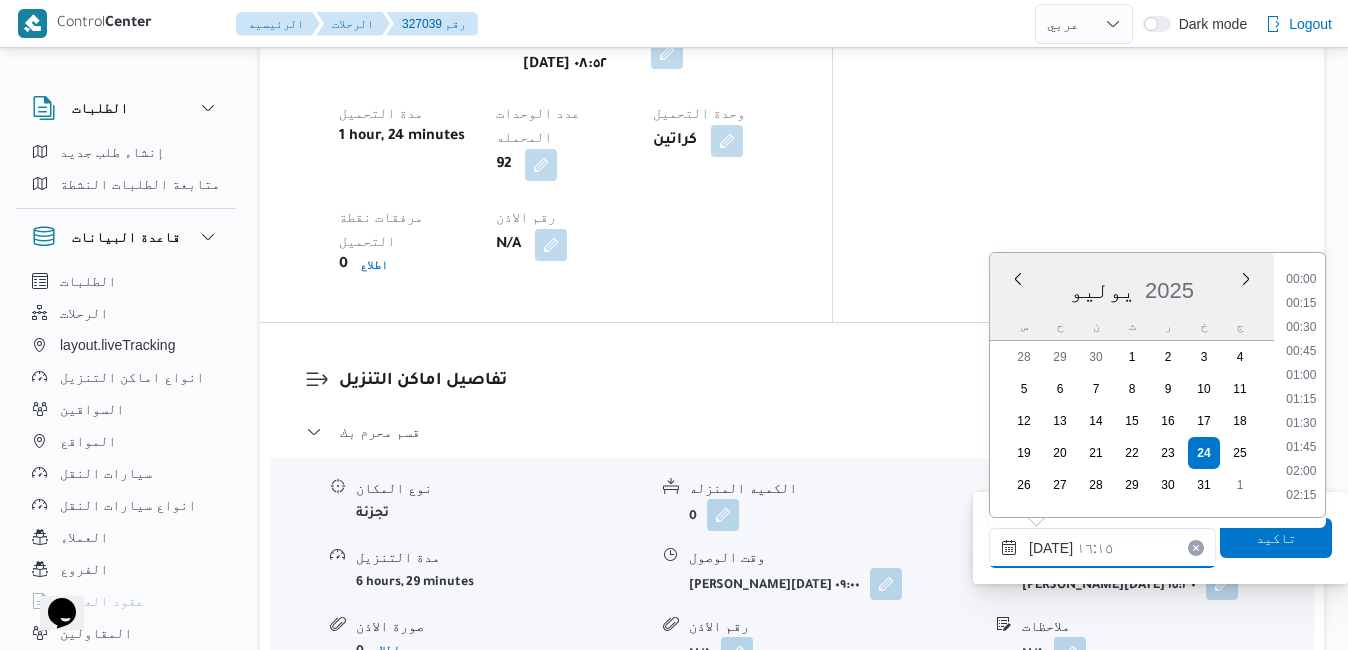 scroll, scrollTop: 1438, scrollLeft: 0, axis: vertical 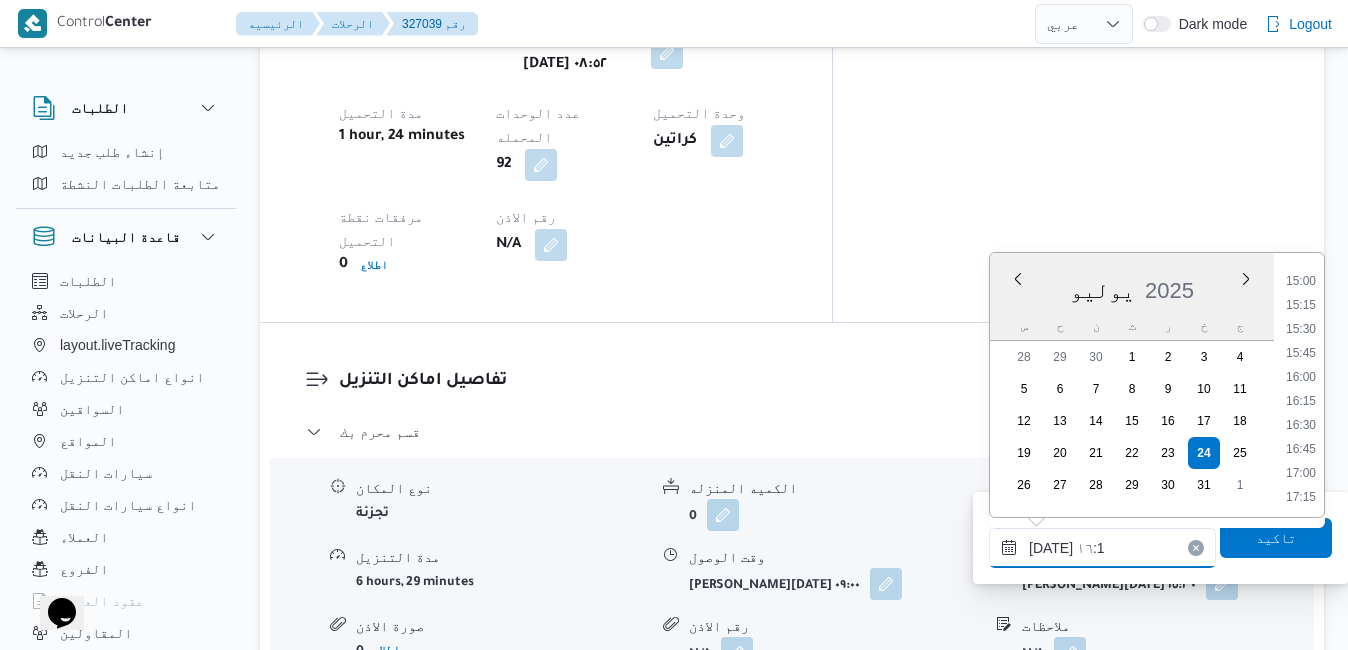 type on "٢٤/٠٧/٢٠٢٥ ١٦:10" 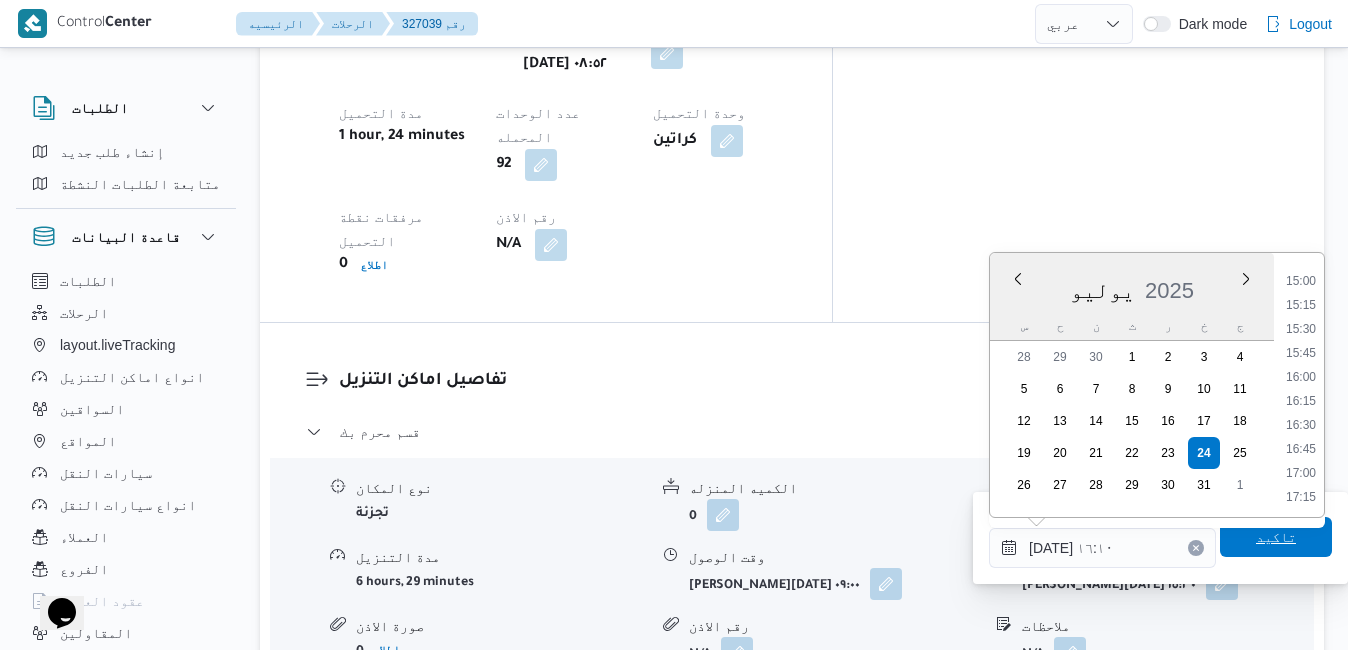 click on "تاكيد" at bounding box center [1276, 537] 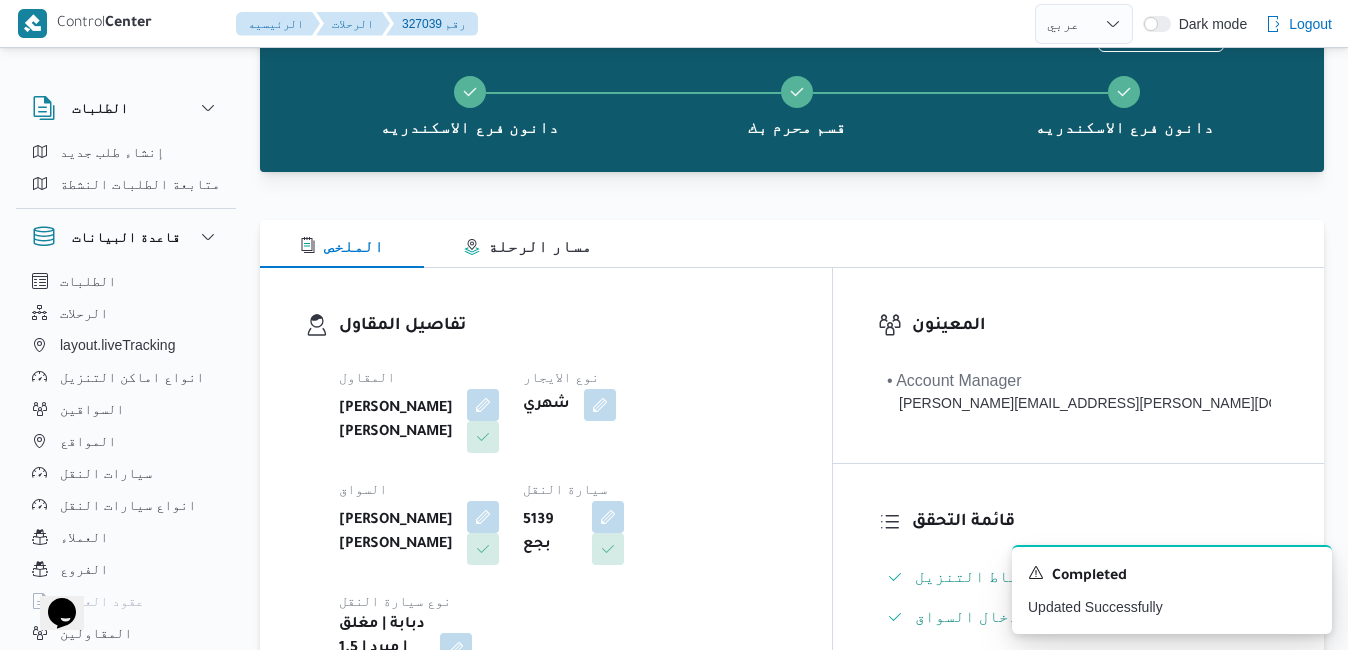 scroll, scrollTop: 0, scrollLeft: 0, axis: both 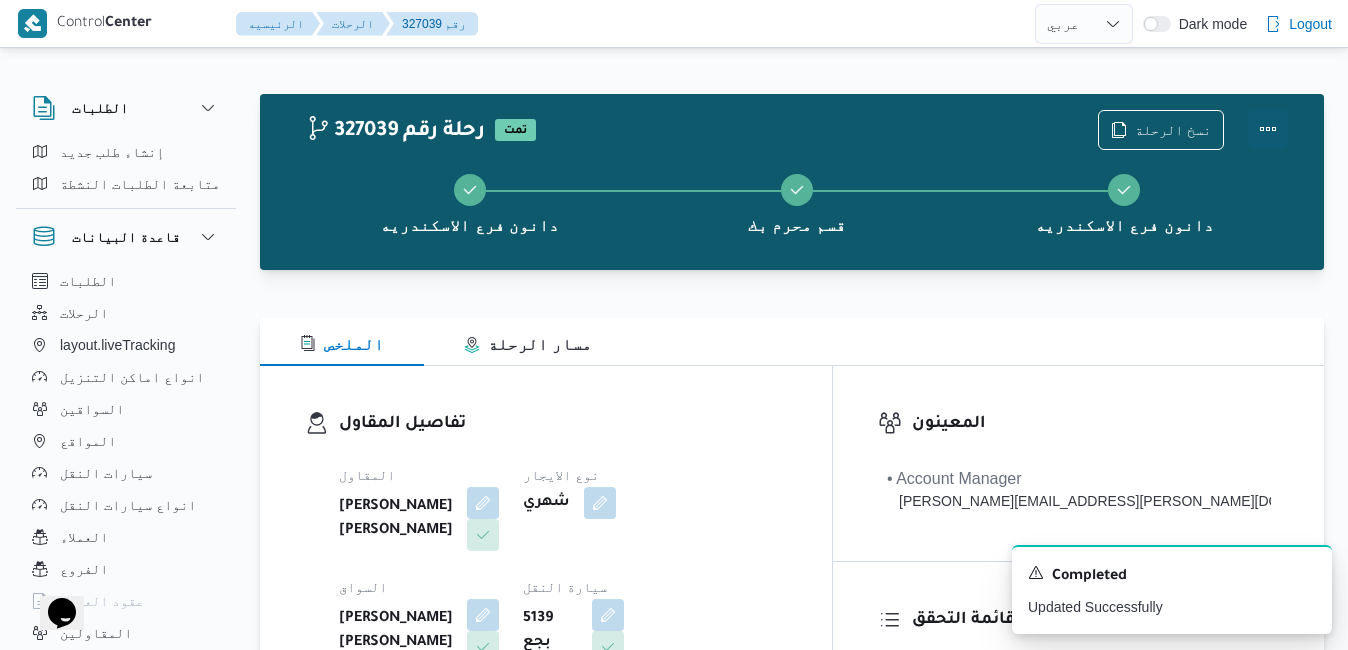 click at bounding box center (1268, 129) 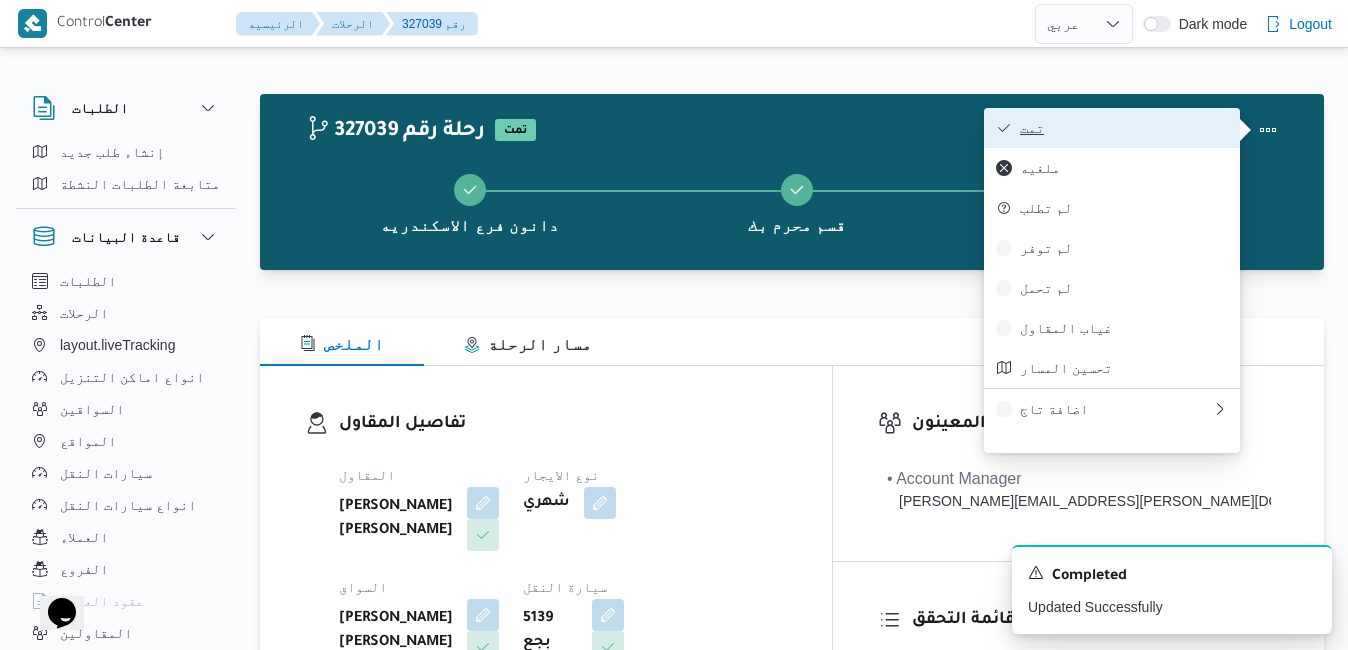 click on "تمت" at bounding box center [1124, 128] 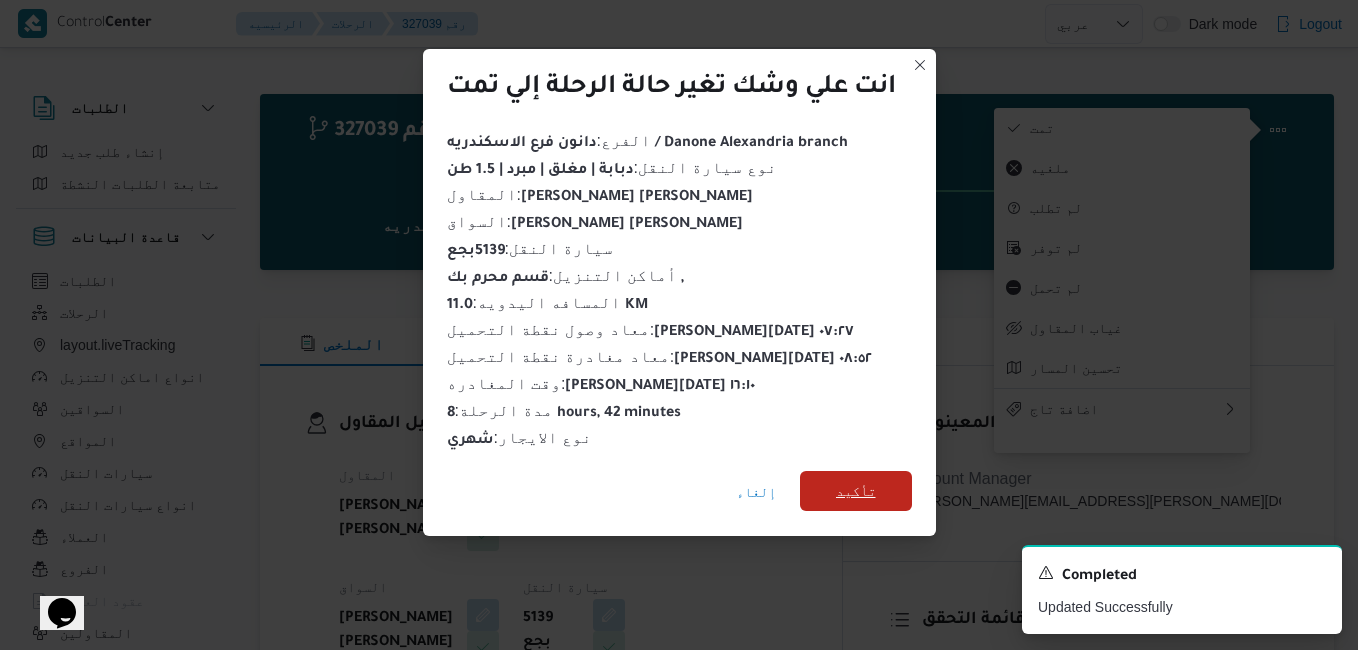 click on "تأكيد" at bounding box center (856, 491) 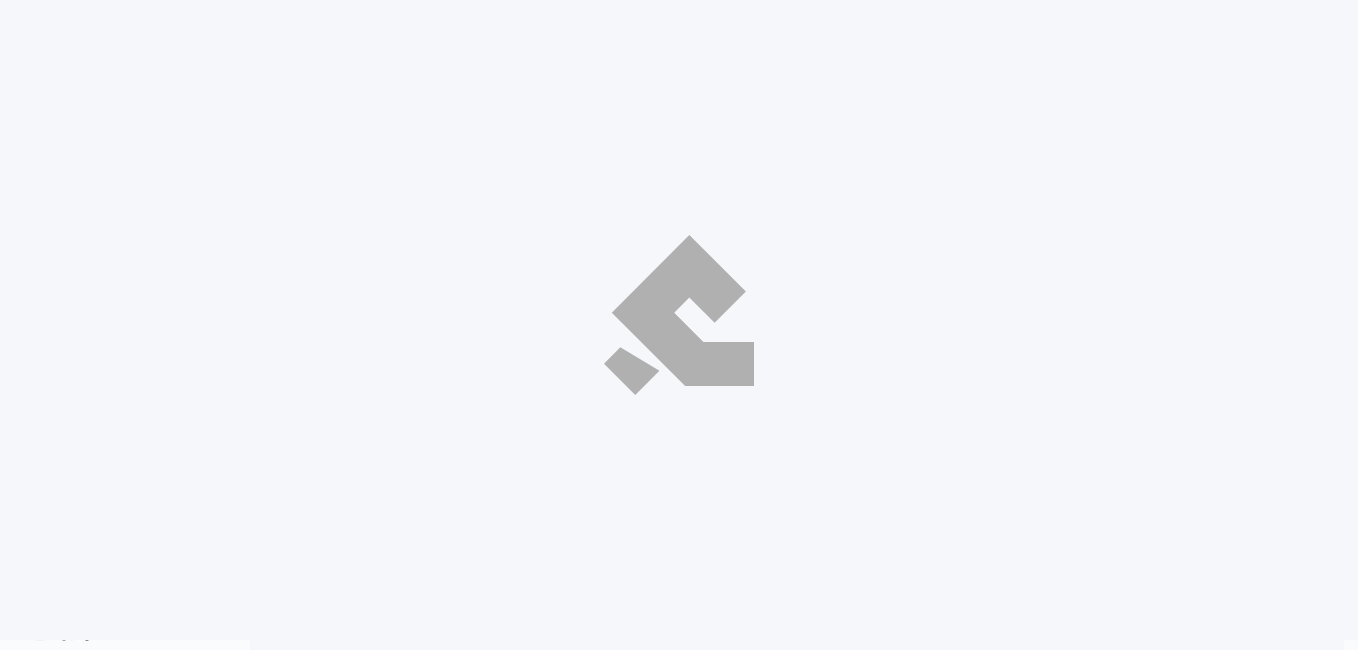 select on "ar" 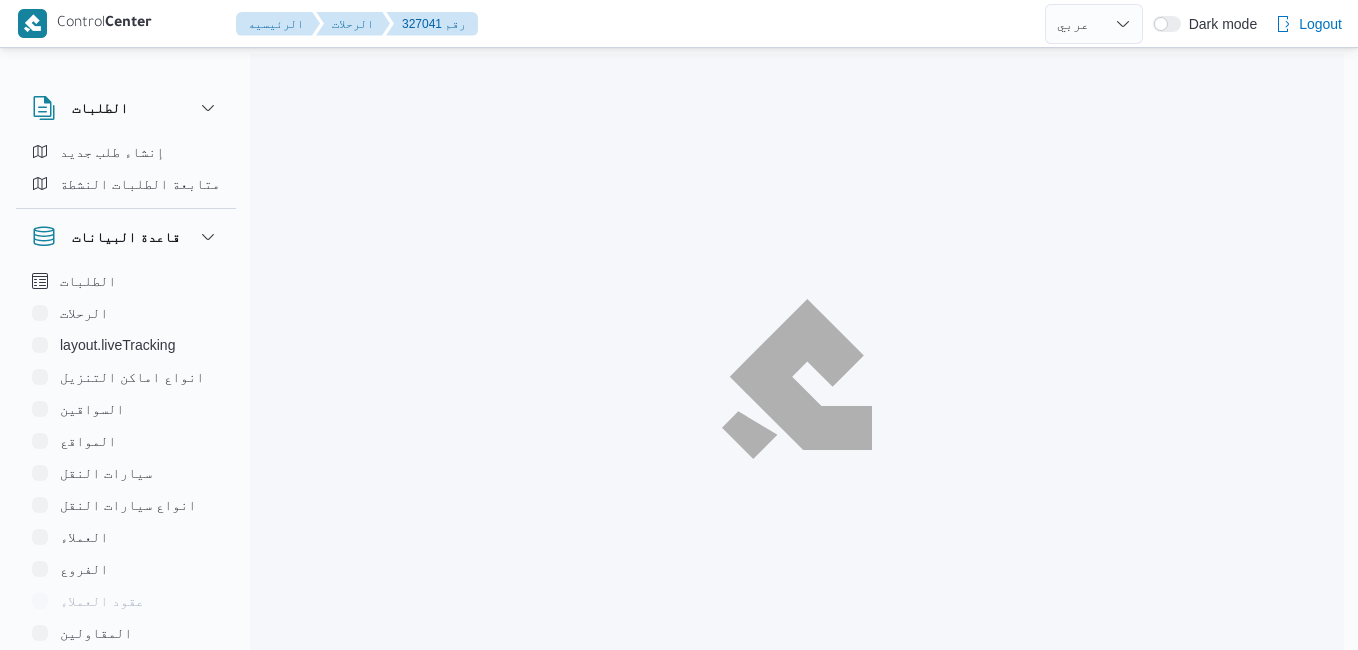 select on "ar" 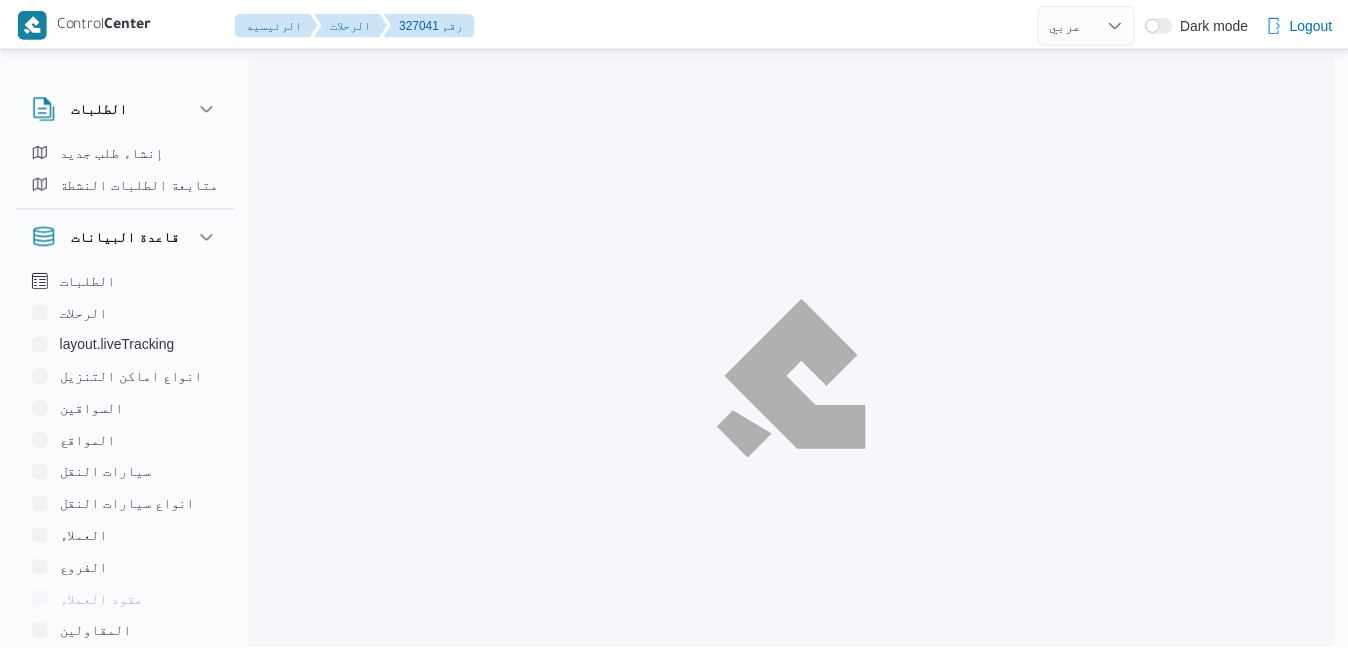 scroll, scrollTop: 0, scrollLeft: 0, axis: both 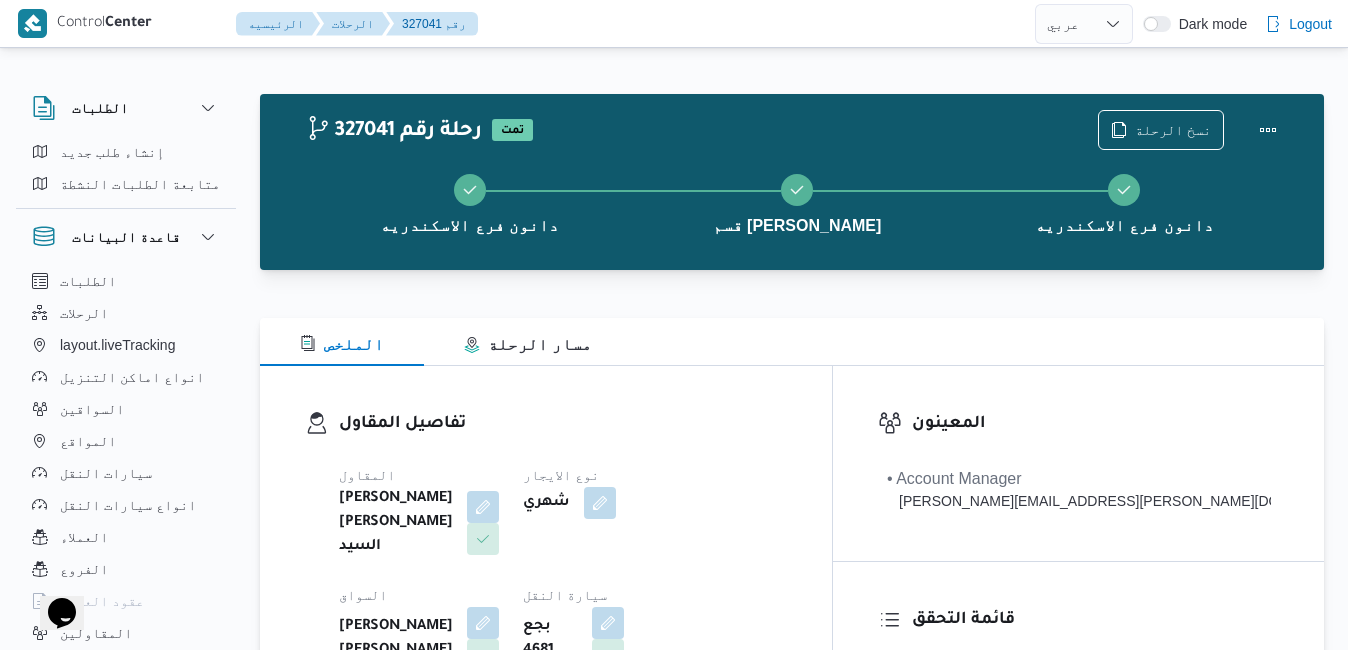 click on "تفاصيل المقاول" at bounding box center (563, 424) 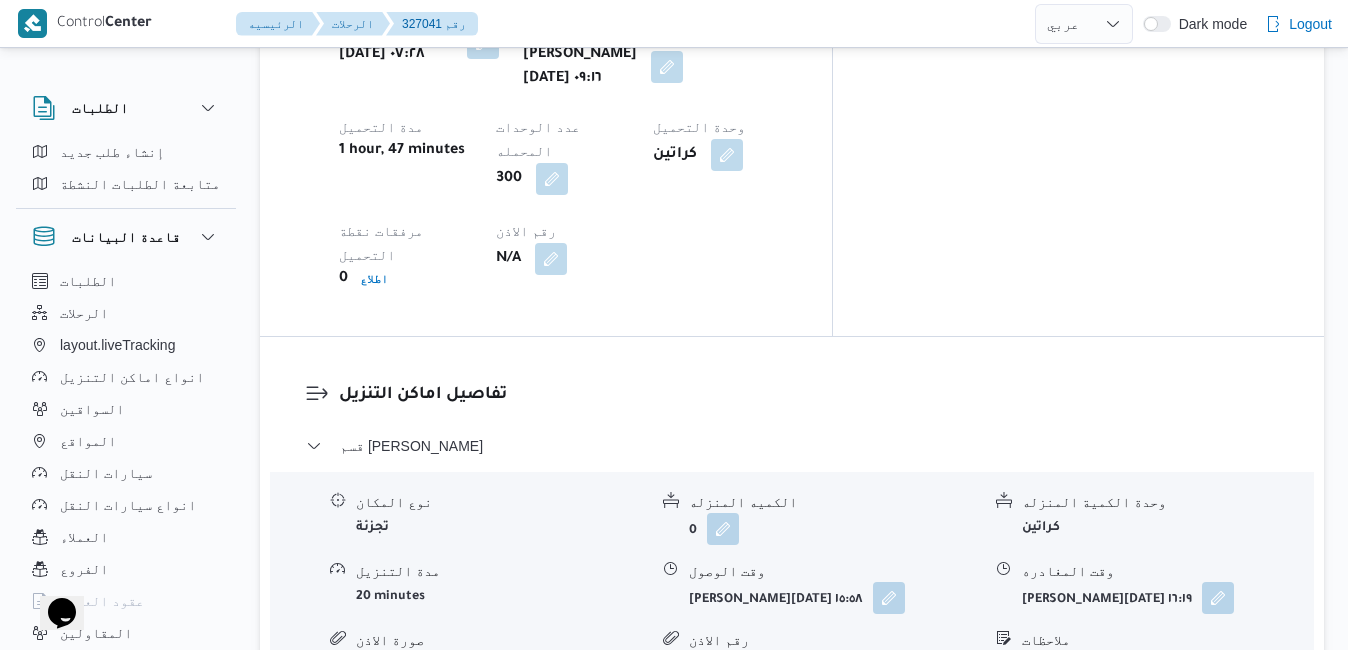 scroll, scrollTop: 1880, scrollLeft: 0, axis: vertical 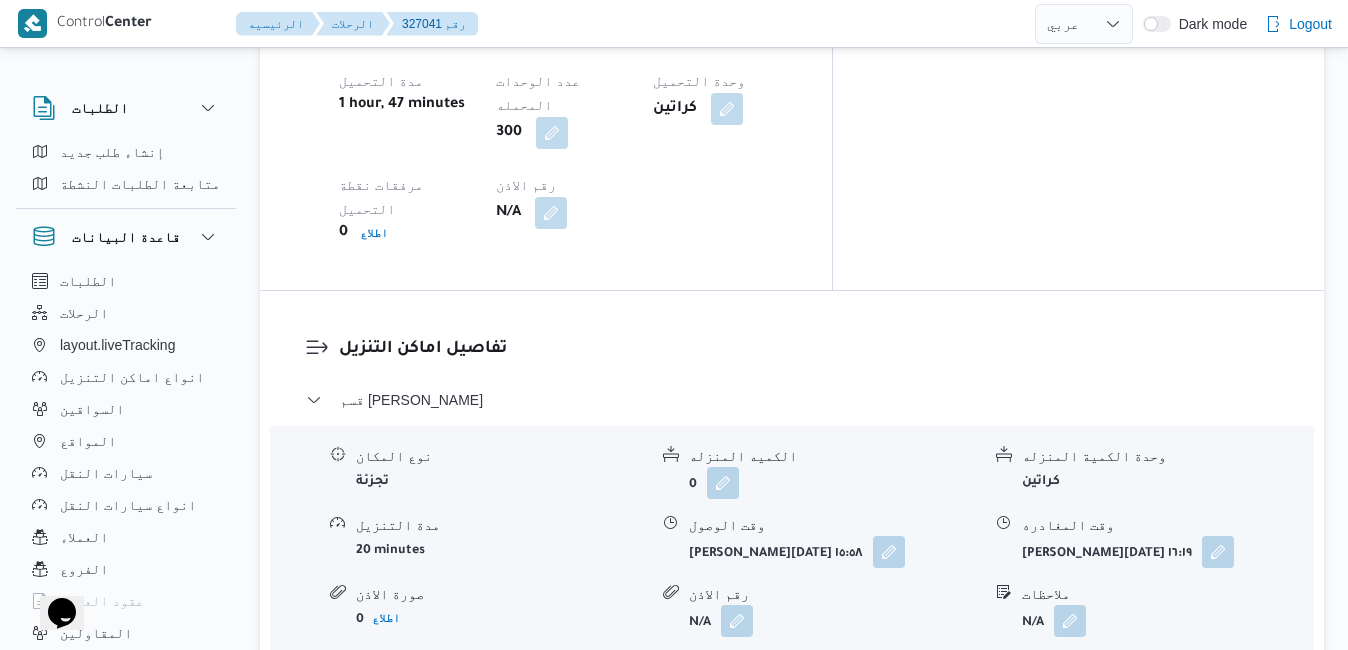 click on "قسم مينا البصل -
دانون فرع الاسكندريه" at bounding box center (792, 684) 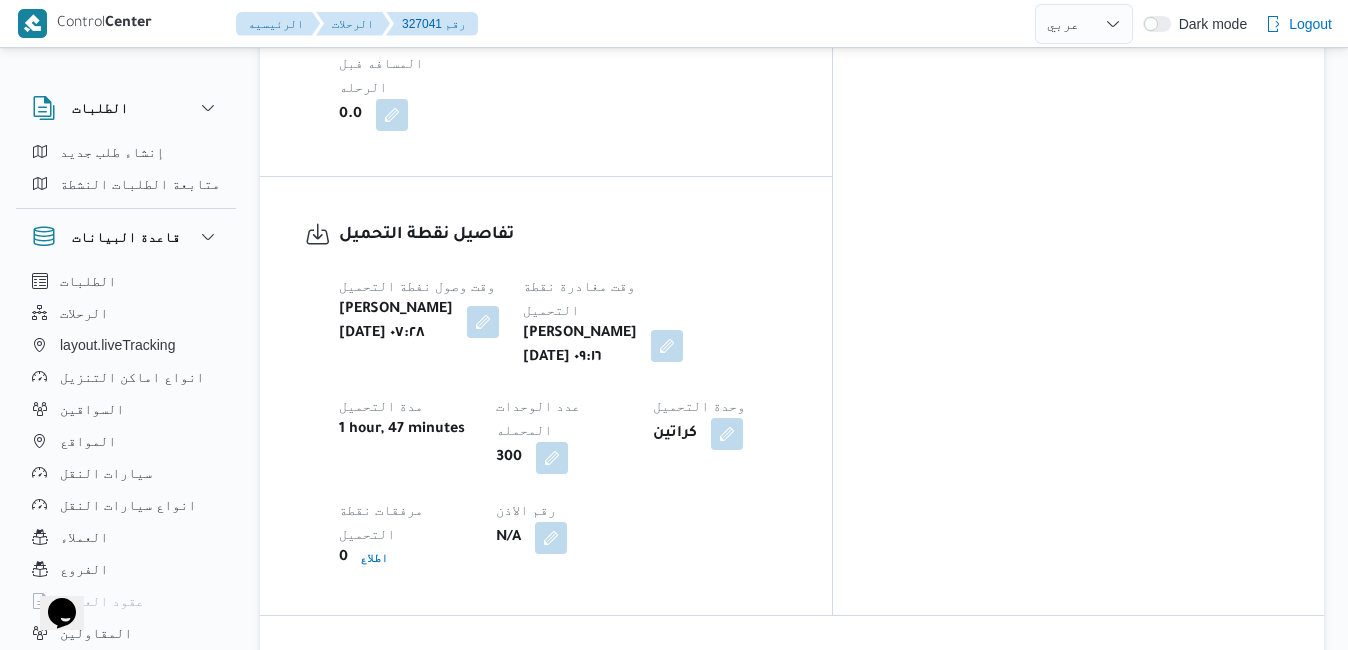 scroll, scrollTop: 1560, scrollLeft: 0, axis: vertical 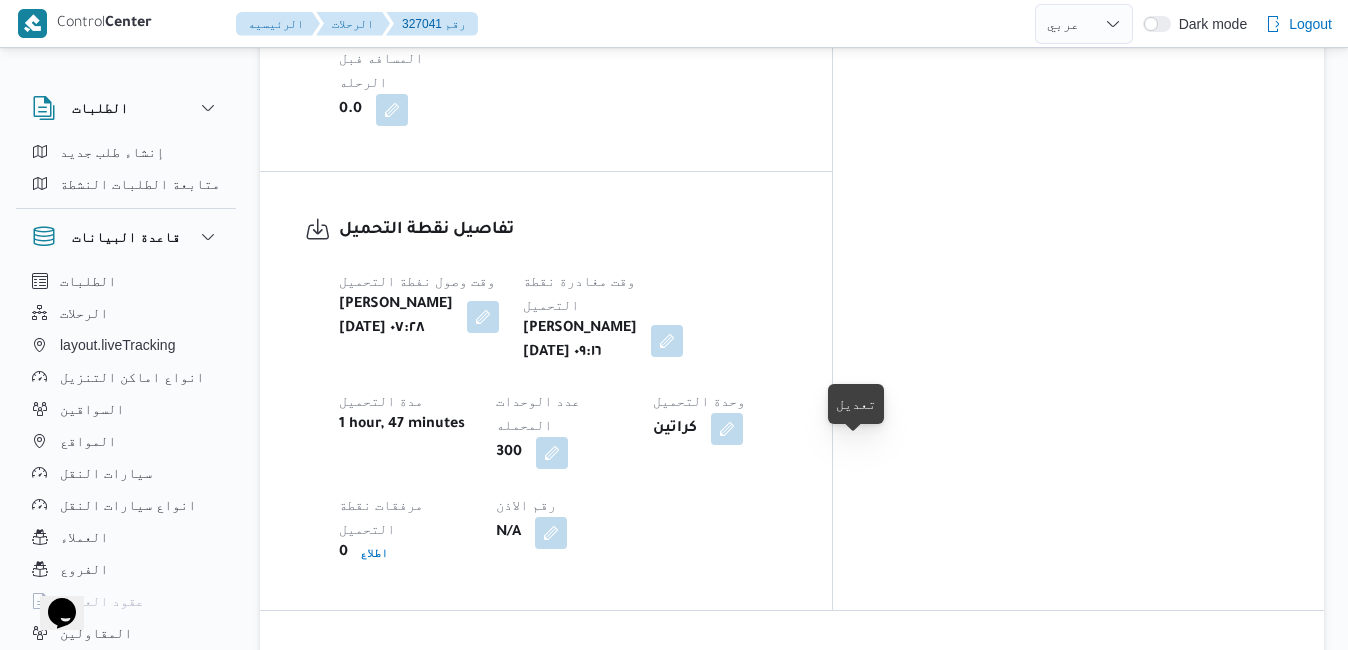 click at bounding box center [889, 871] 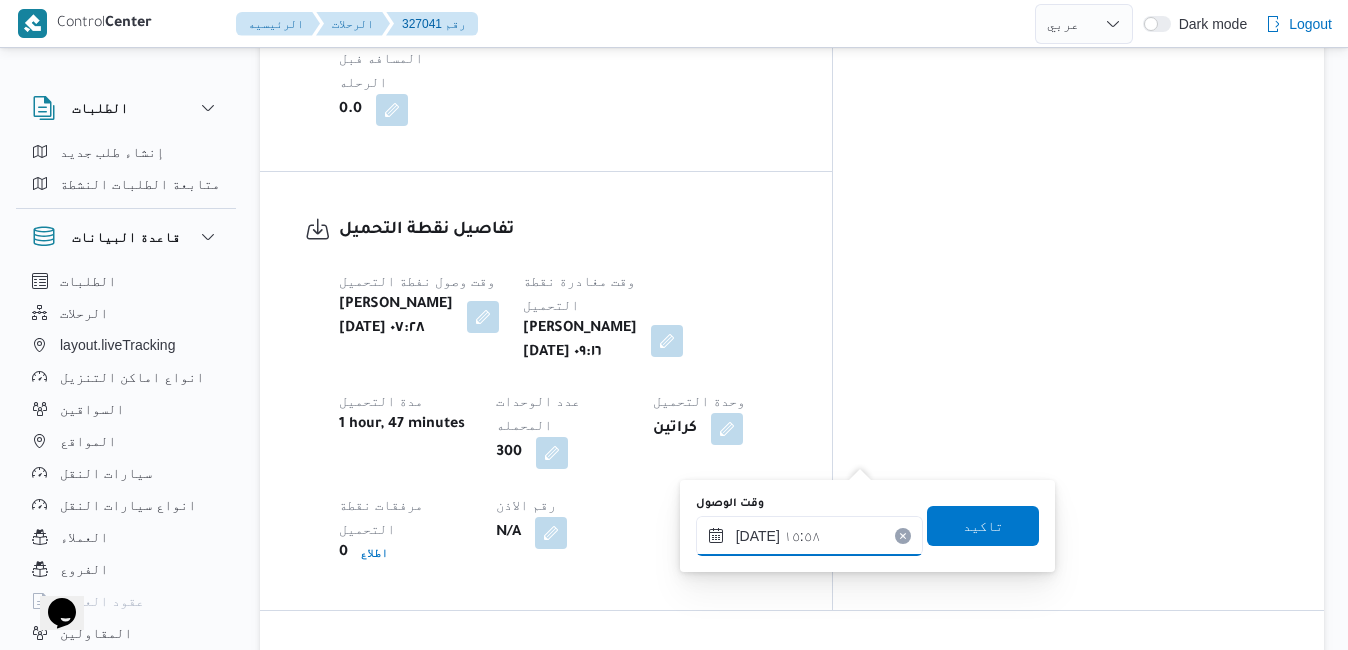 click on "٢٤/٠٧/٢٠٢٥ ١٥:٥٨" at bounding box center (809, 536) 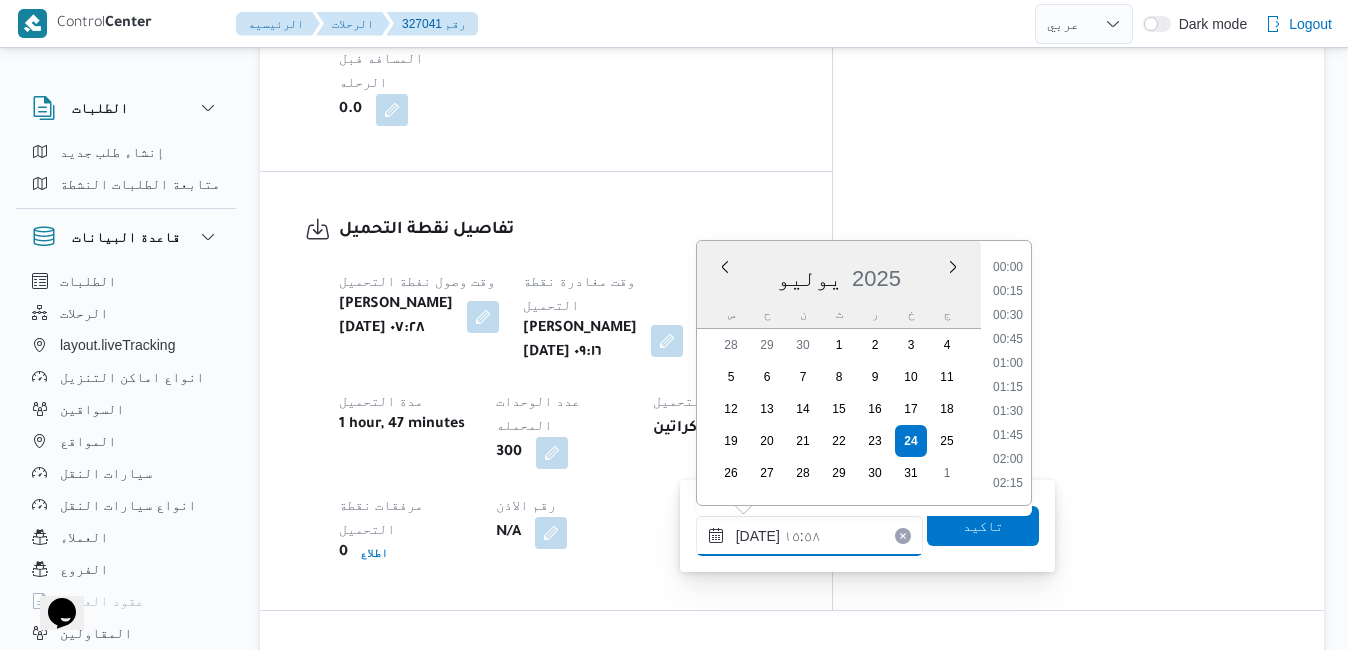 scroll, scrollTop: 1390, scrollLeft: 0, axis: vertical 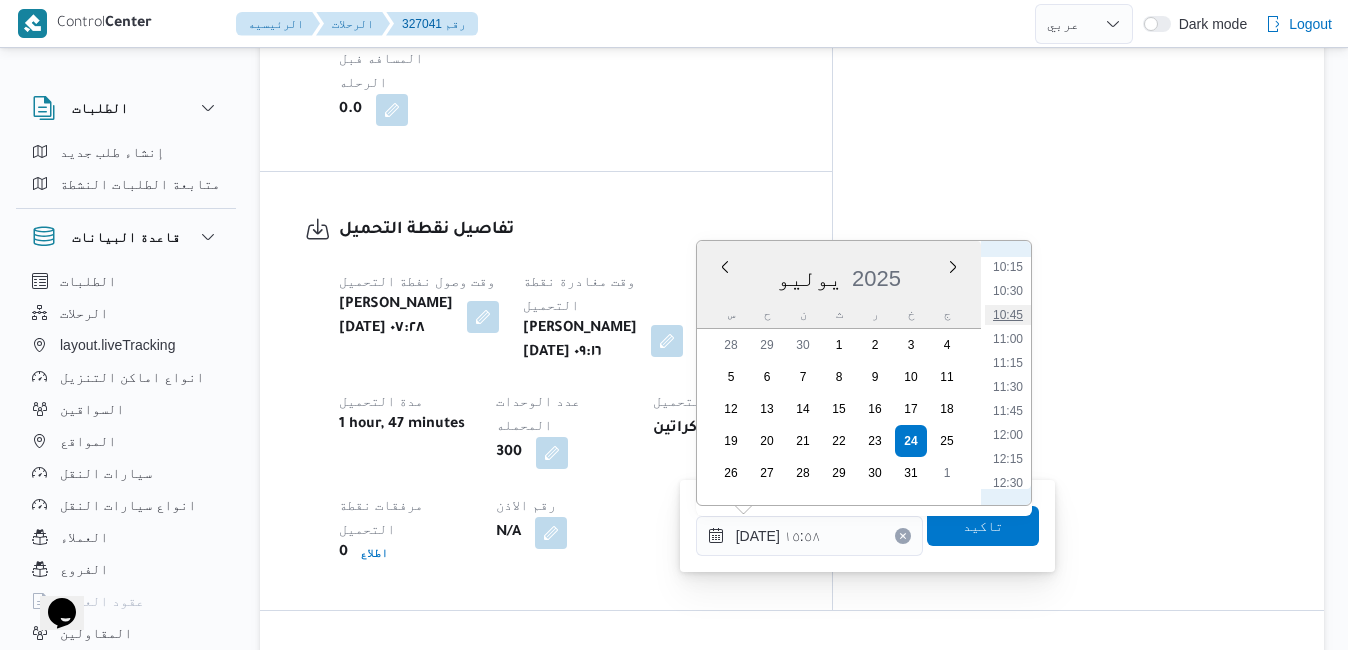 click on "10:45" at bounding box center (1008, 315) 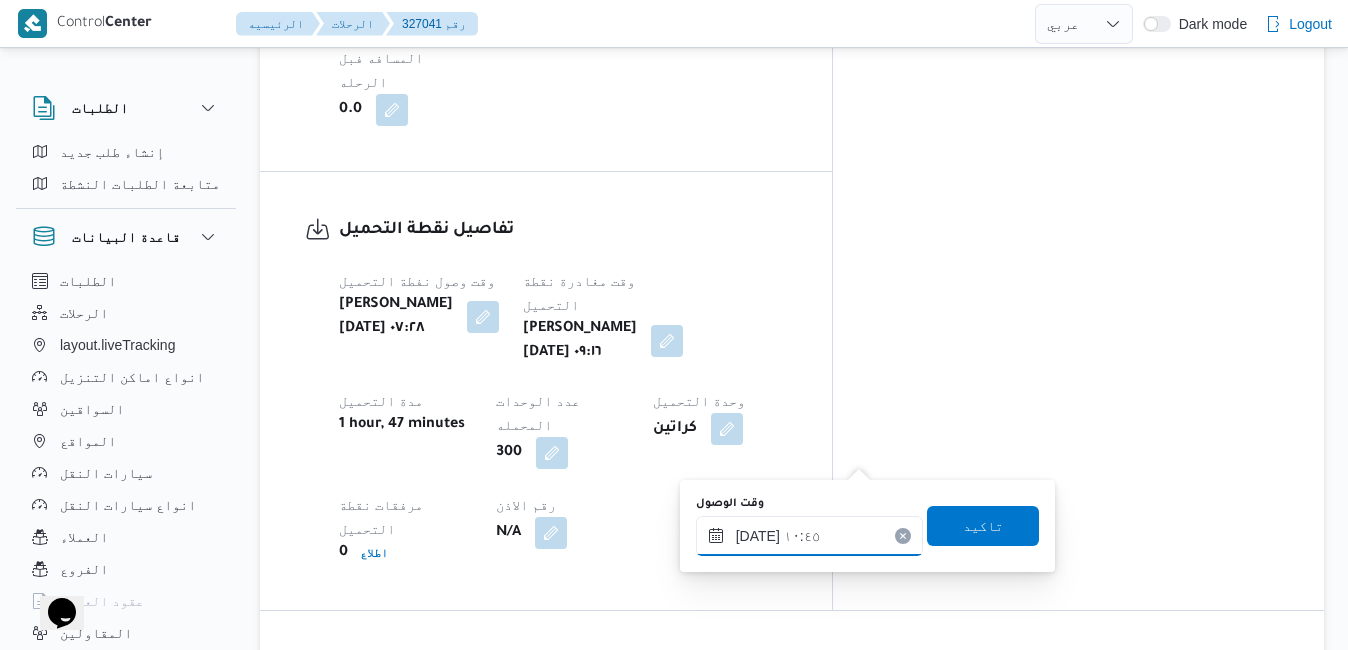 click on "٢٤/٠٧/٢٠٢٥ ١٠:٤٥" at bounding box center (809, 536) 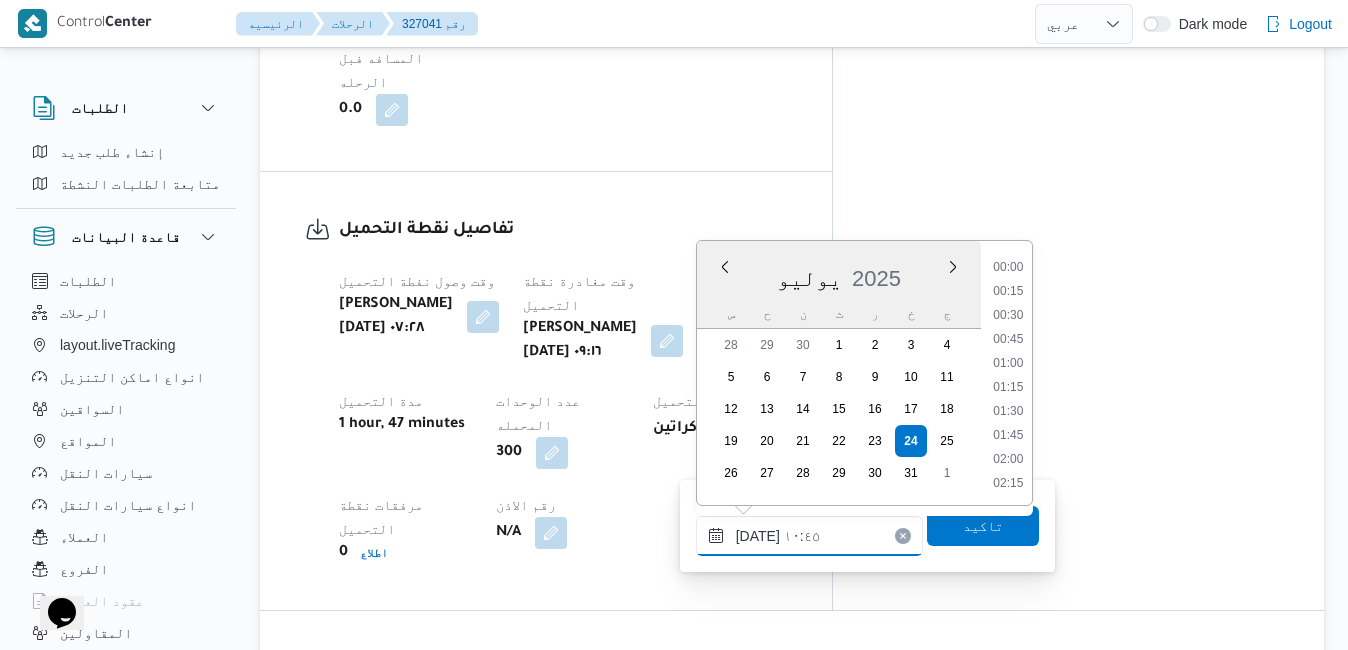 click on "٢٤/٠٧/٢٠٢٥ ١٠:٤٥" at bounding box center [809, 536] 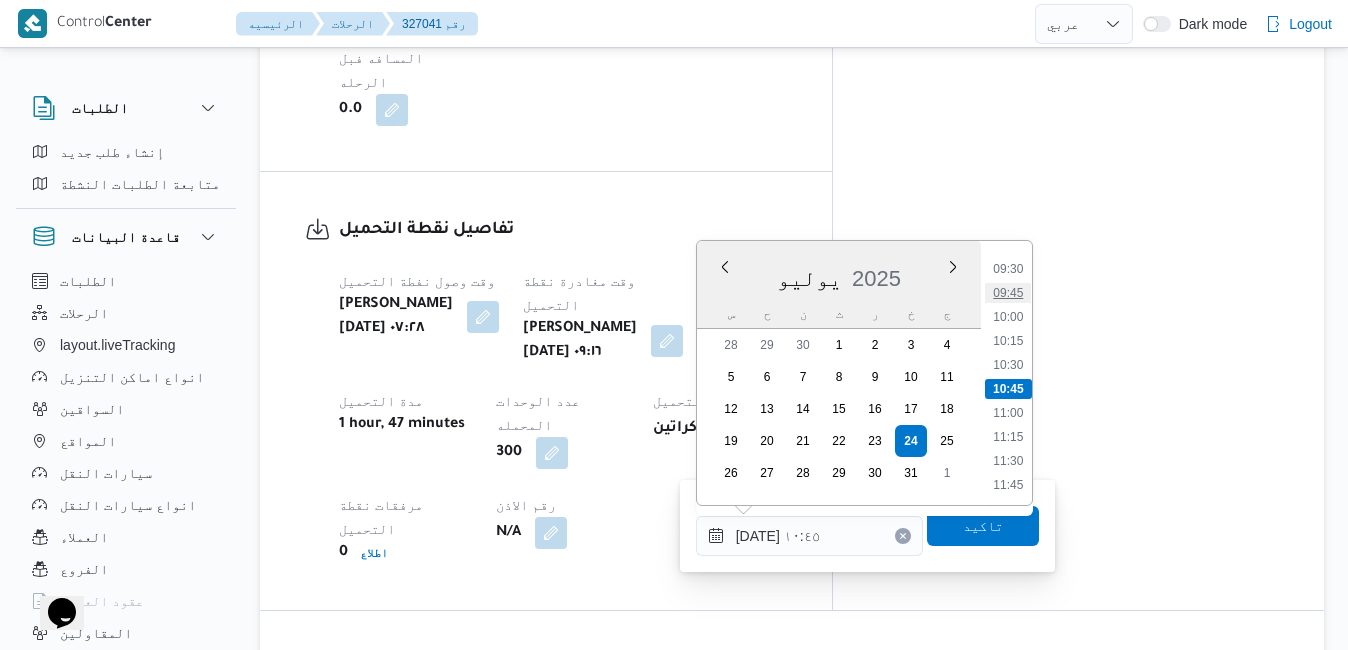 click on "09:45" at bounding box center (1008, 293) 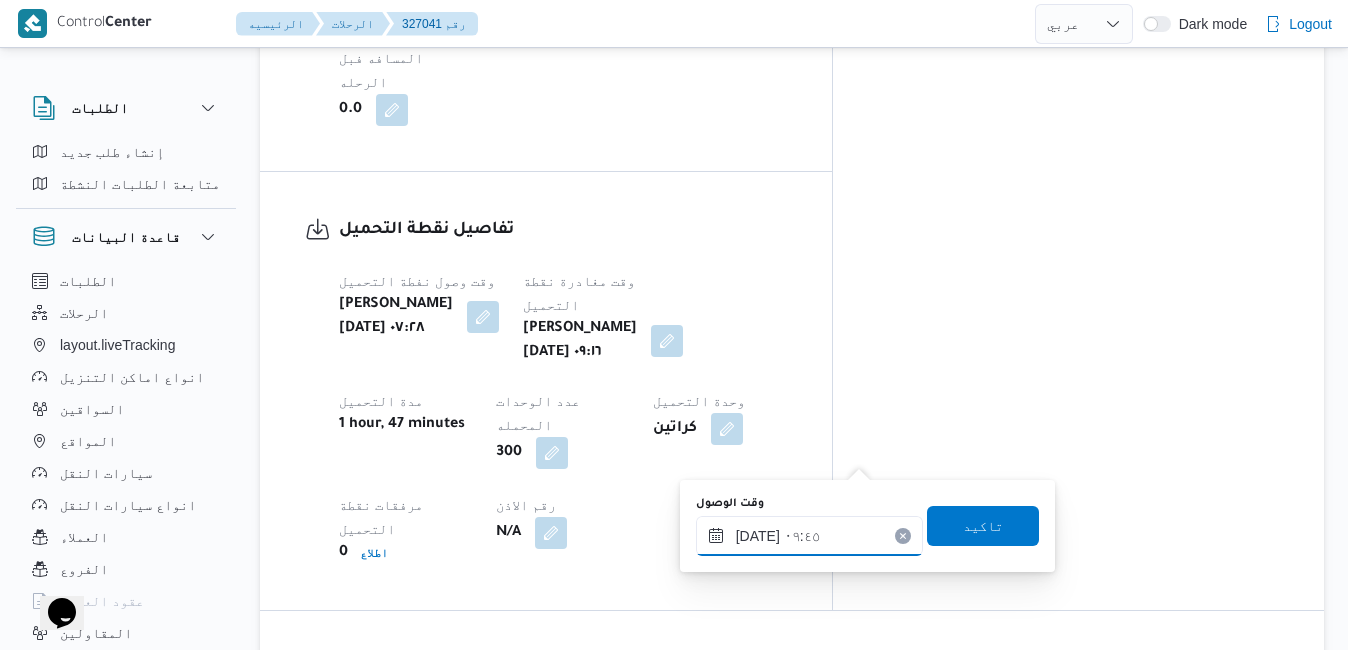 click on "٢٤/٠٧/٢٠٢٥ ٠٩:٤٥" at bounding box center [809, 536] 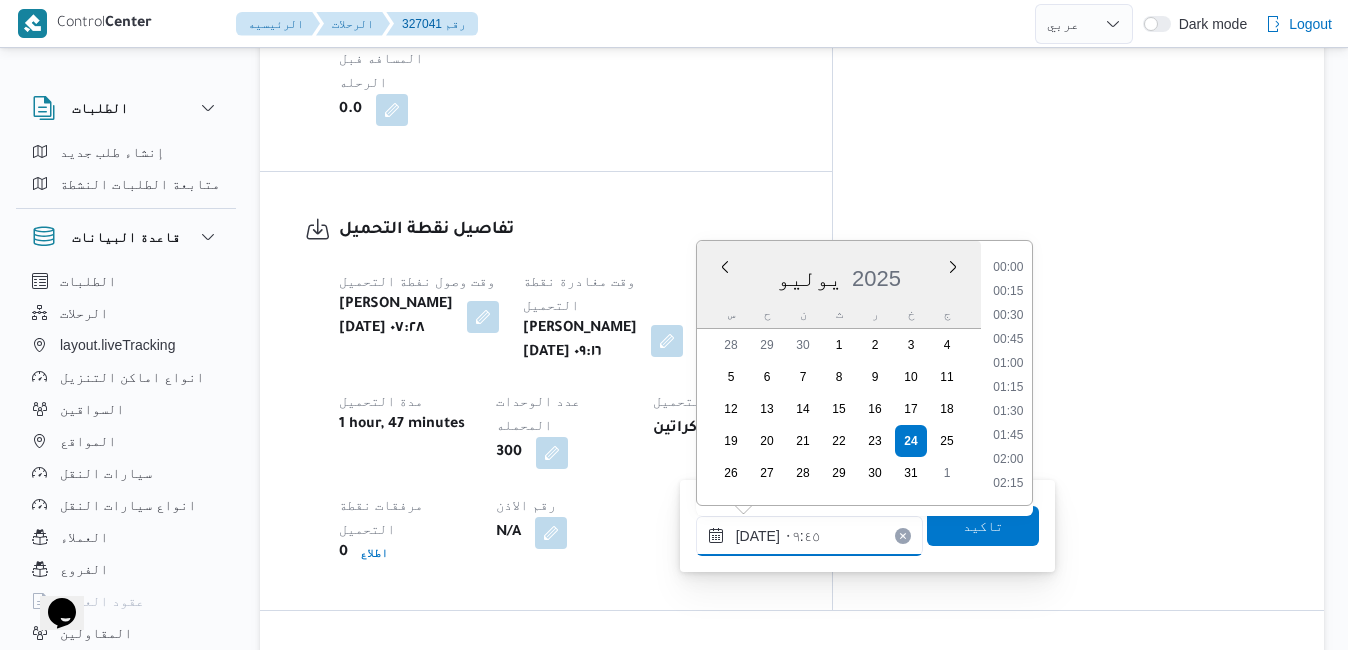 click on "٢٤/٠٧/٢٠٢٥ ٠٩:٤٥" at bounding box center [809, 536] 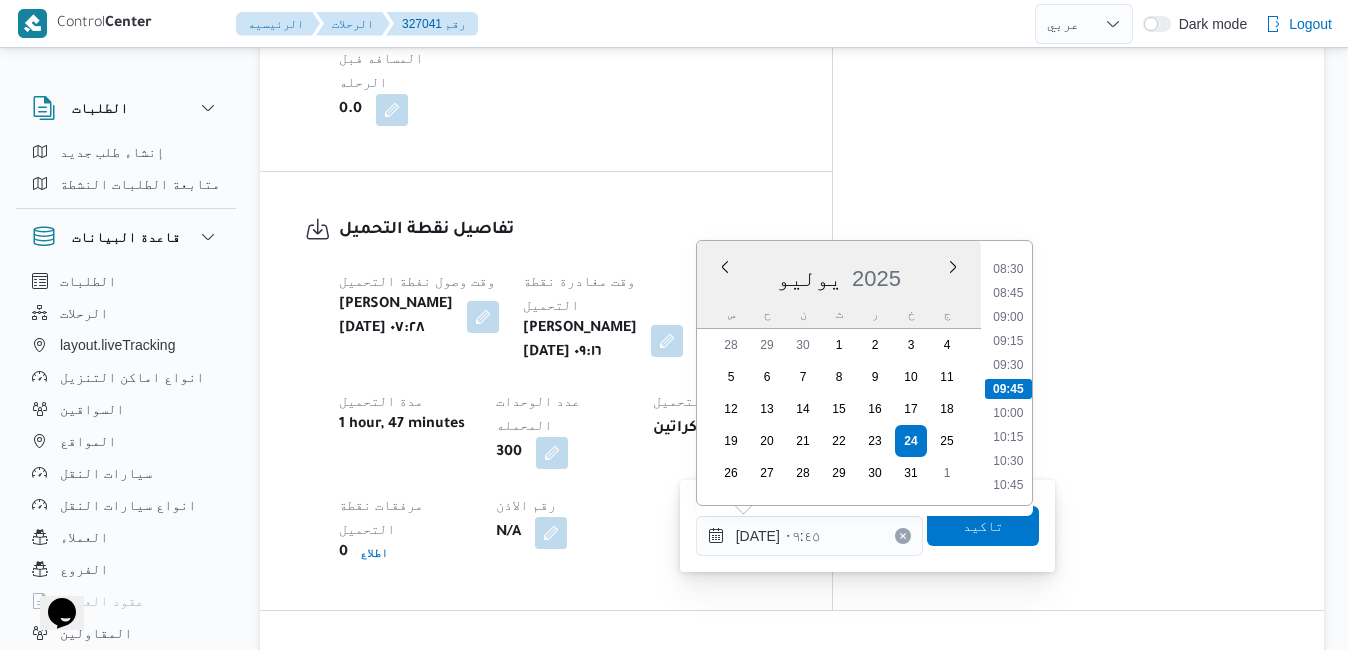 click on "تفاصيل نقطة التحميل وقت وصول نفطة التحميل خميس ٢٤ يوليو ٢٠٢٥ ٠٧:٢٨ وقت مغادرة نقطة التحميل خميس ٢٤ يوليو ٢٠٢٥ ٠٩:١٦ مدة التحميل 1 hour, 47 minutes عدد الوحدات المحمله 300 وحدة التحميل كراتين مرفقات نقطة التحميل 0 اطلاع رقم الاذن N/A" at bounding box center [546, 391] 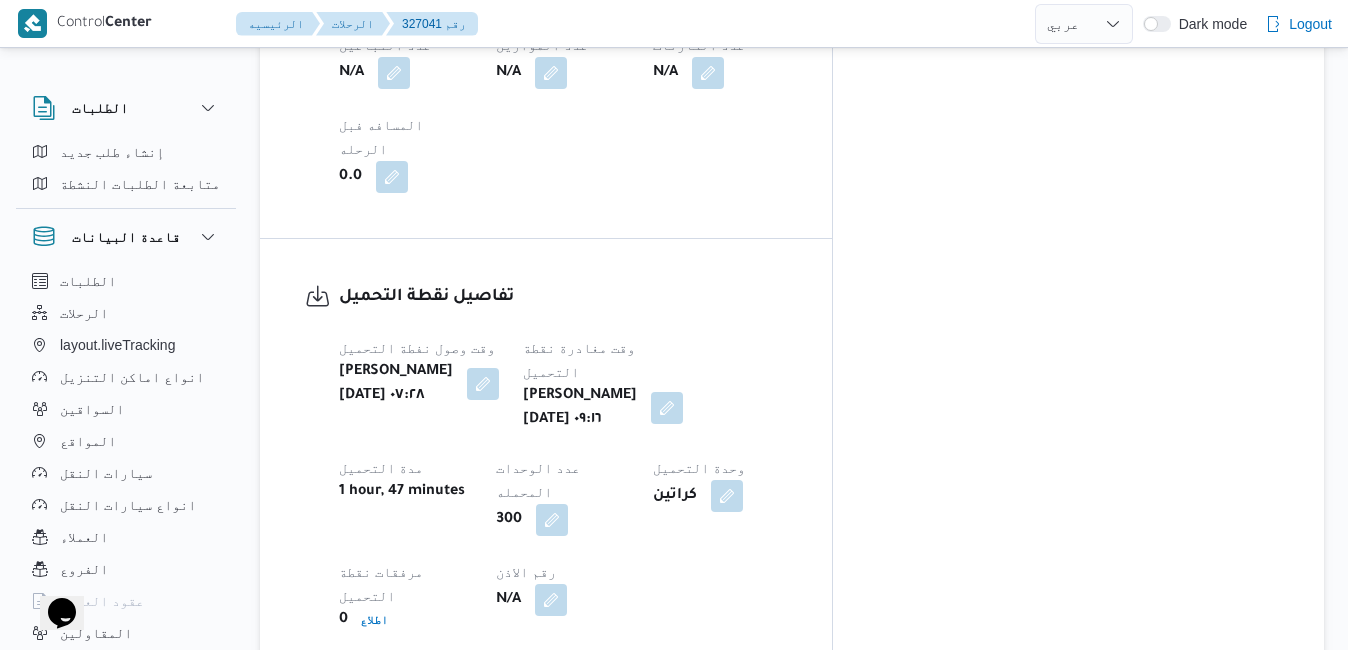 scroll, scrollTop: 1720, scrollLeft: 0, axis: vertical 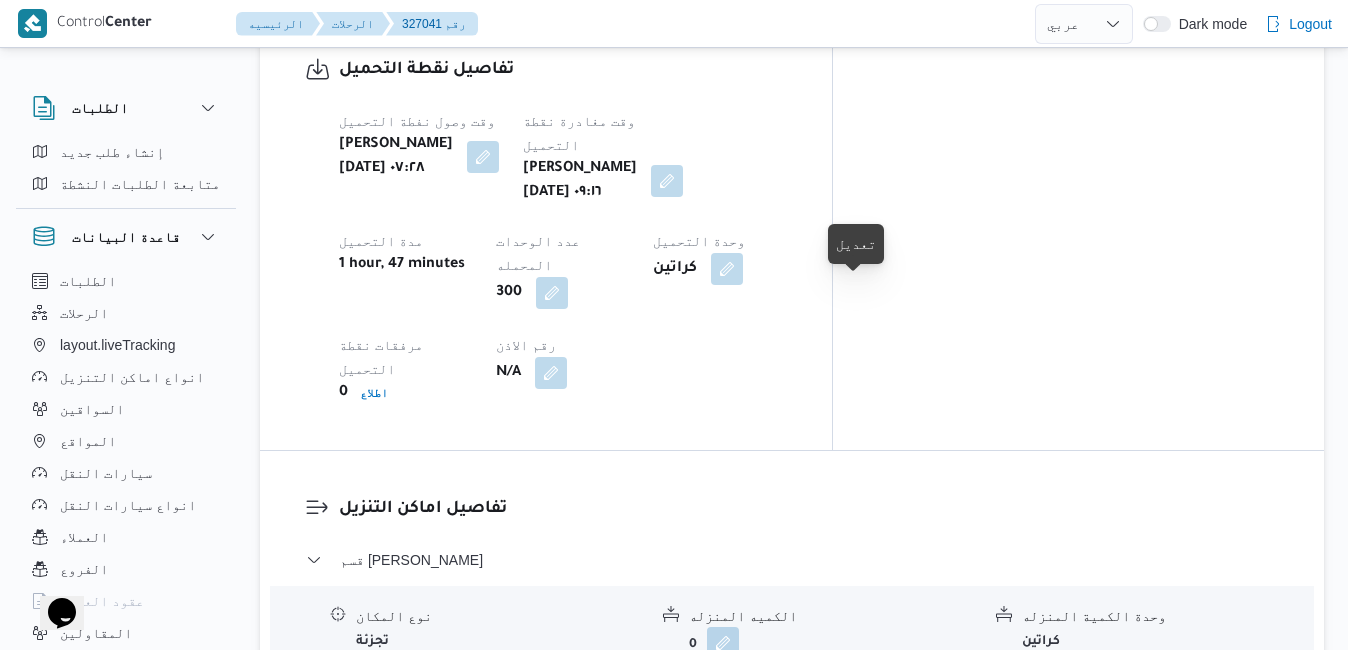 click at bounding box center [889, 711] 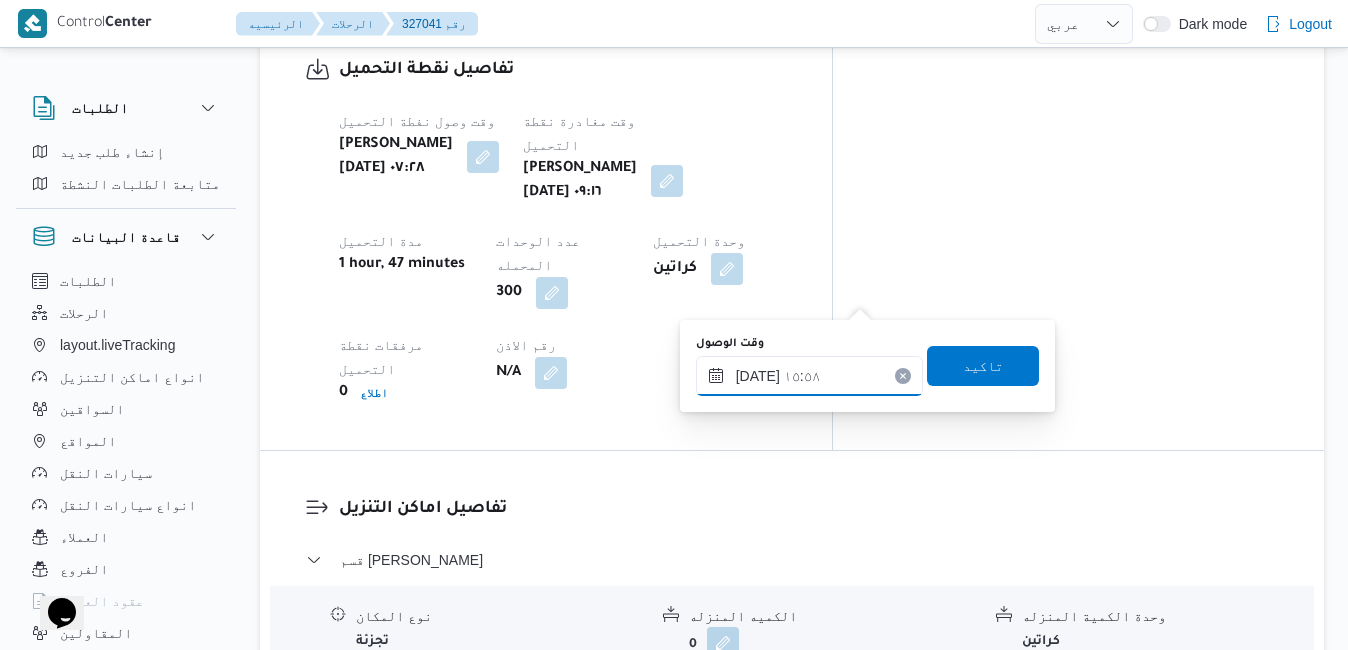 click on "٢٤/٠٧/٢٠٢٥ ١٥:٥٨" at bounding box center [809, 376] 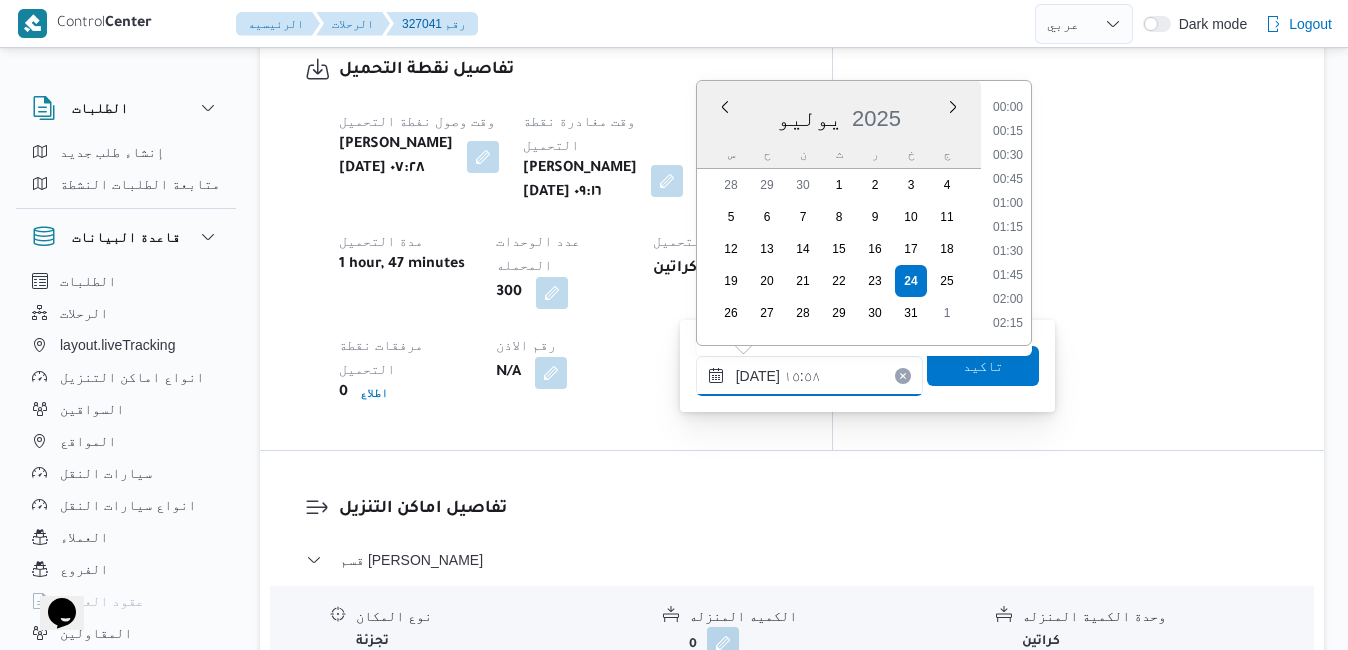 scroll, scrollTop: 1390, scrollLeft: 0, axis: vertical 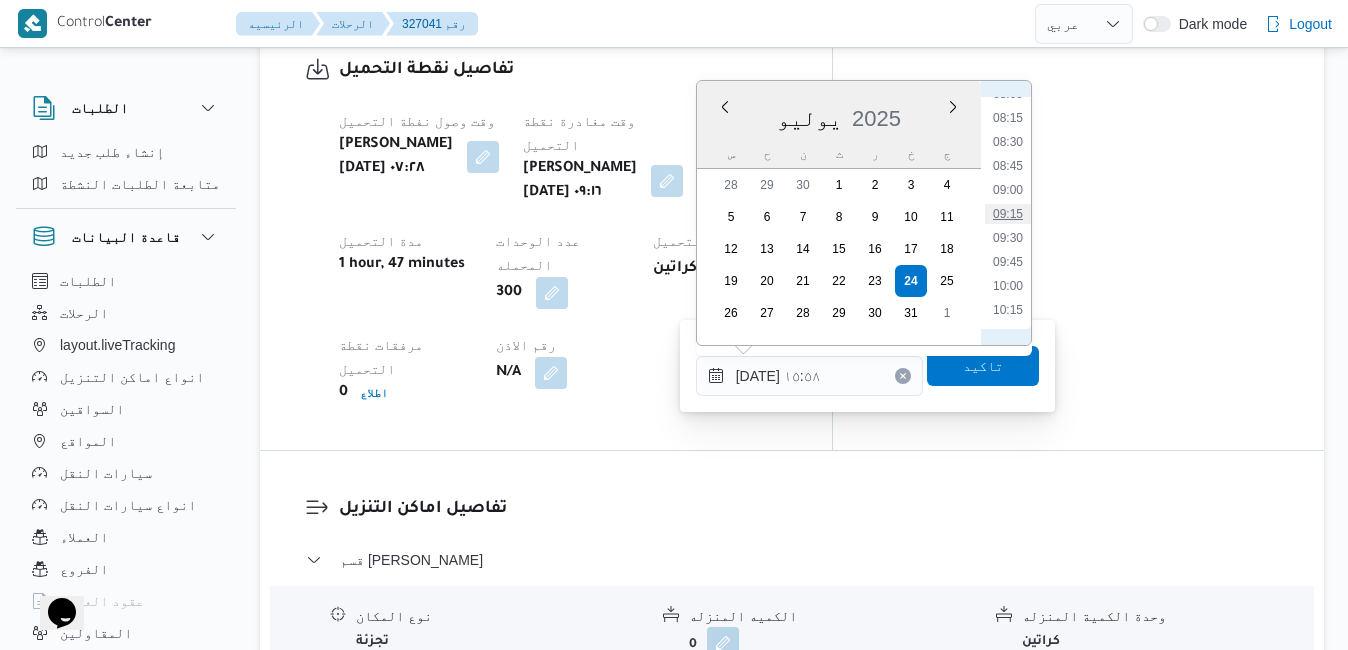 click on "09:15" at bounding box center [1008, 214] 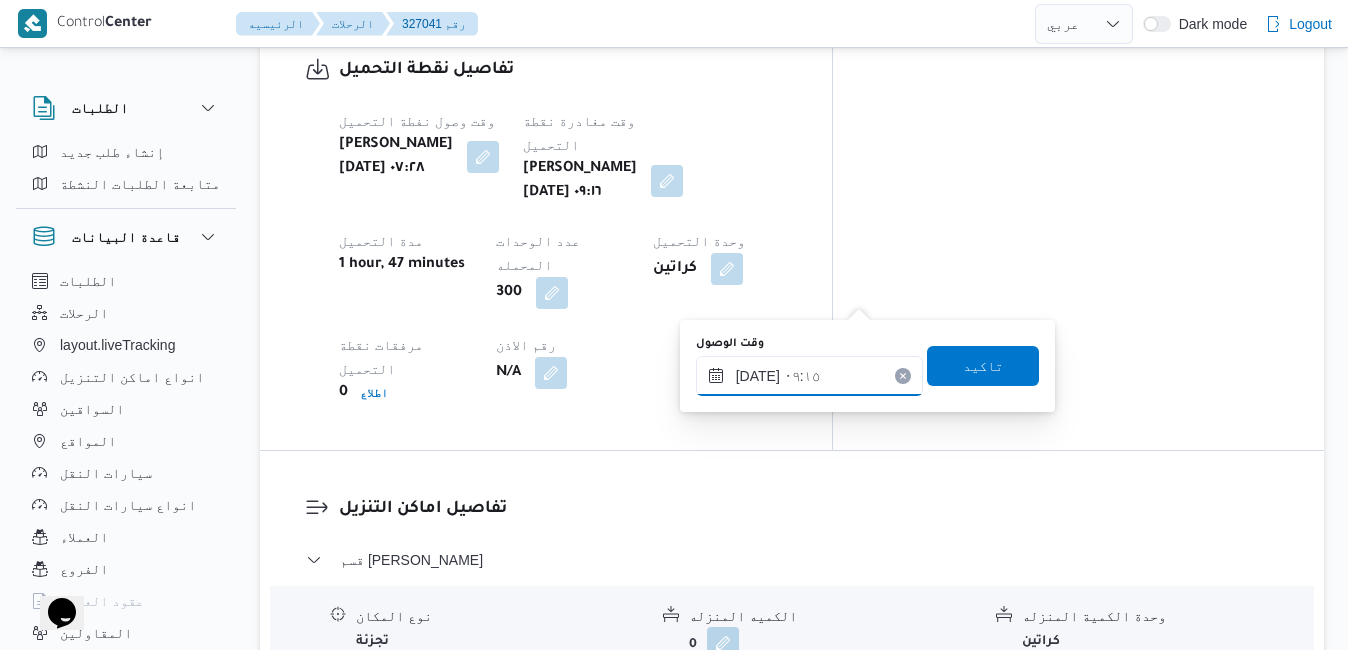 click on "٢٤/٠٧/٢٠٢٥ ٠٩:١٥" at bounding box center [809, 376] 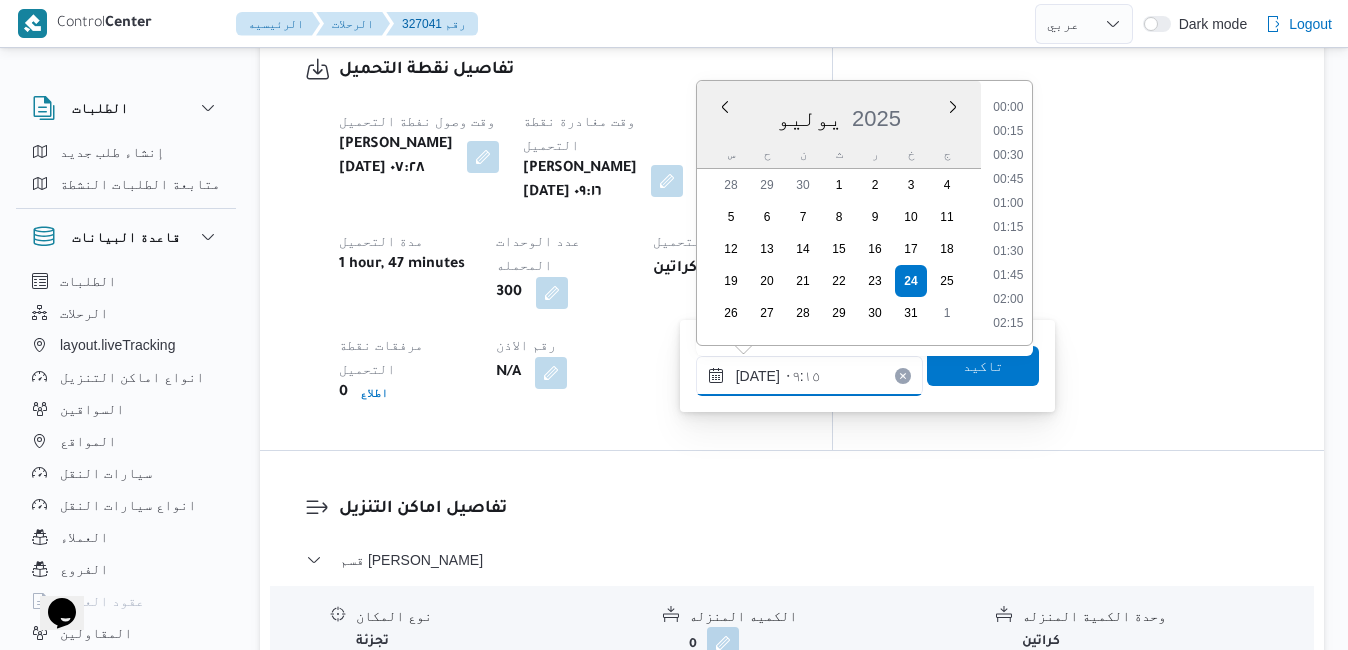 click on "٢٤/٠٧/٢٠٢٥ ٠٩:١٥" at bounding box center [809, 376] 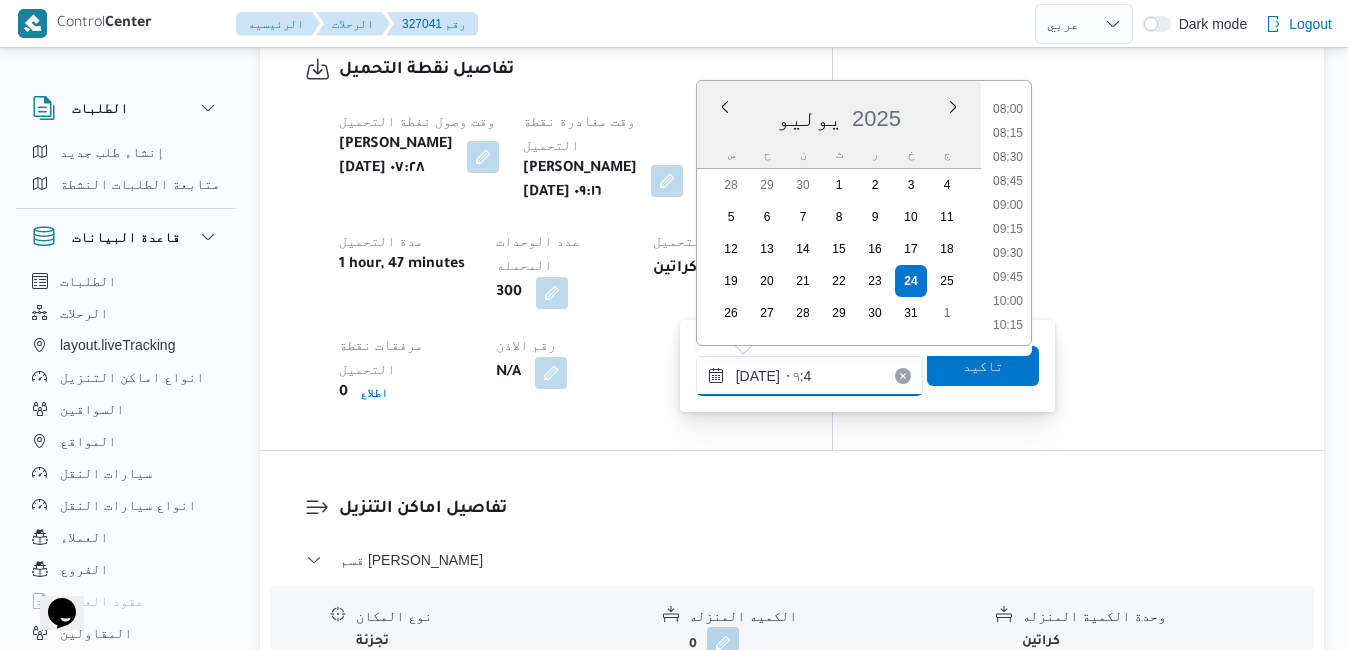 type on "٢٤/٠٧/٢٠٢٥ ٠٩:40" 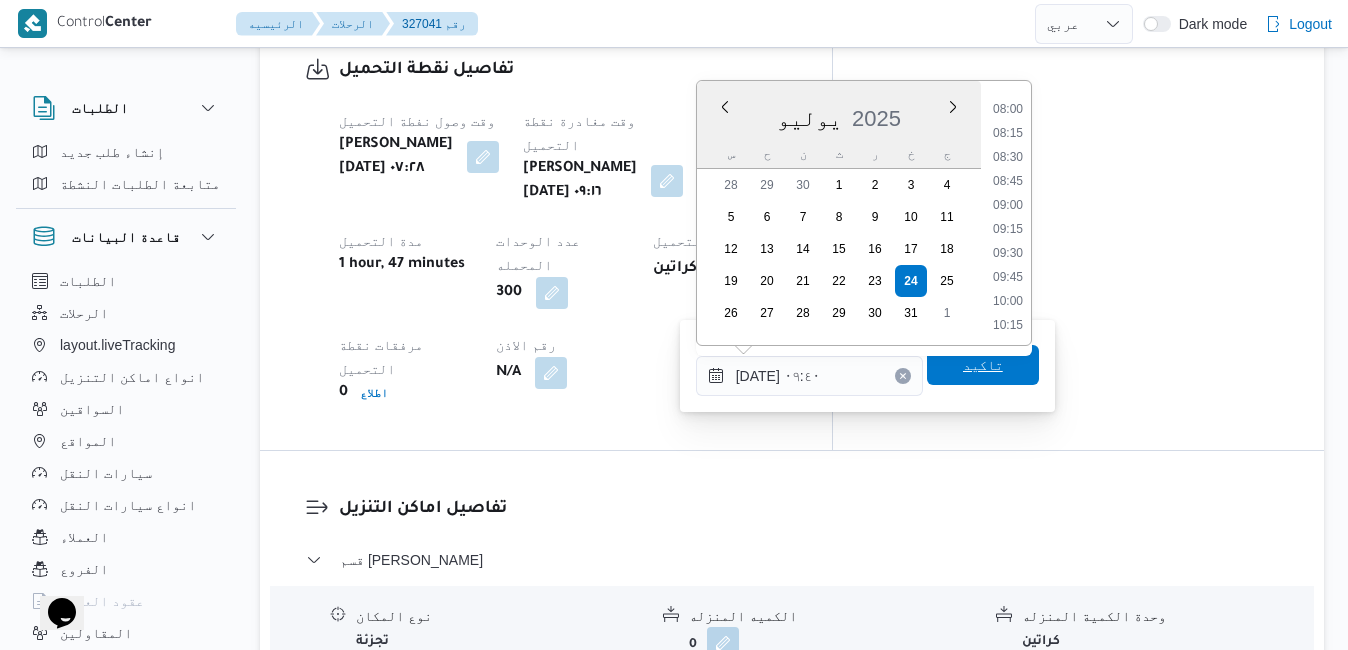 click on "تاكيد" at bounding box center (983, 365) 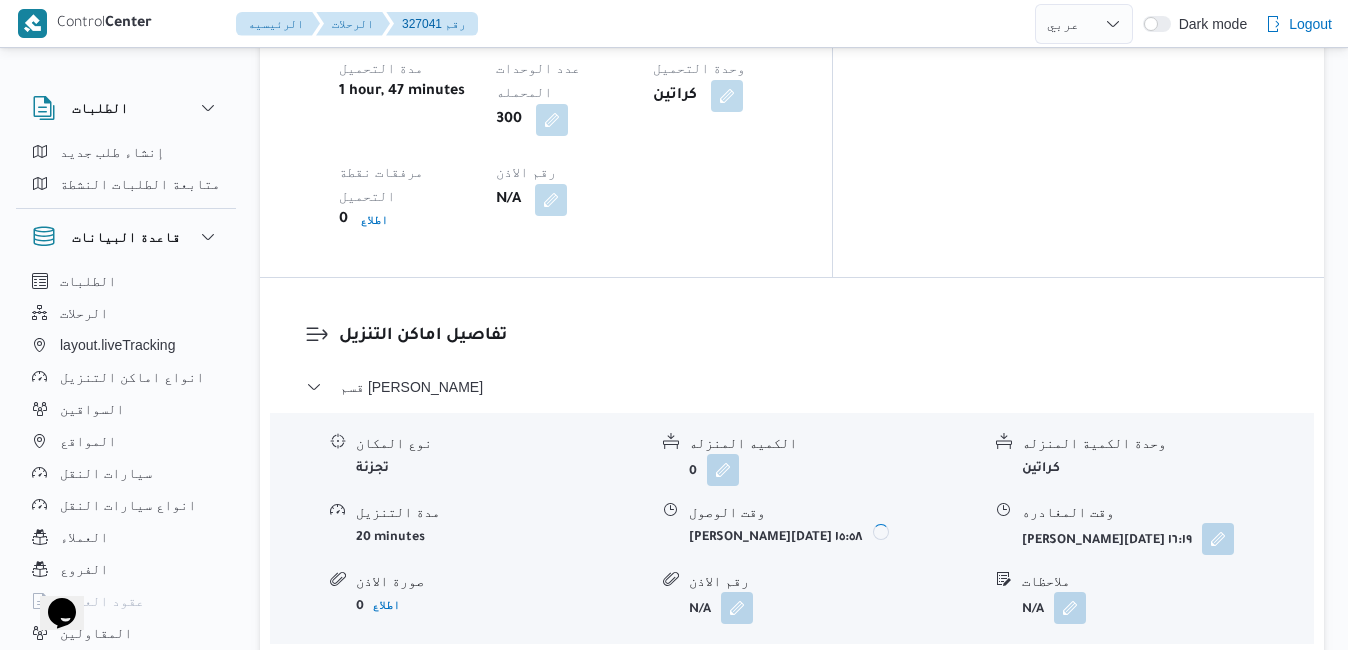 scroll, scrollTop: 1920, scrollLeft: 0, axis: vertical 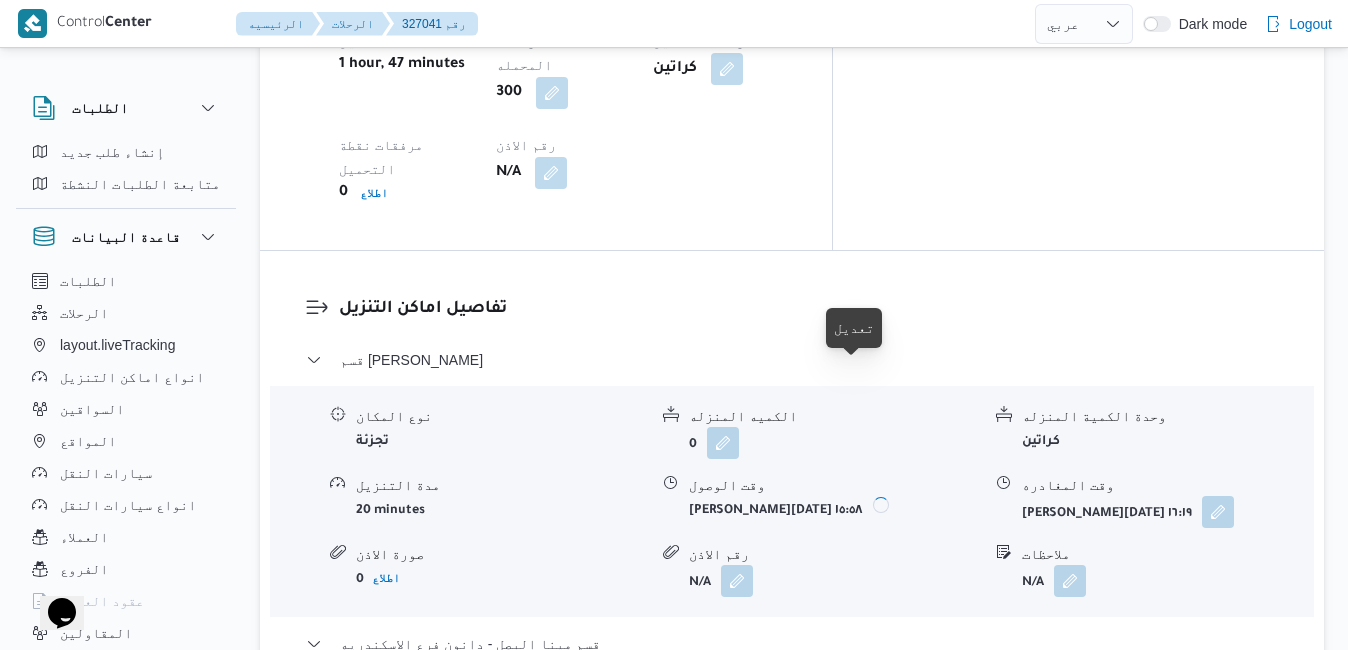 click at bounding box center [887, 795] 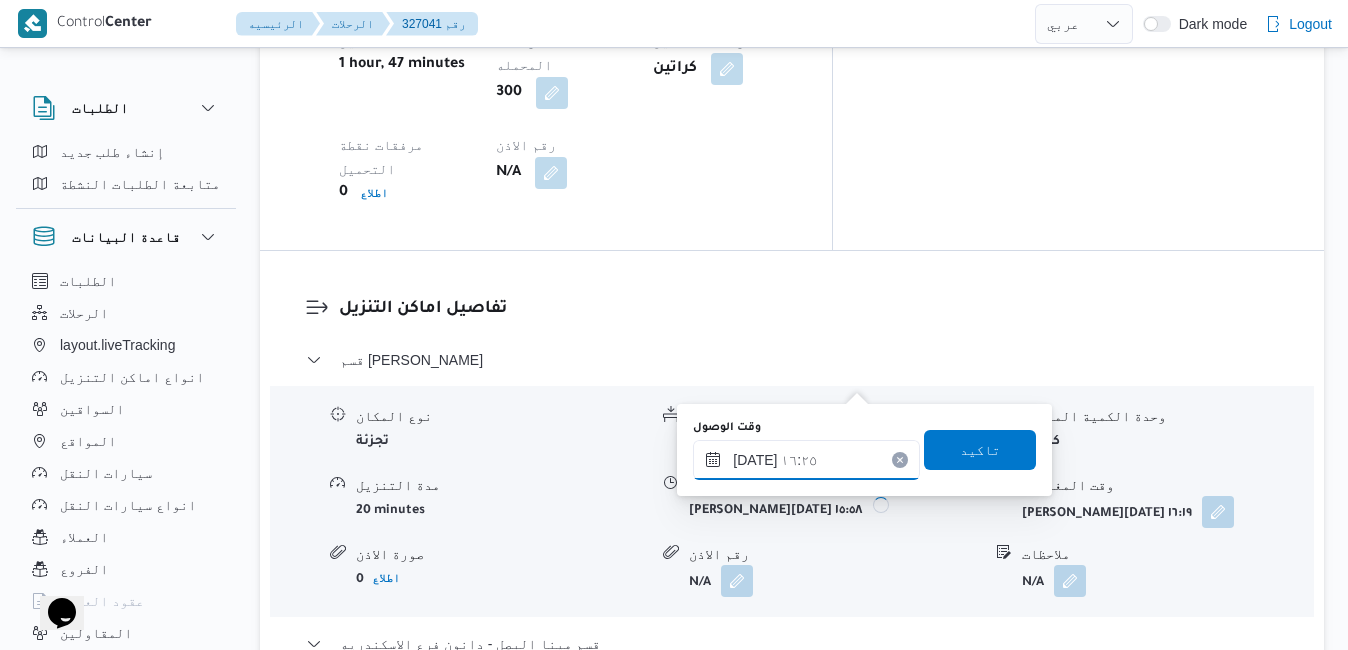 click on "٢٤/٠٧/٢٠٢٥ ١٦:٢٥" at bounding box center (806, 460) 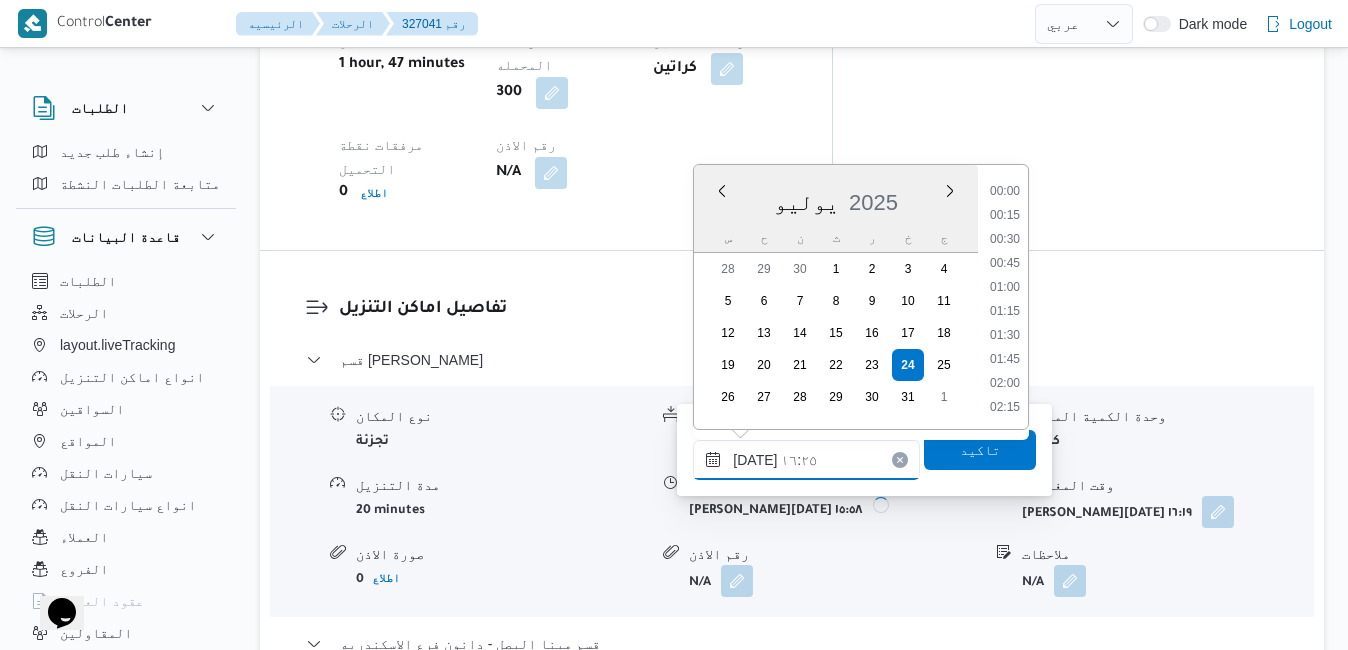 scroll, scrollTop: 1438, scrollLeft: 0, axis: vertical 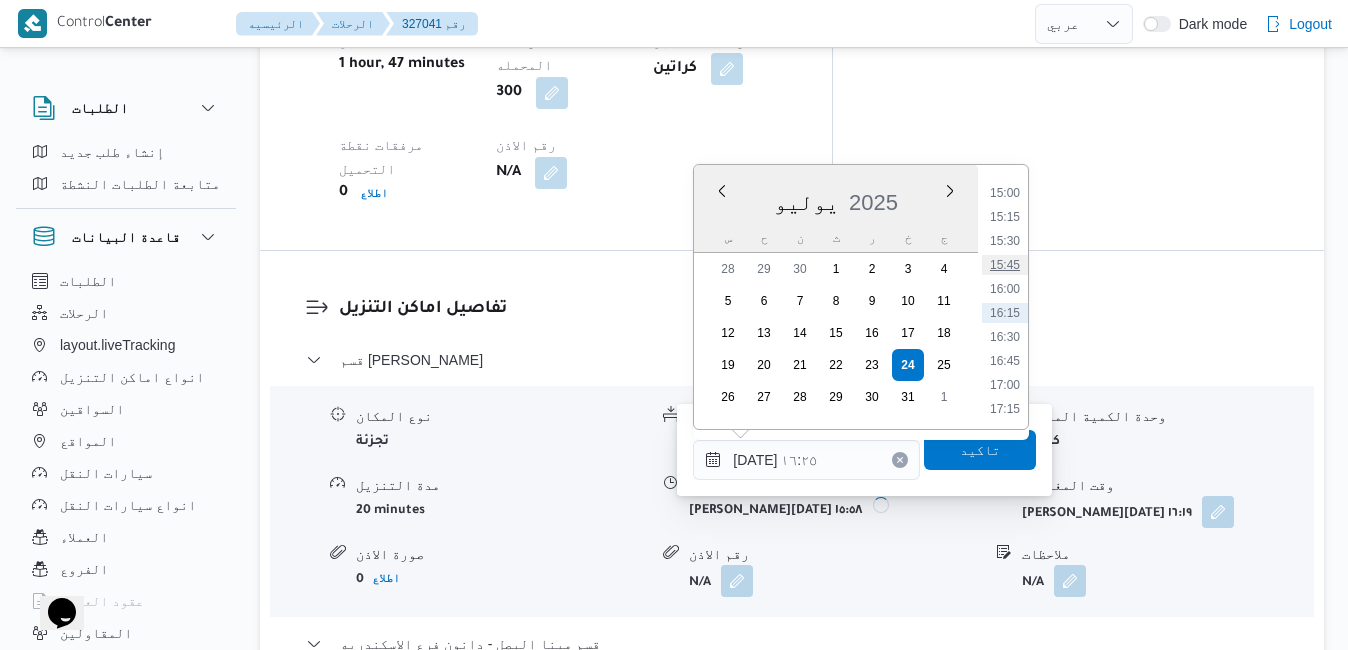 click on "15:45" at bounding box center [1005, 265] 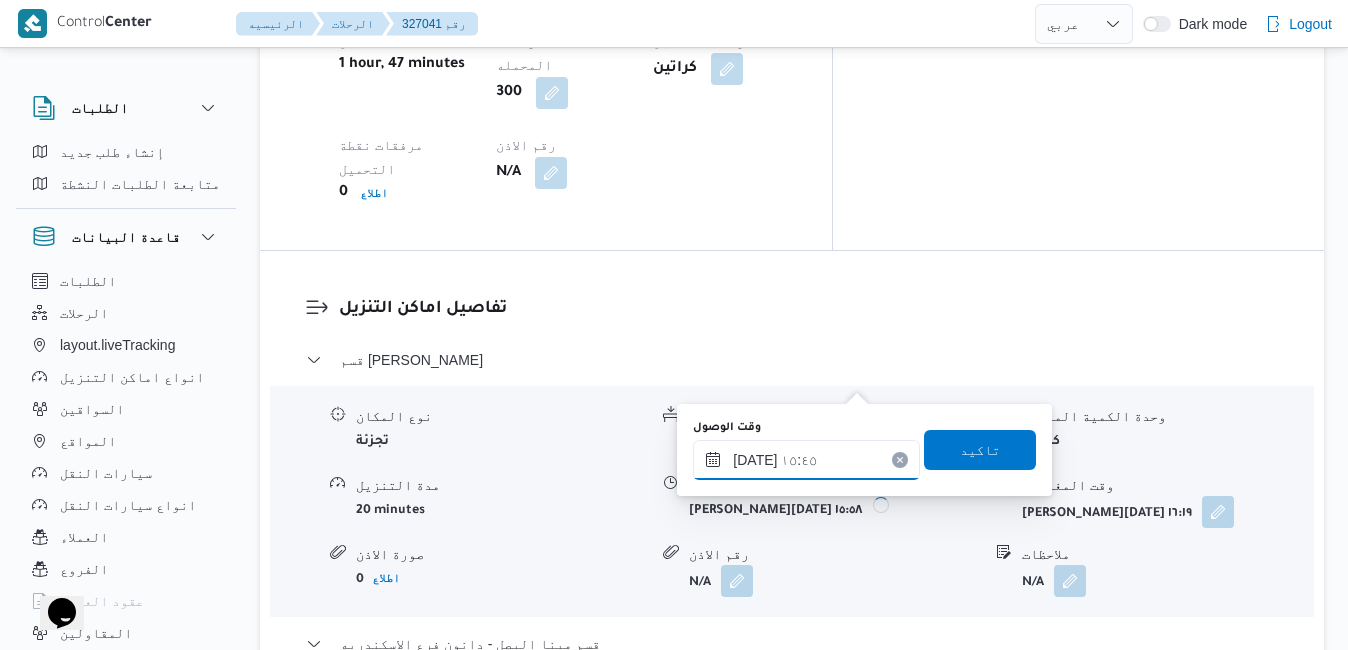 click on "٢٤/٠٧/٢٠٢٥ ١٥:٤٥" at bounding box center [806, 460] 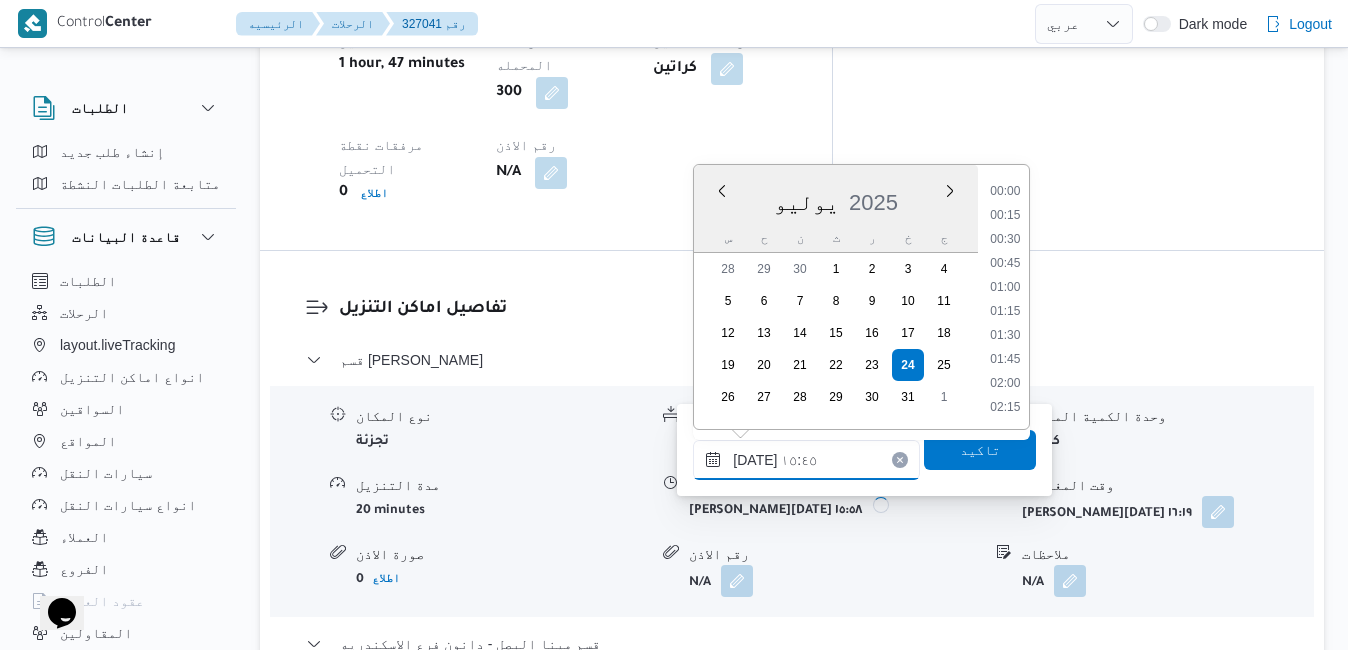 scroll, scrollTop: 1390, scrollLeft: 0, axis: vertical 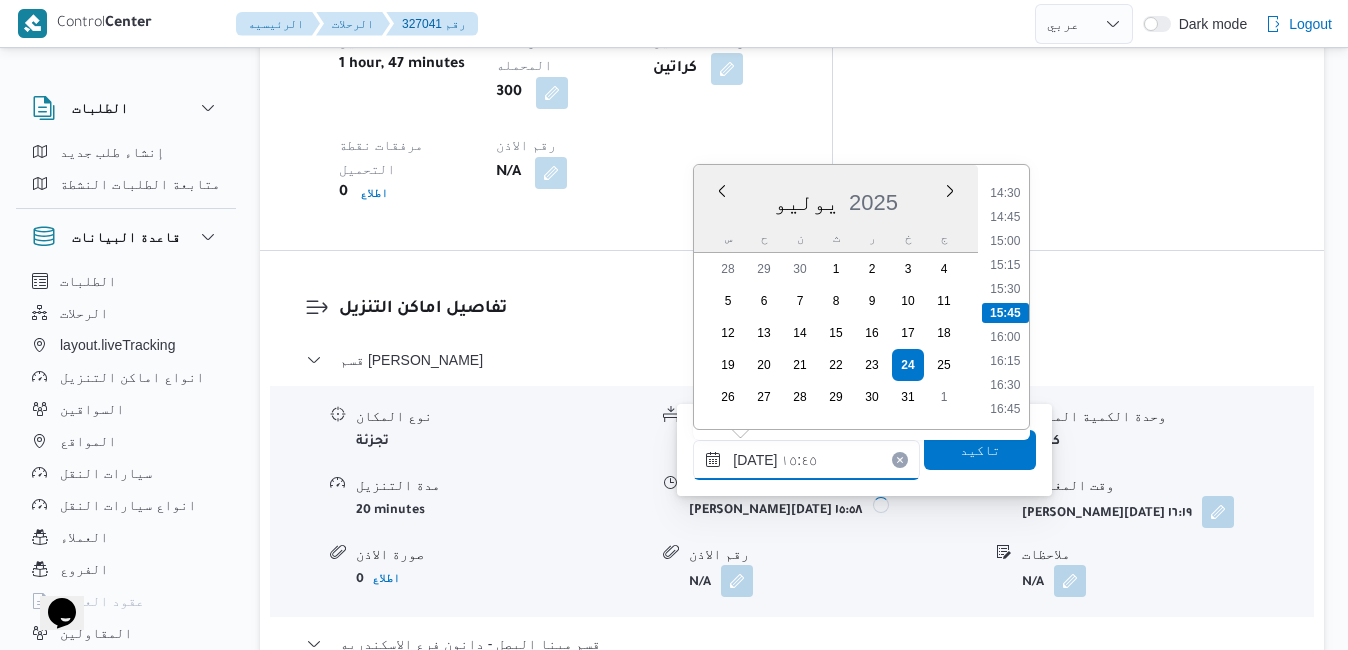 click on "٢٤/٠٧/٢٠٢٥ ١٥:٤٥" at bounding box center (806, 460) 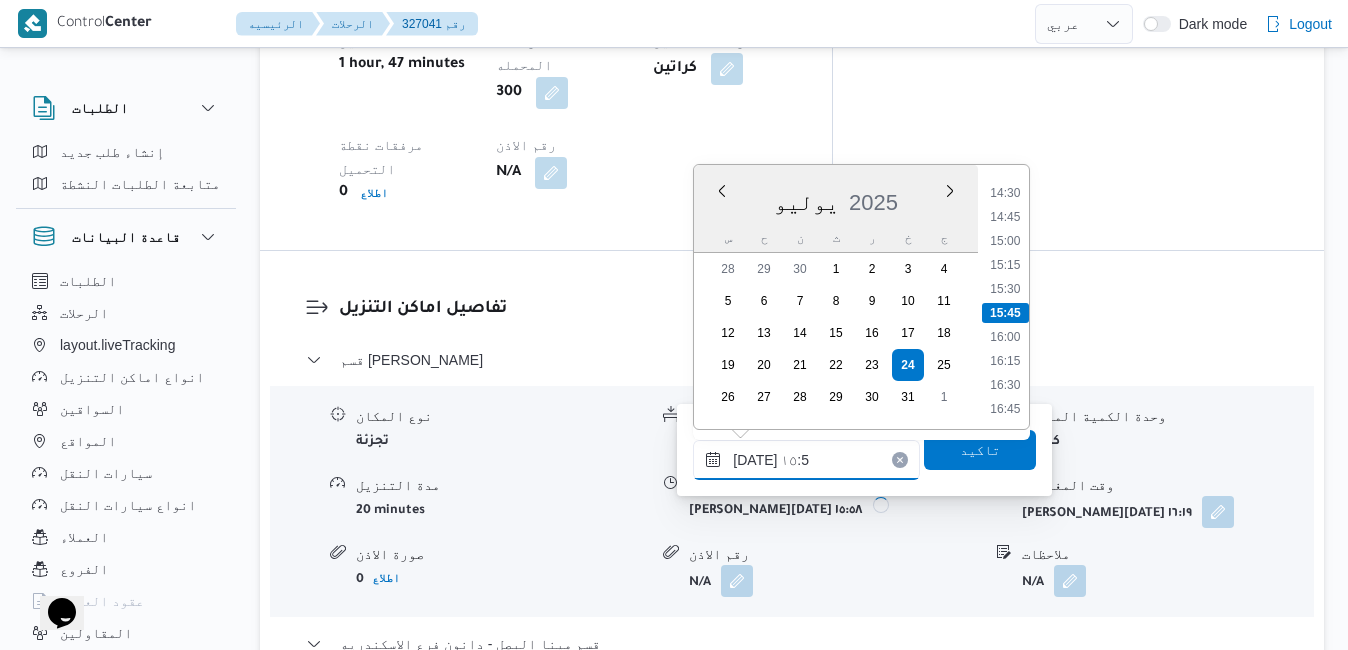 type on "٢٤/٠٧/٢٠٢٥ ١٥:50" 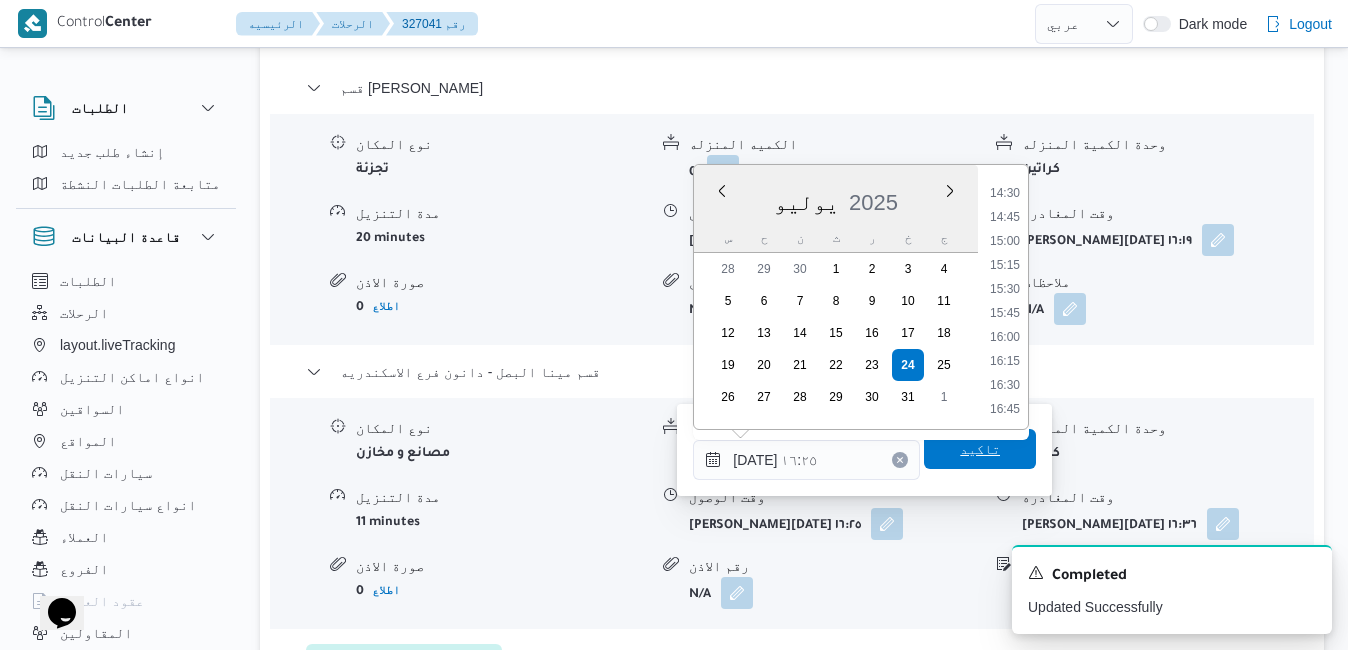 click on "تاكيد" at bounding box center (980, 449) 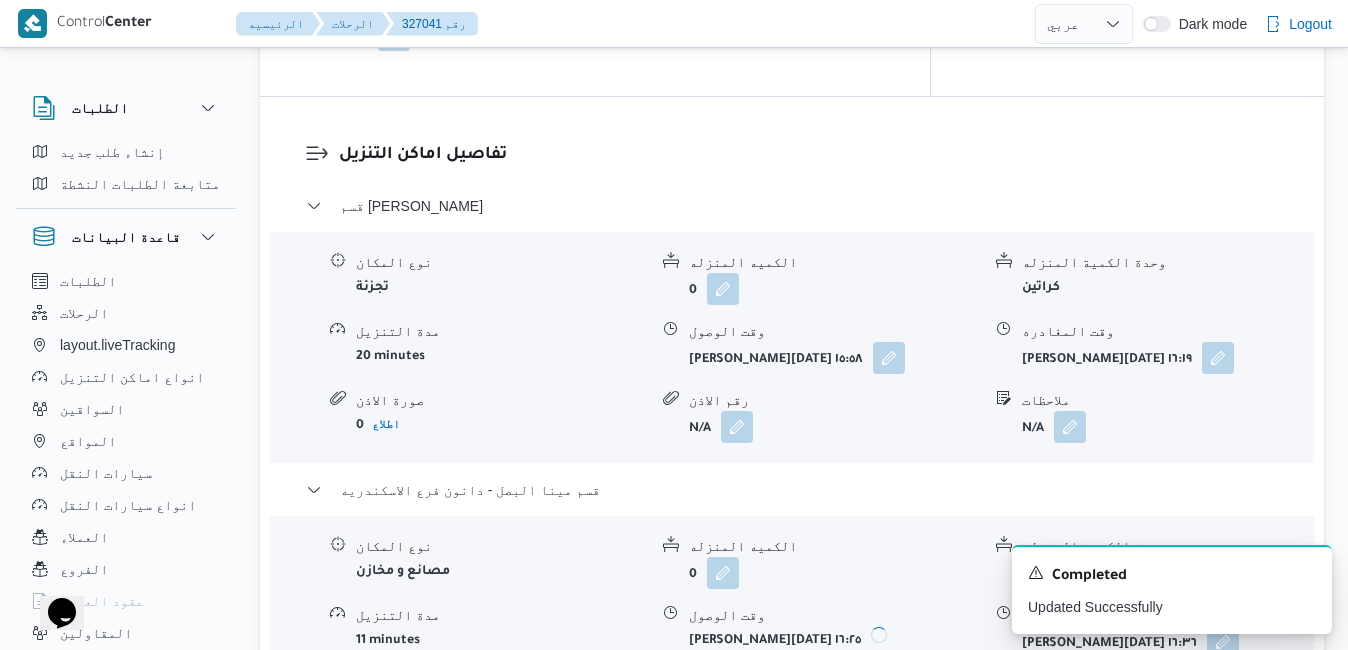 scroll, scrollTop: 1800, scrollLeft: 0, axis: vertical 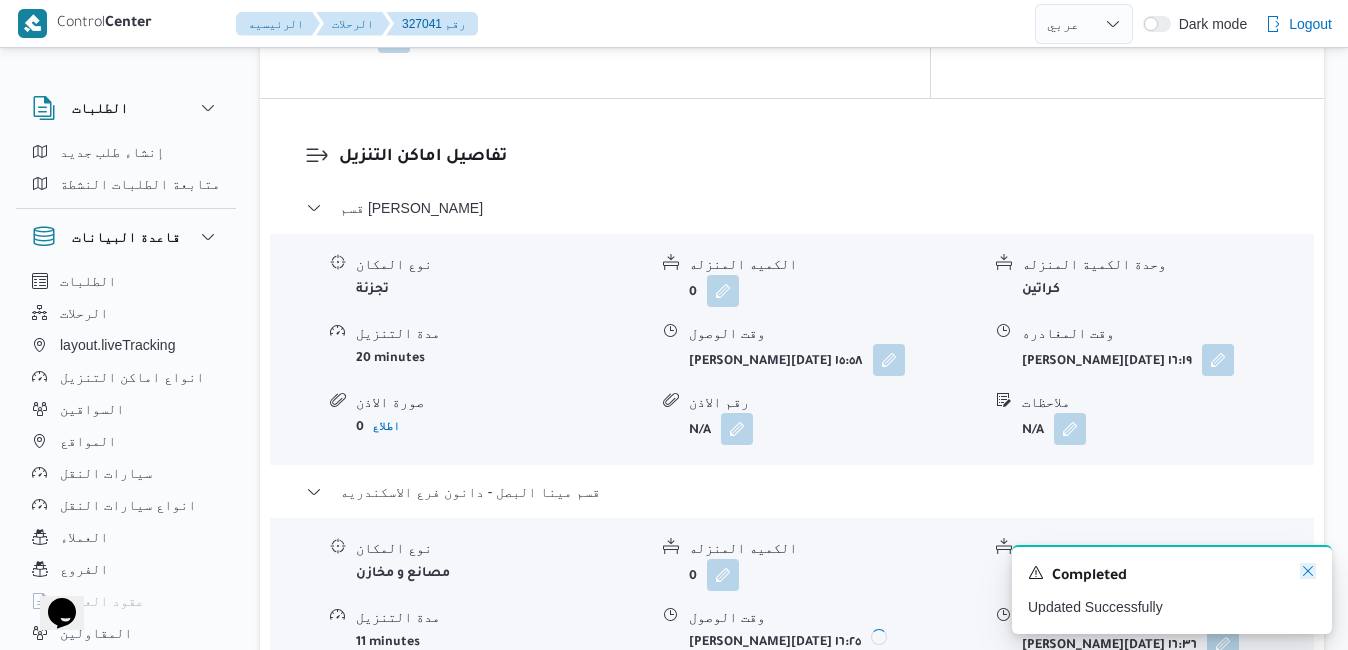 click 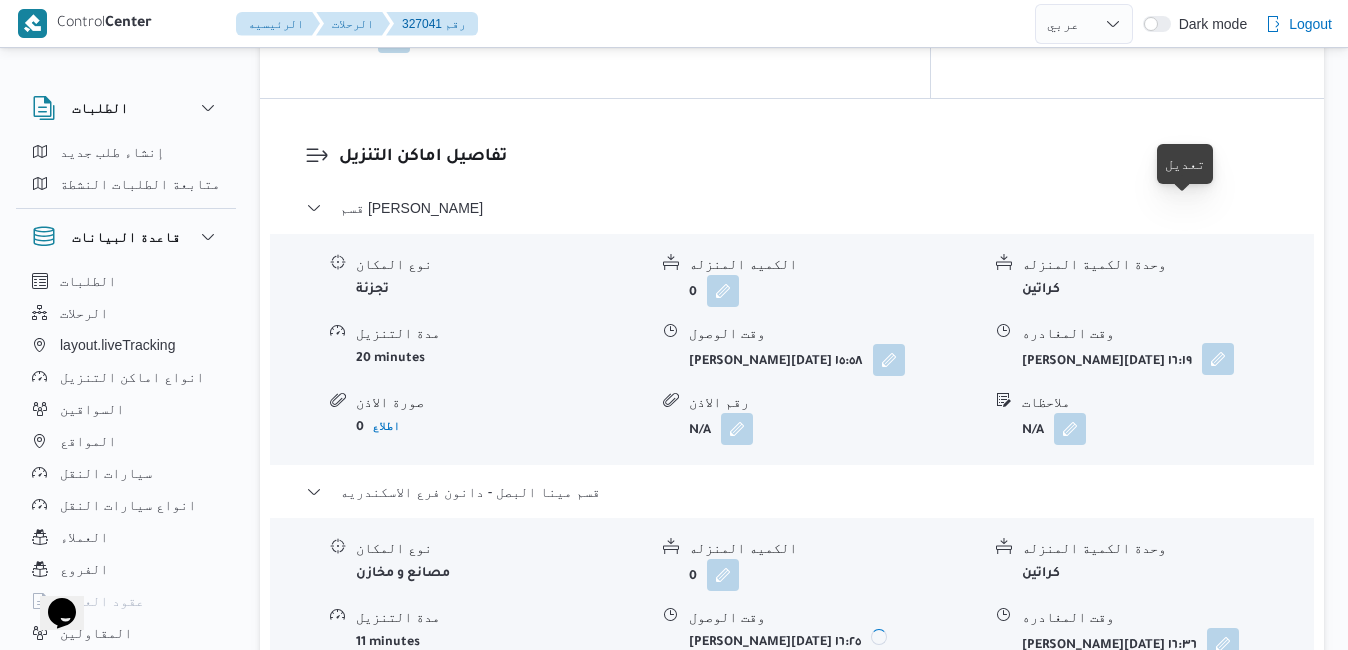 click at bounding box center [1218, 359] 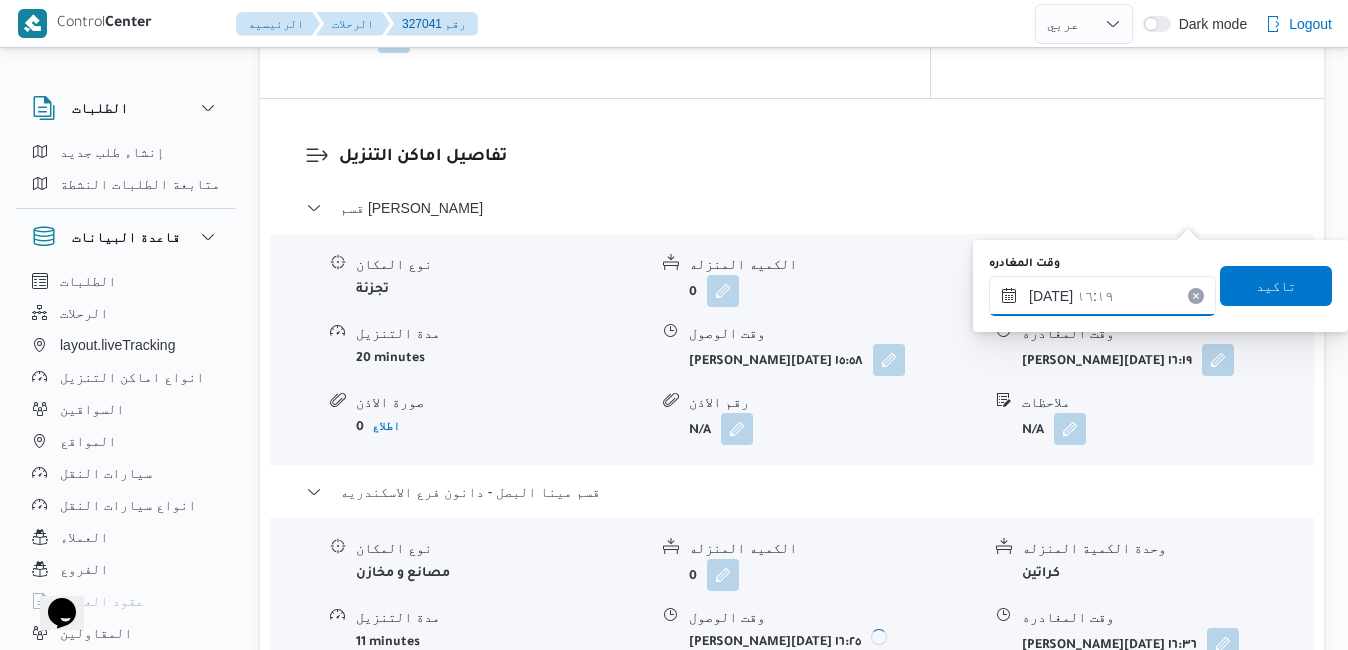 click on "٢٤/٠٧/٢٠٢٥ ١٦:١٩" at bounding box center [1102, 296] 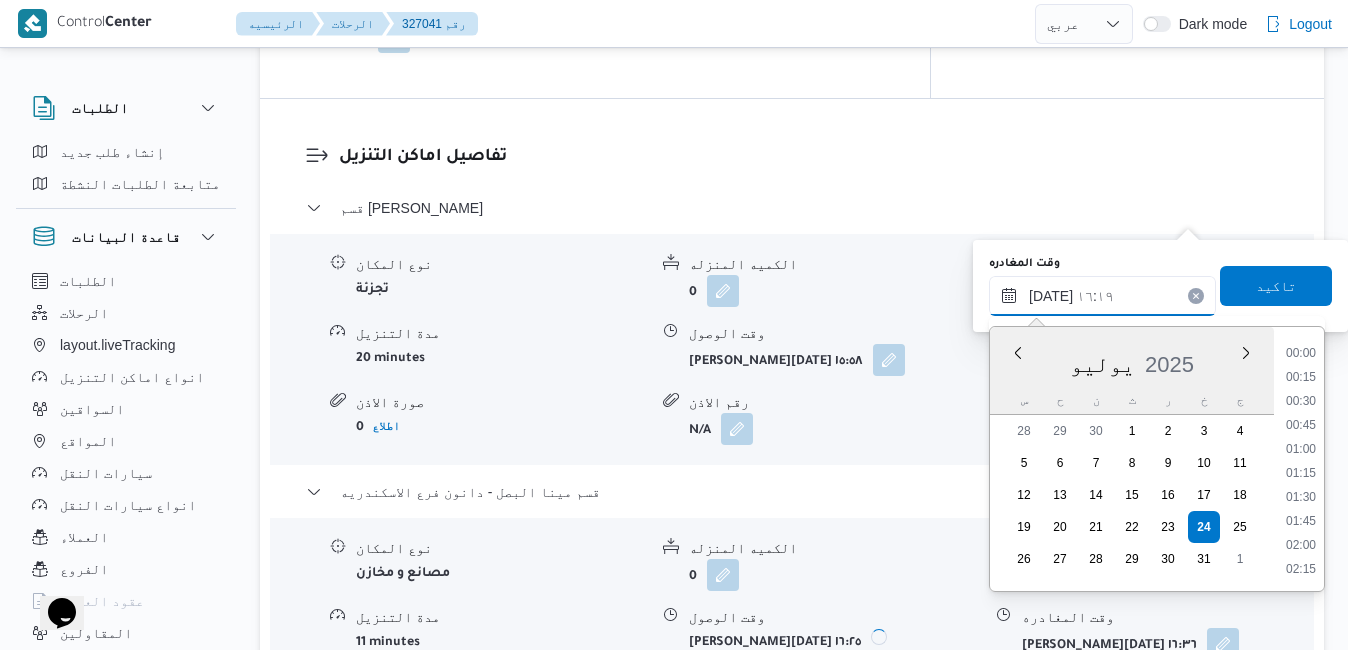 scroll, scrollTop: 1438, scrollLeft: 0, axis: vertical 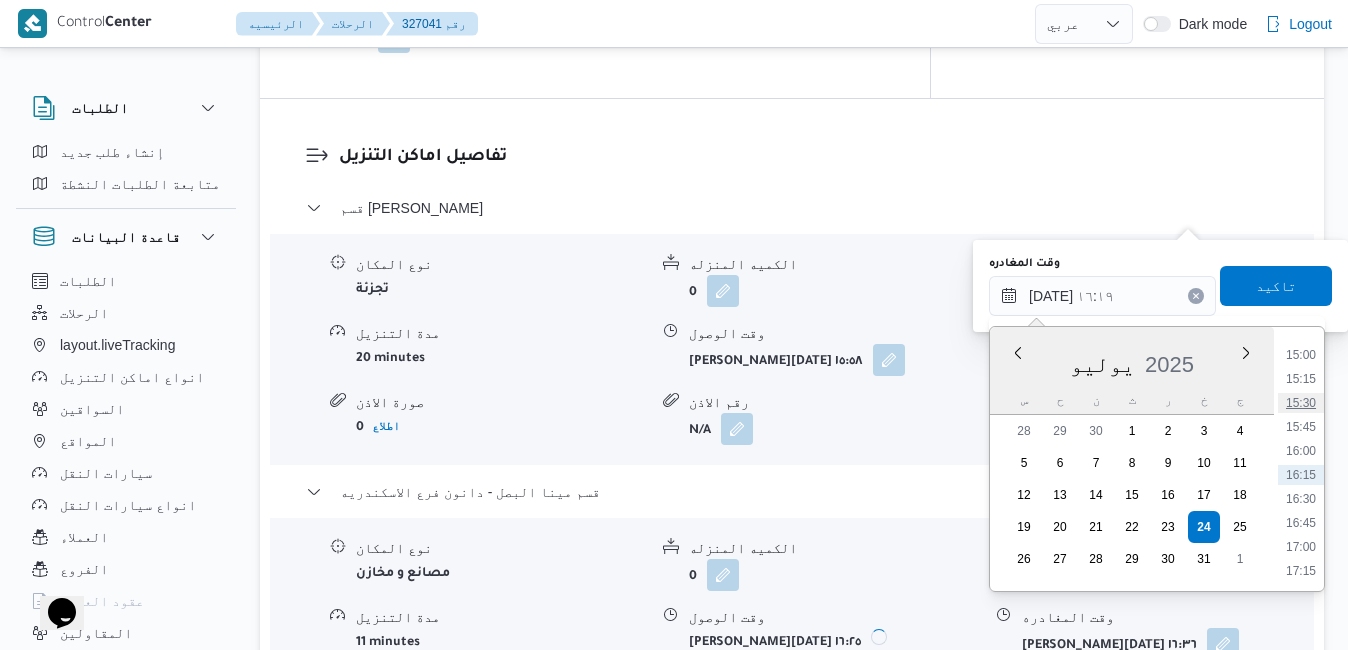 click on "15:30" at bounding box center [1301, 403] 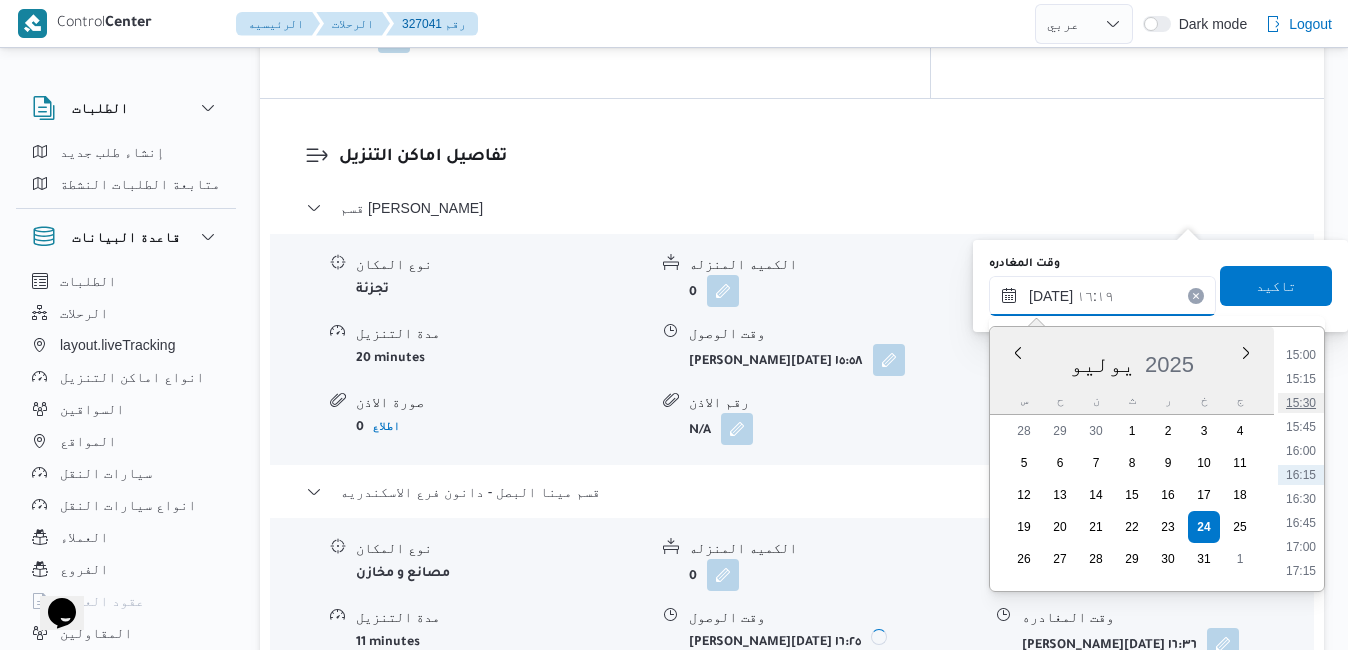 type on "٢٤/٠٧/٢٠٢٥ ١٥:٣٠" 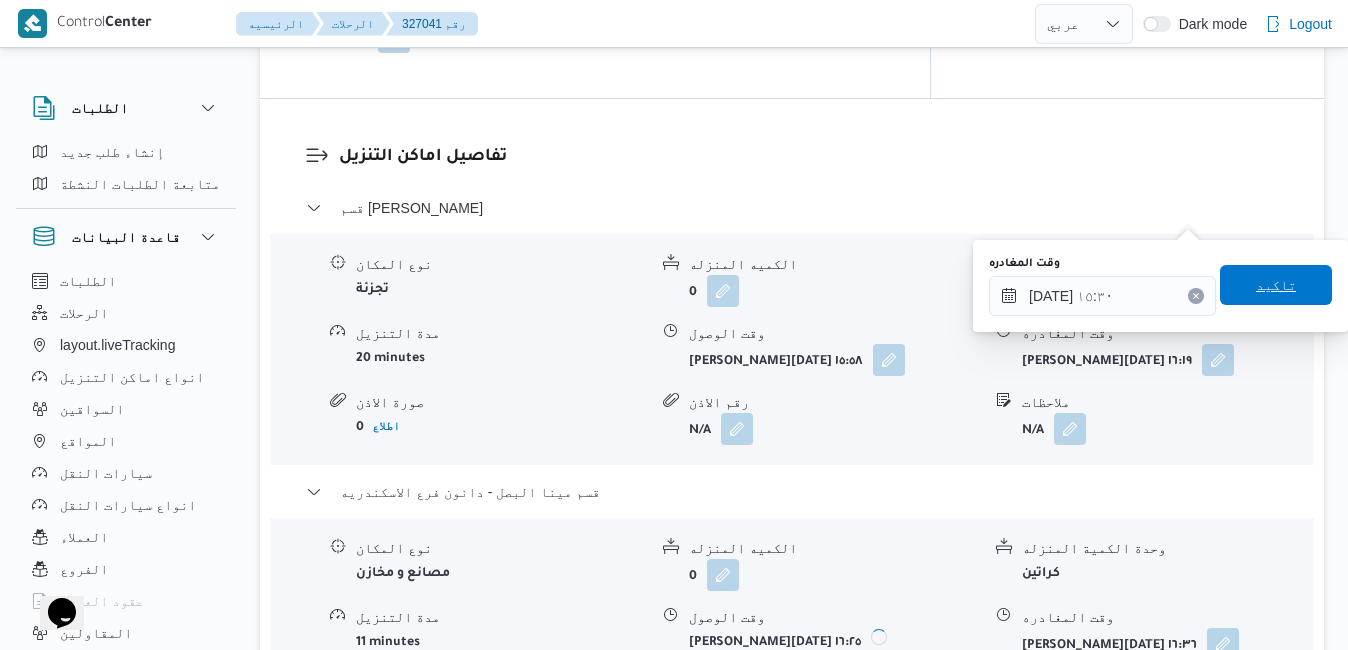 click on "تاكيد" at bounding box center (1276, 285) 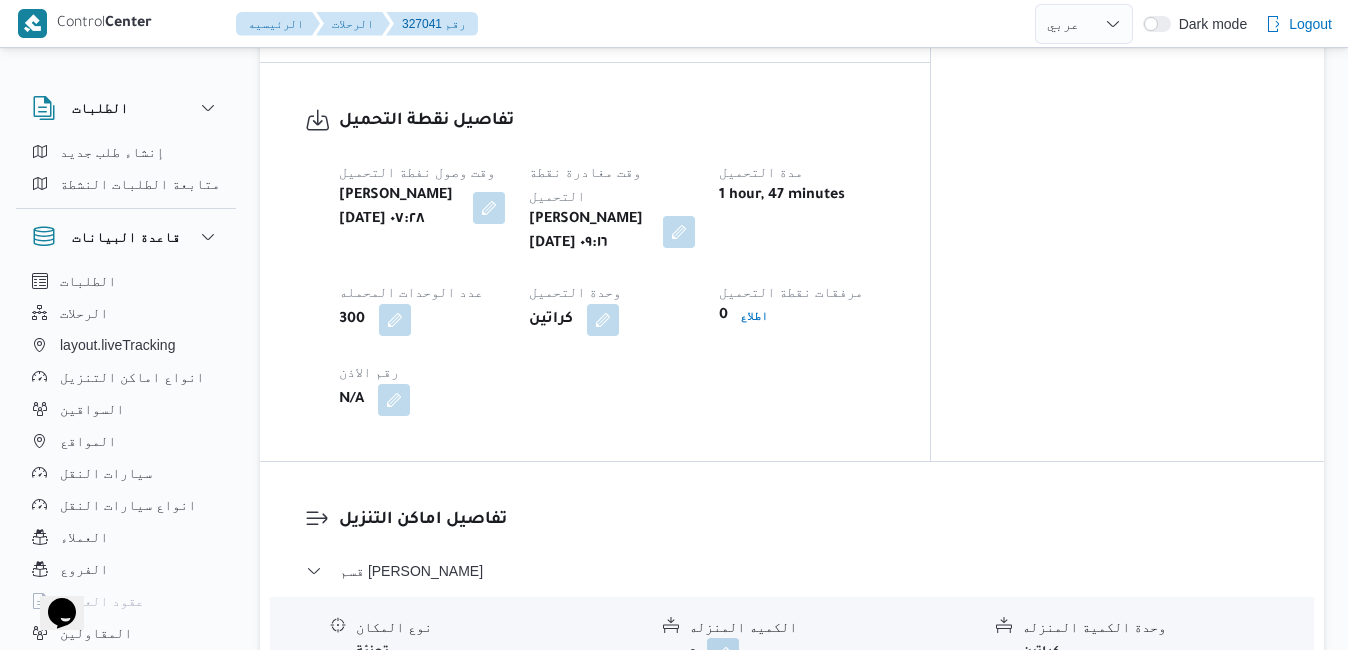 scroll, scrollTop: 1440, scrollLeft: 0, axis: vertical 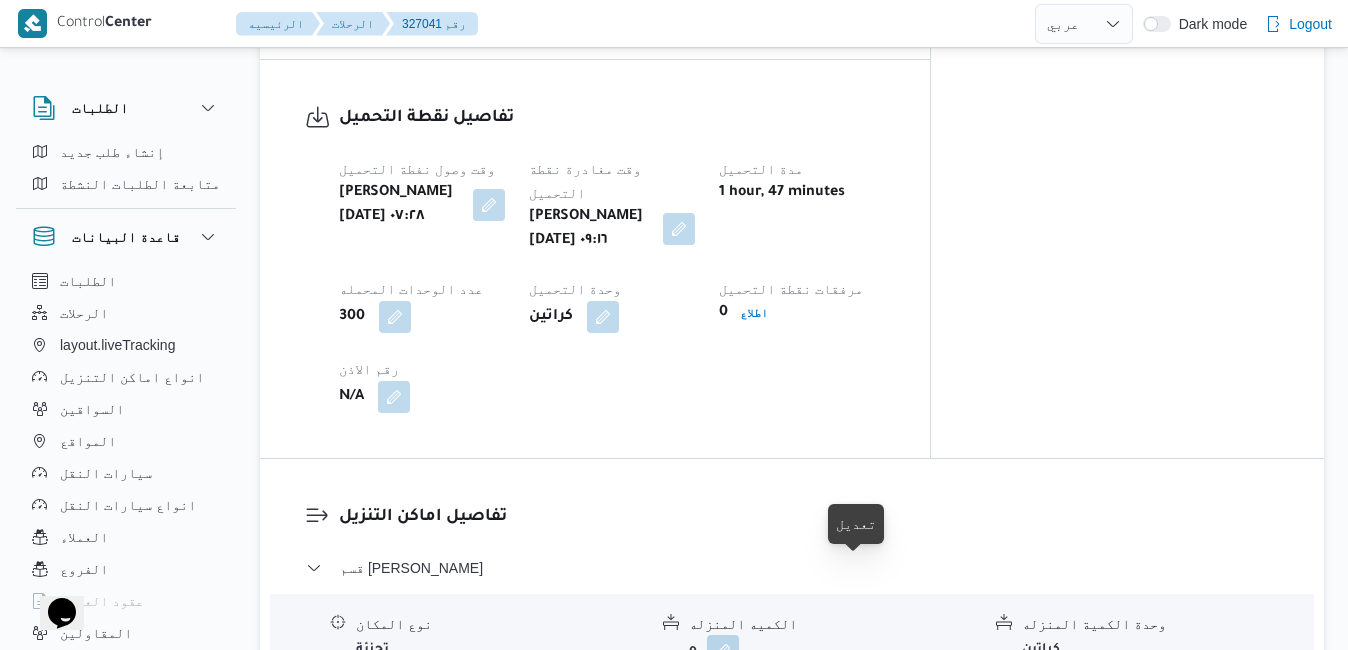 click at bounding box center [889, 719] 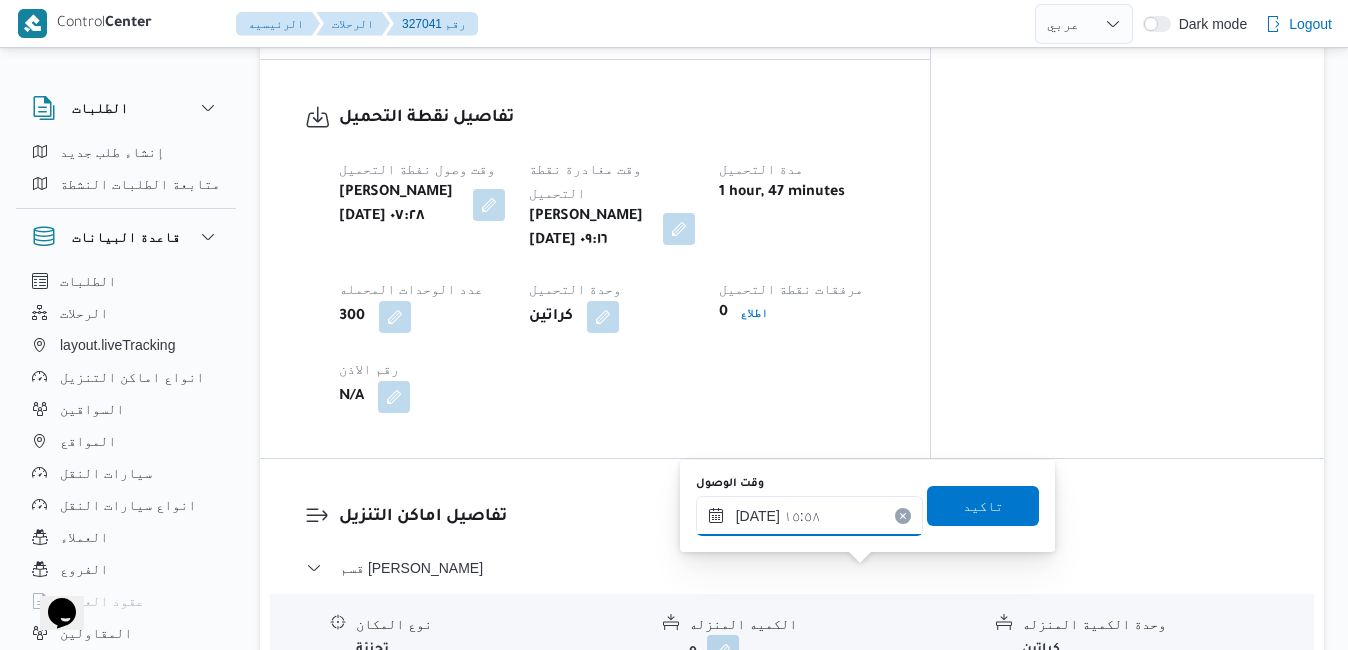 click on "٢٤/٠٧/٢٠٢٥ ١٥:٥٨" at bounding box center (809, 516) 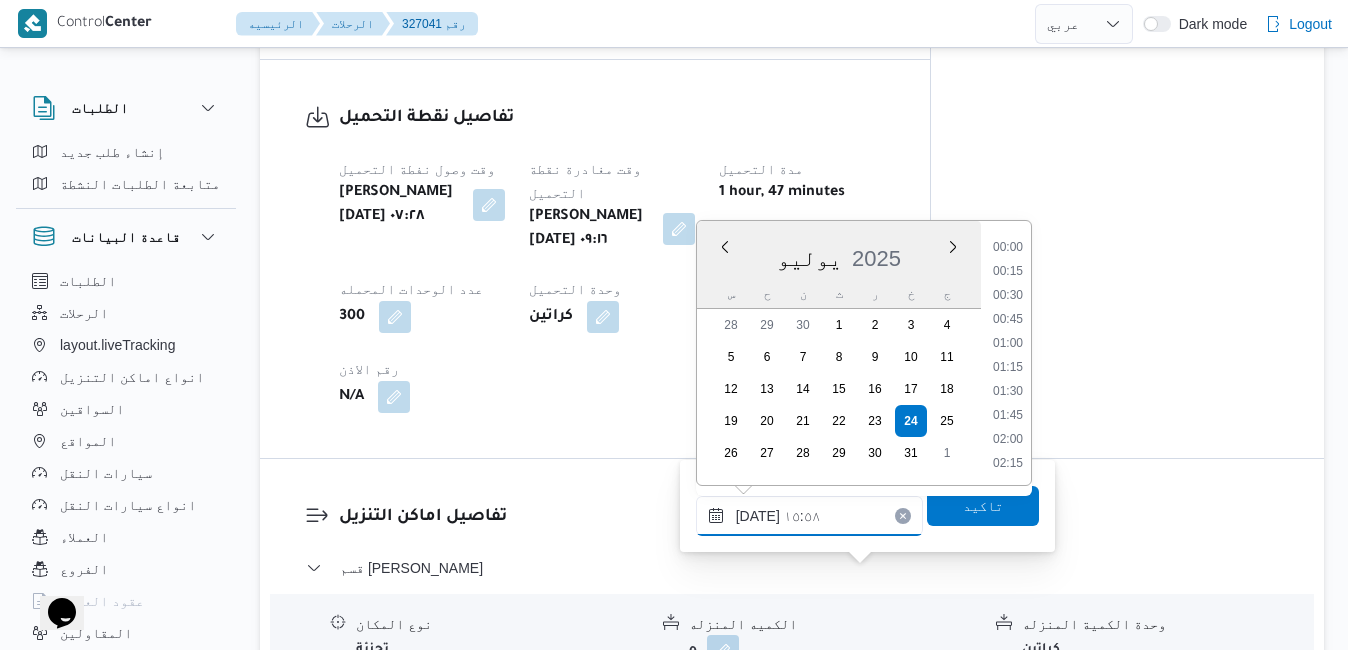scroll, scrollTop: 1390, scrollLeft: 0, axis: vertical 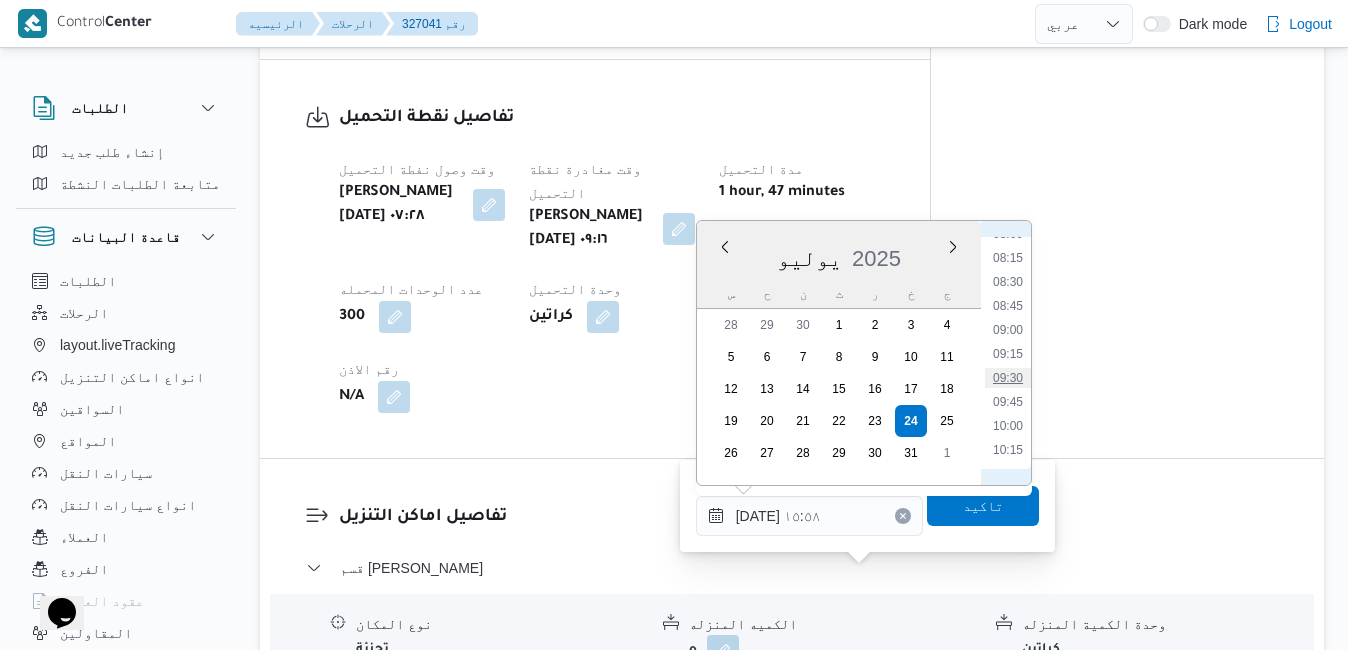 click on "09:30" at bounding box center [1008, 378] 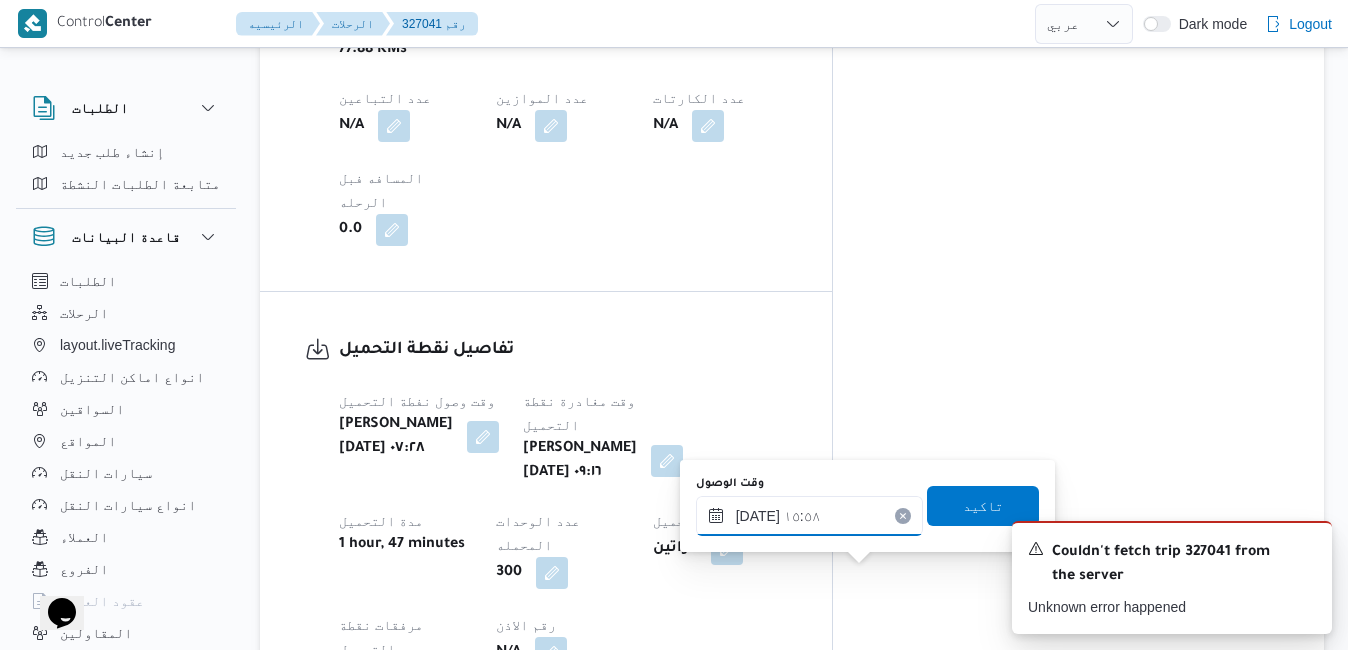 click on "٢٤/٠٧/٢٠٢٥ ١٥:٥٨" at bounding box center [809, 516] 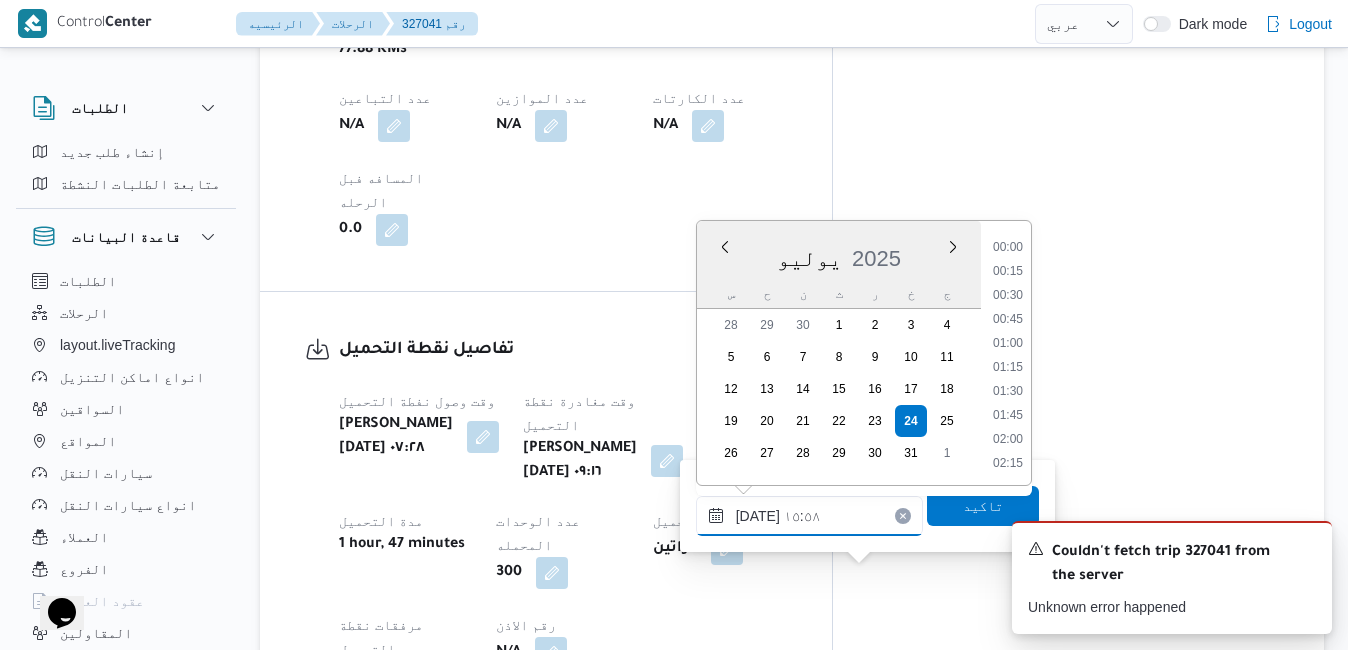 scroll, scrollTop: 1390, scrollLeft: 0, axis: vertical 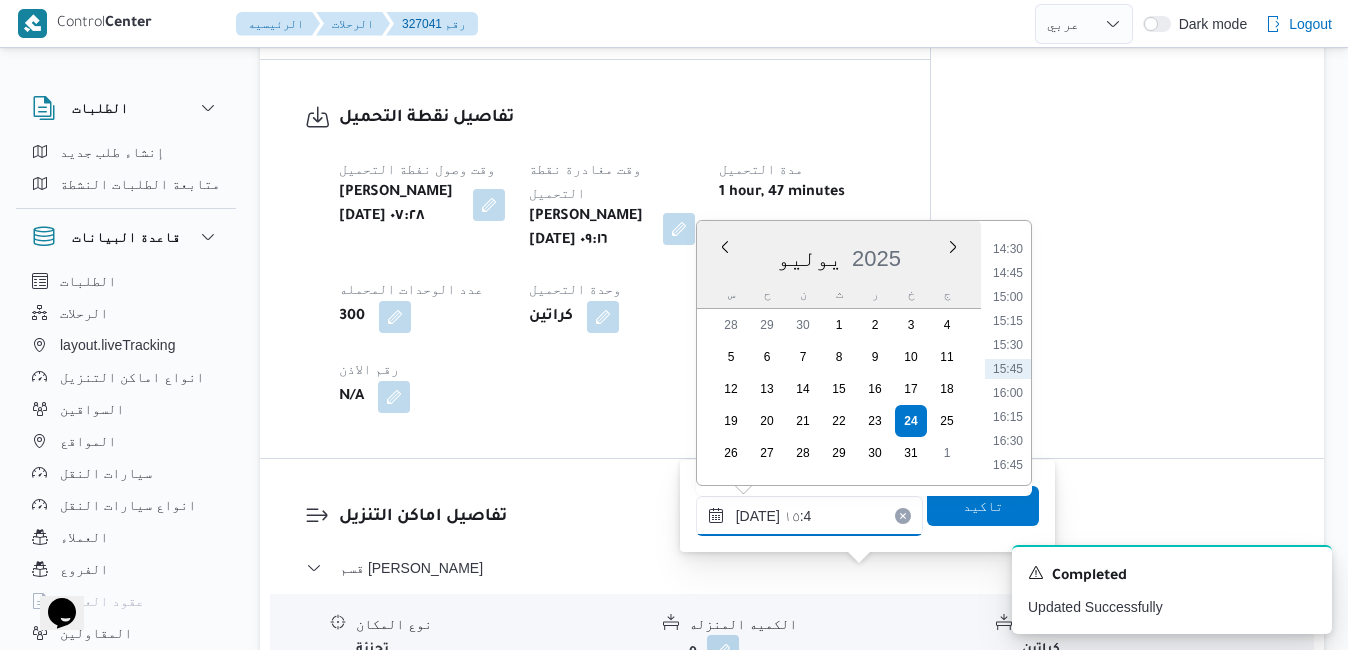 type on "٢٤/٠٧/٢٠٢٥ ١٥:40" 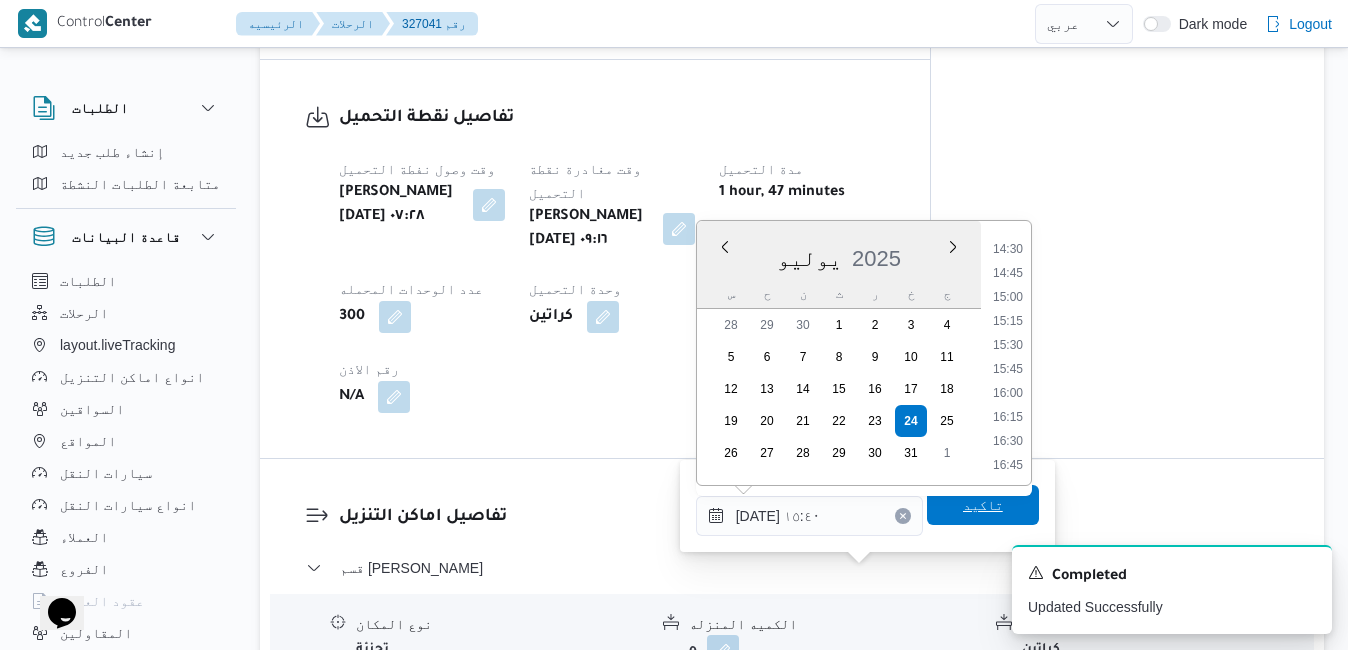 click on "تاكيد" at bounding box center [983, 505] 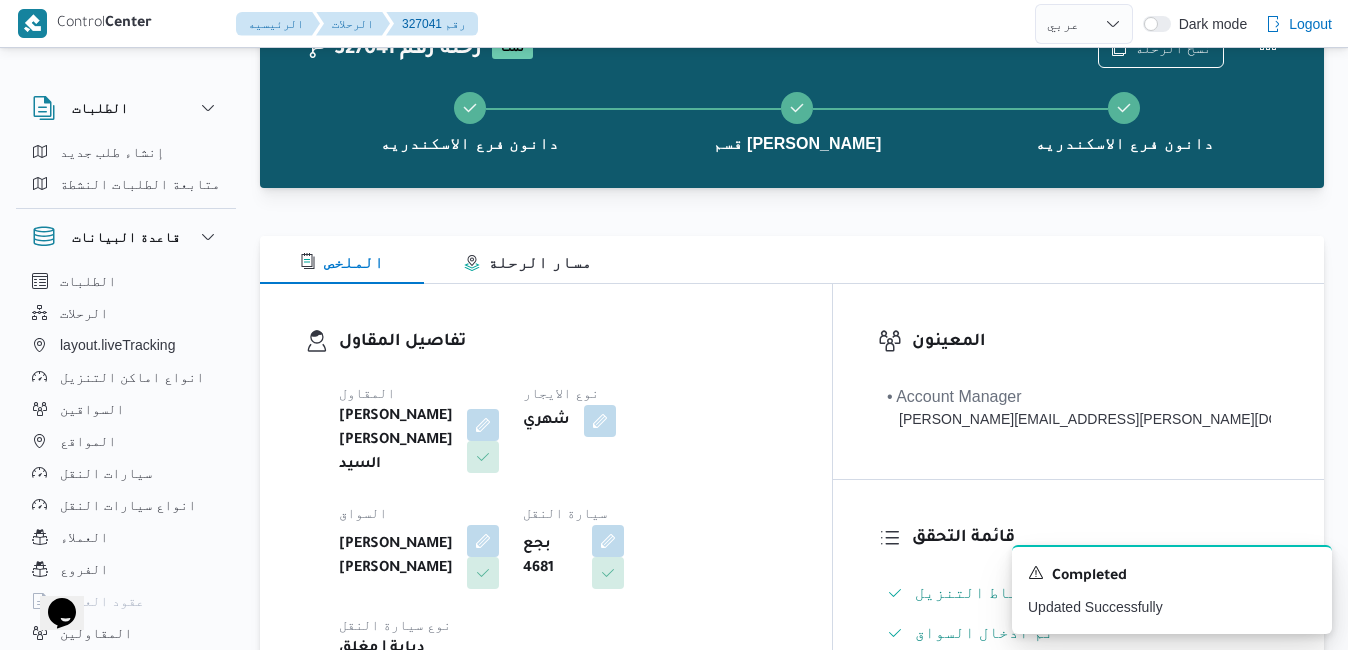 scroll, scrollTop: 0, scrollLeft: 0, axis: both 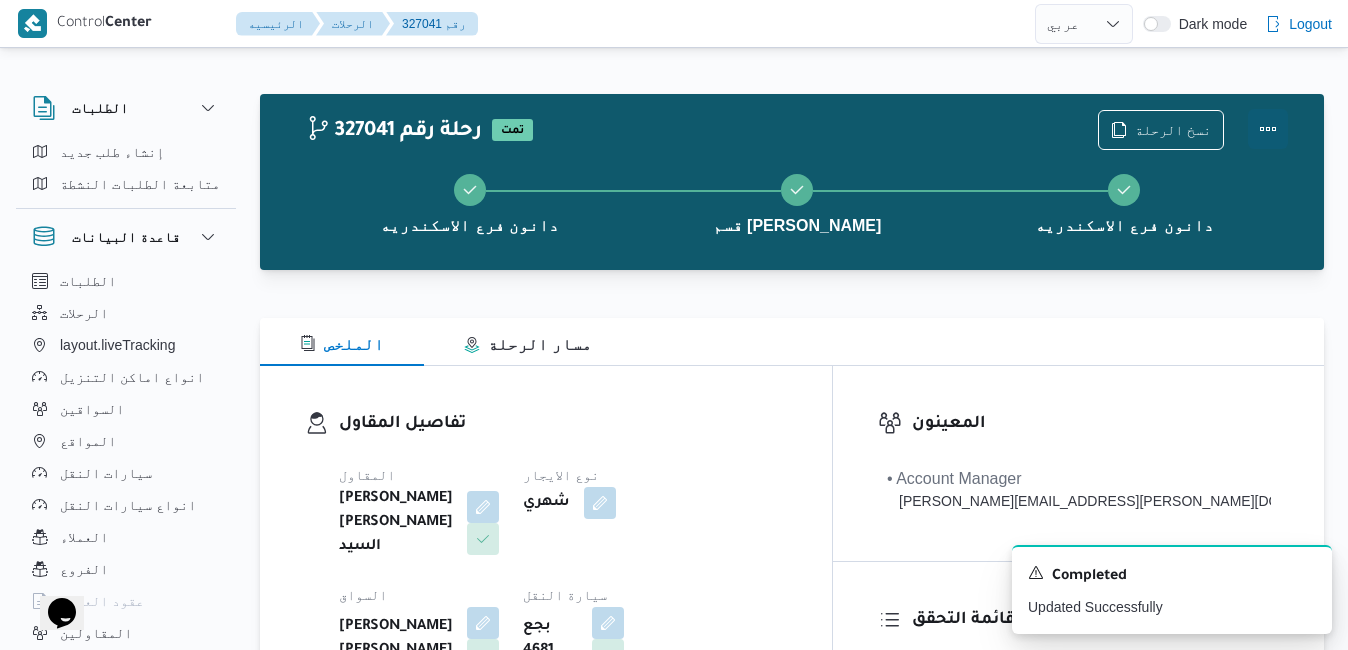click at bounding box center [1268, 129] 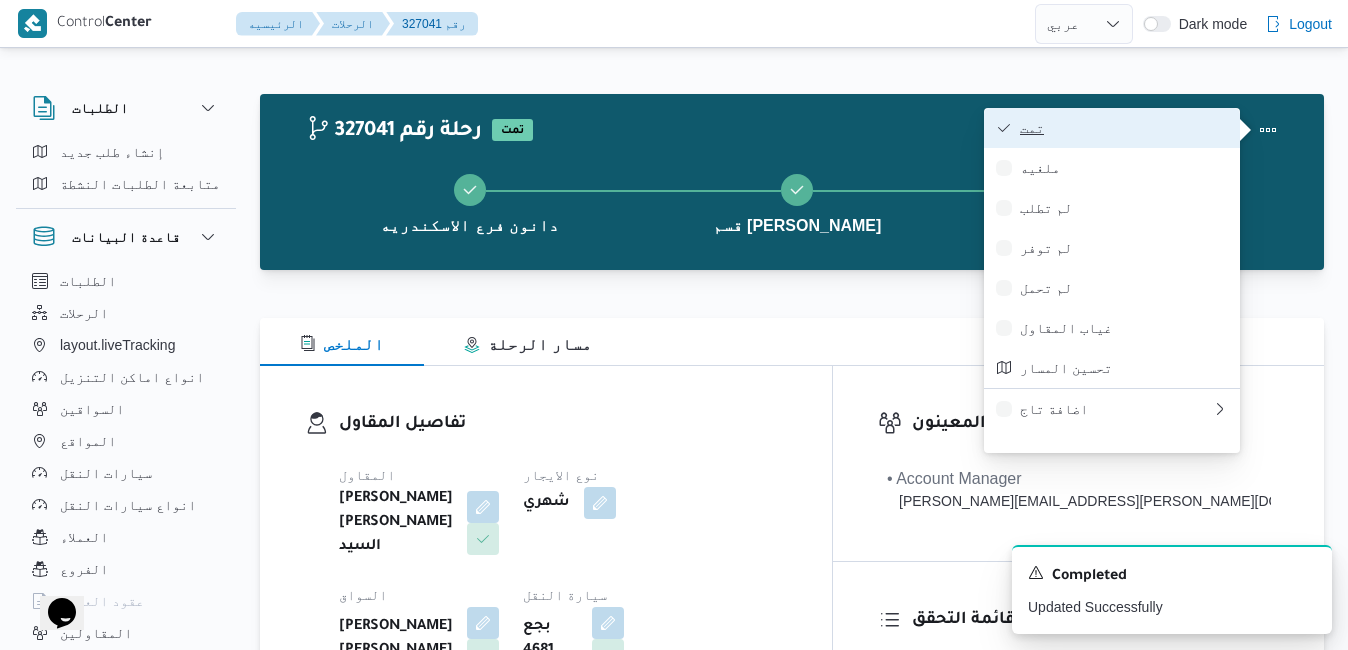 click on "تمت" at bounding box center [1124, 128] 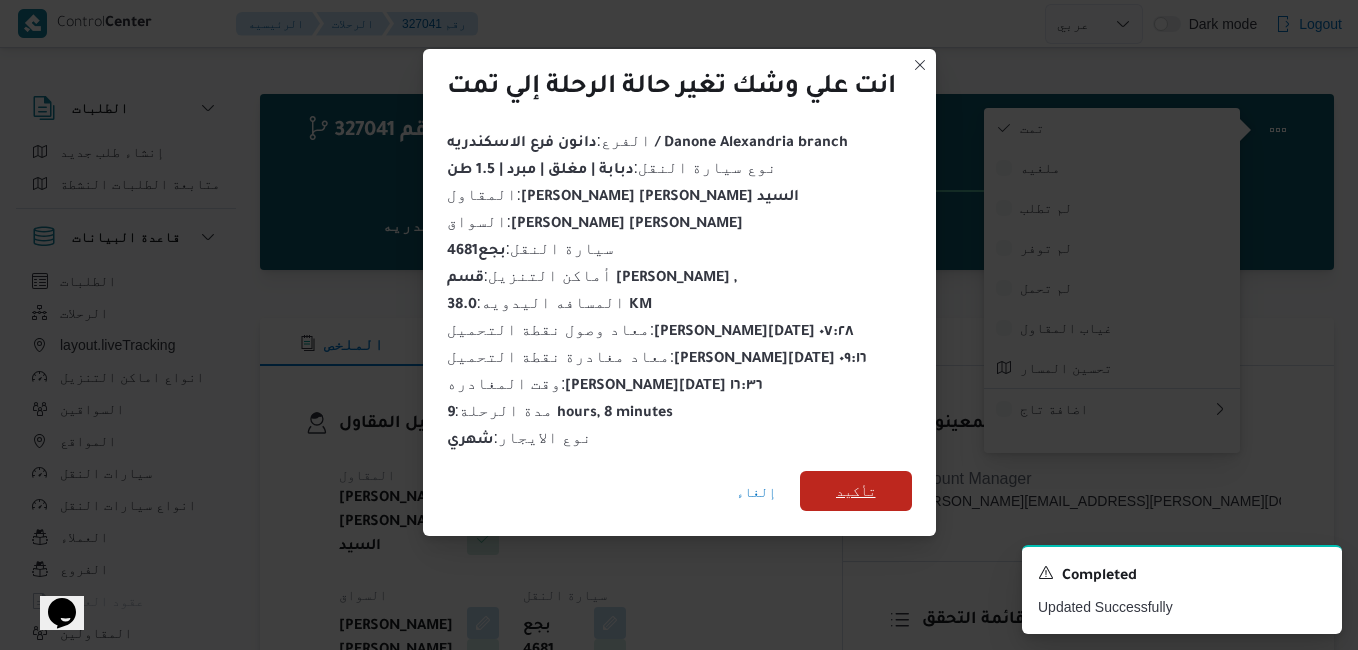 click on "تأكيد" at bounding box center (856, 491) 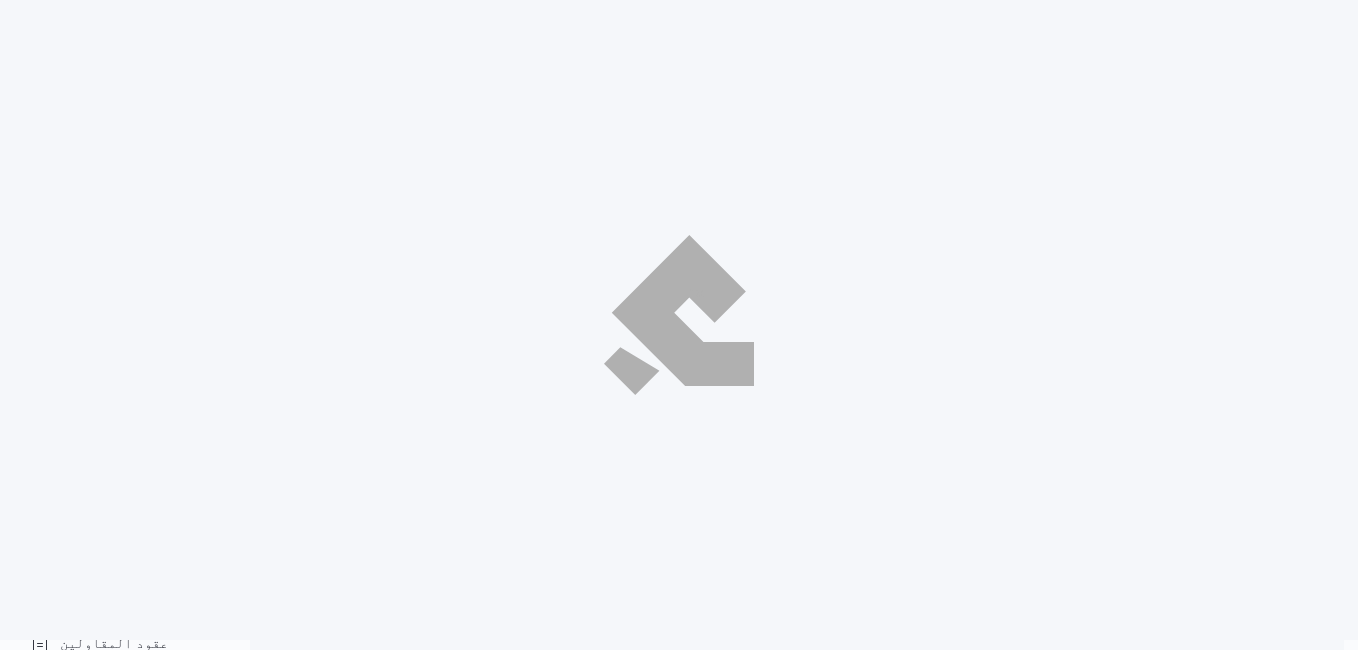 select on "ar" 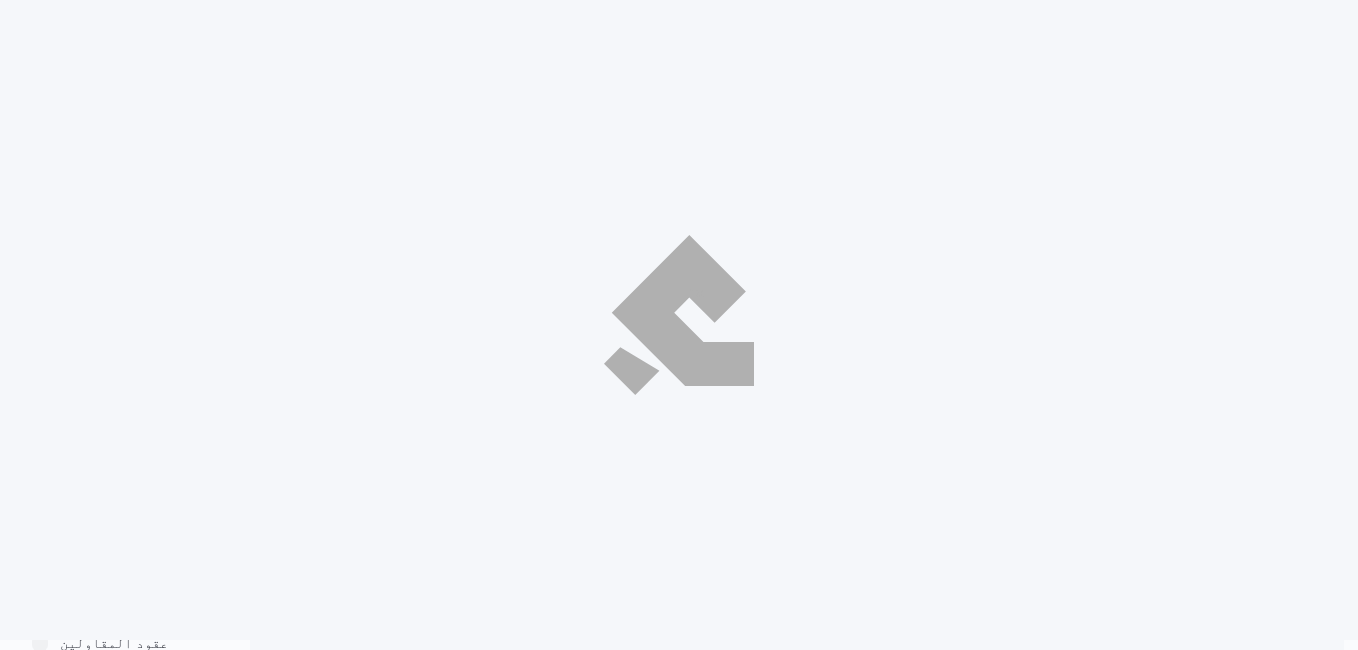 select on "ar" 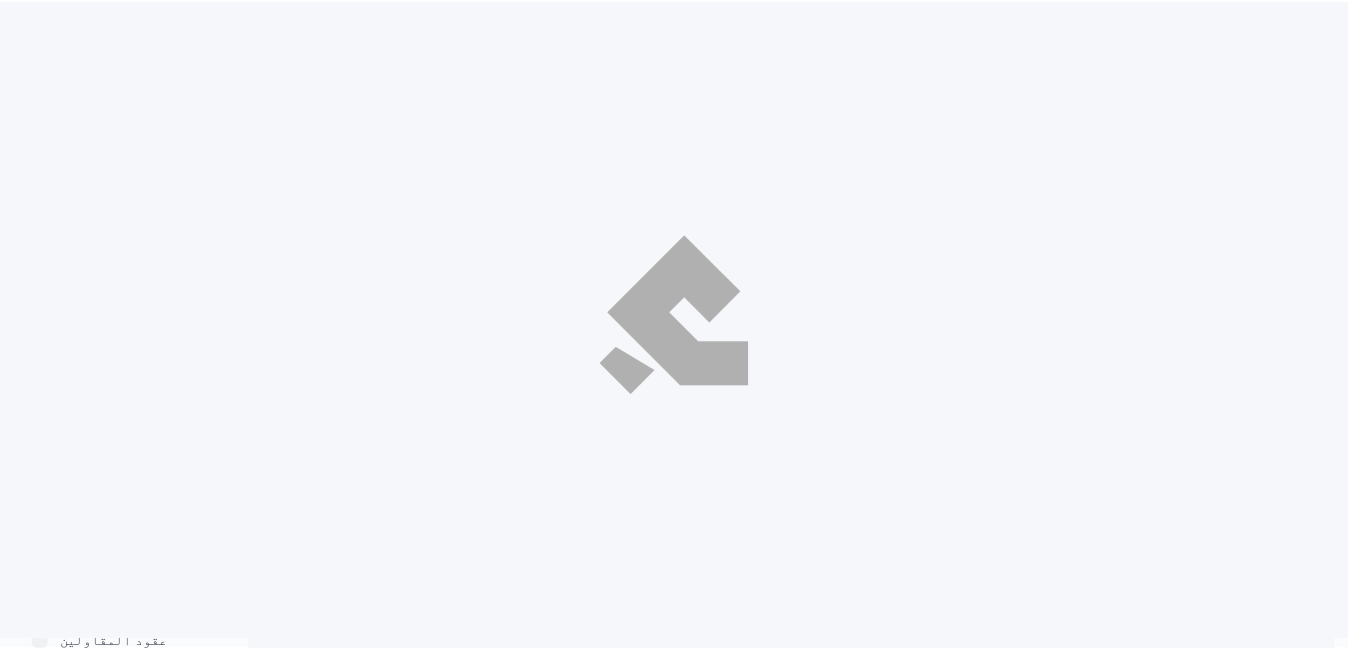 scroll, scrollTop: 0, scrollLeft: 0, axis: both 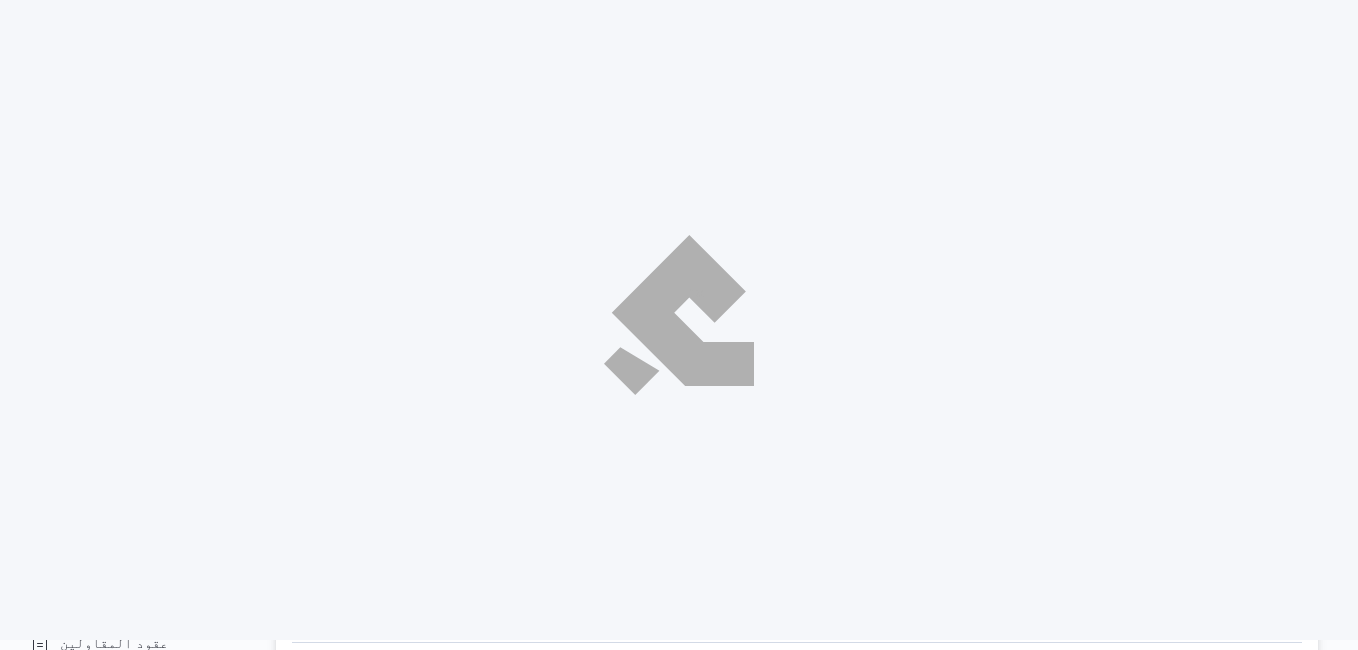 select on "ar" 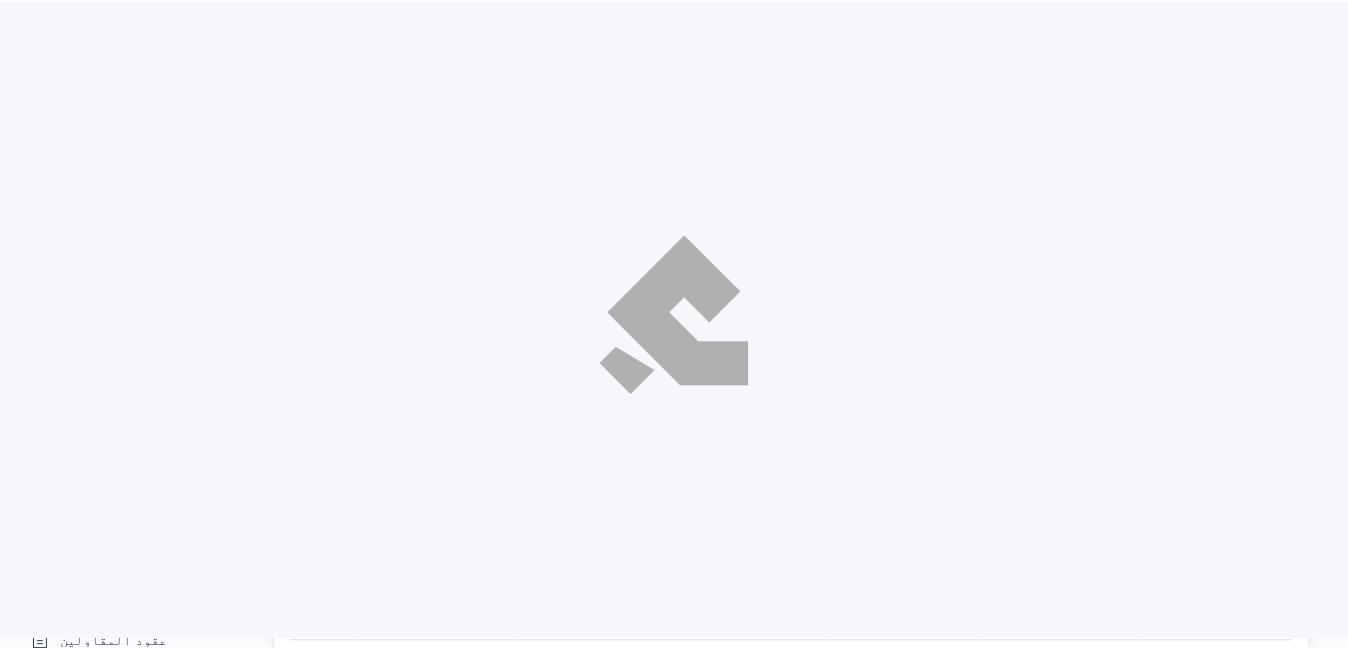 scroll, scrollTop: 0, scrollLeft: 0, axis: both 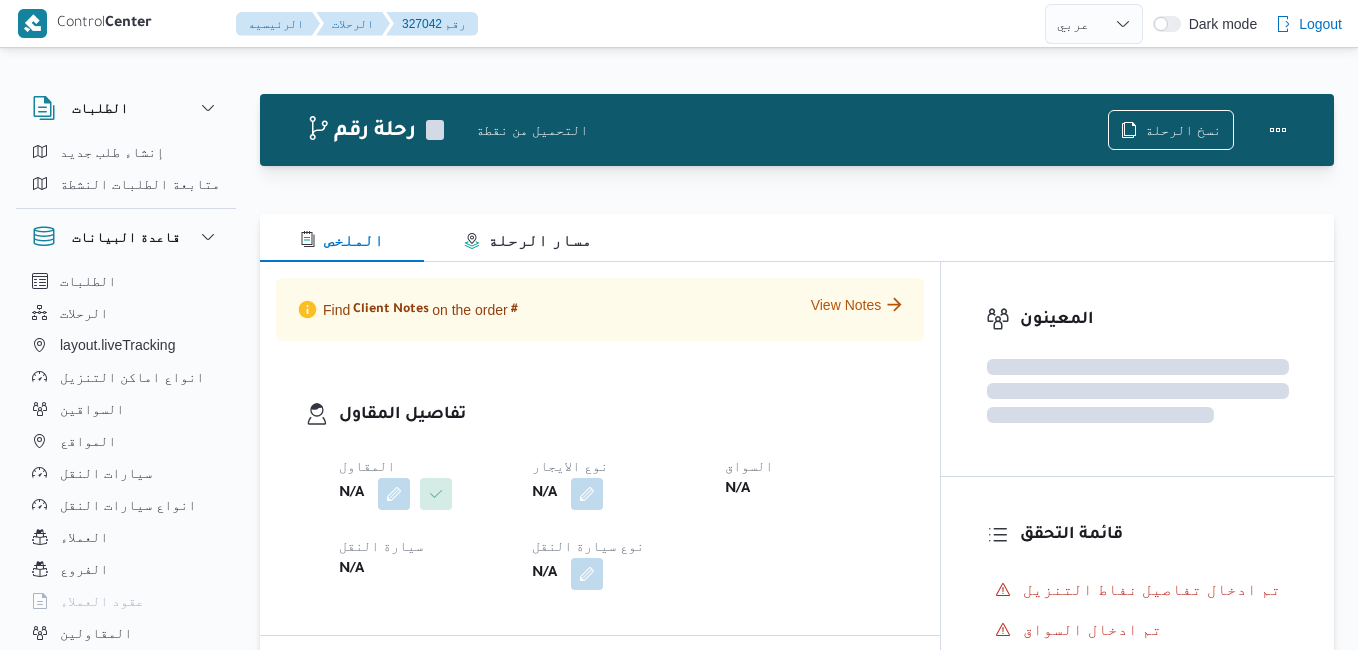 select on "ar" 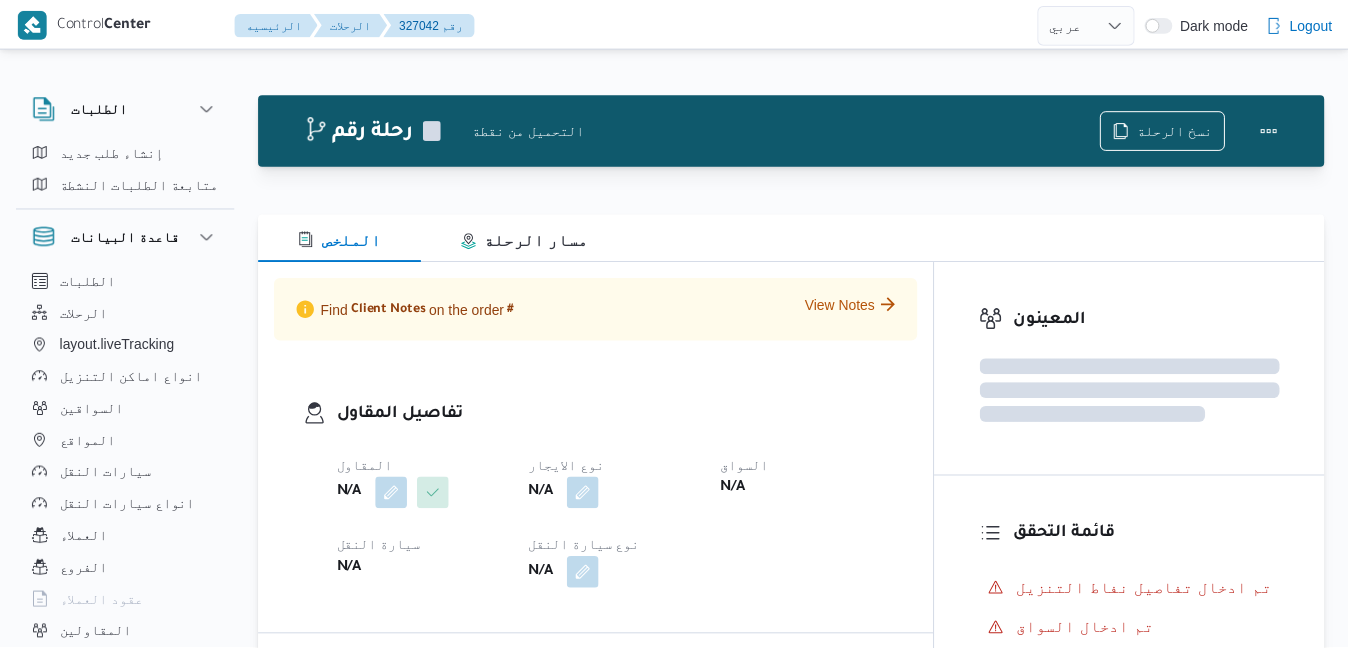 scroll, scrollTop: 0, scrollLeft: 0, axis: both 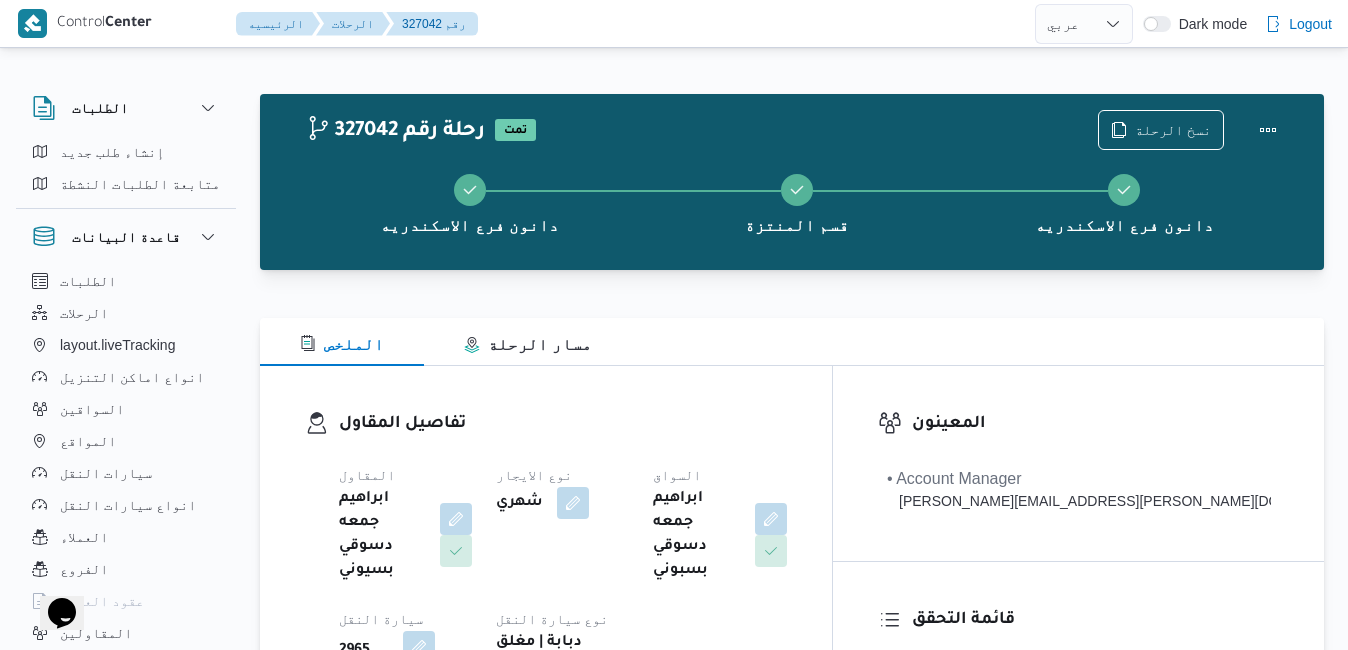click on "تفاصيل المقاول المقاول ابراهيم جمعه دسوقي بسيوني نوع الايجار شهري السواق ابراهيم جمعه دسوقي بسبوني سيارة النقل 2965 ببا نوع سيارة النقل دبابة | مغلق | مبرد | 1.5 طن" at bounding box center (546, 557) 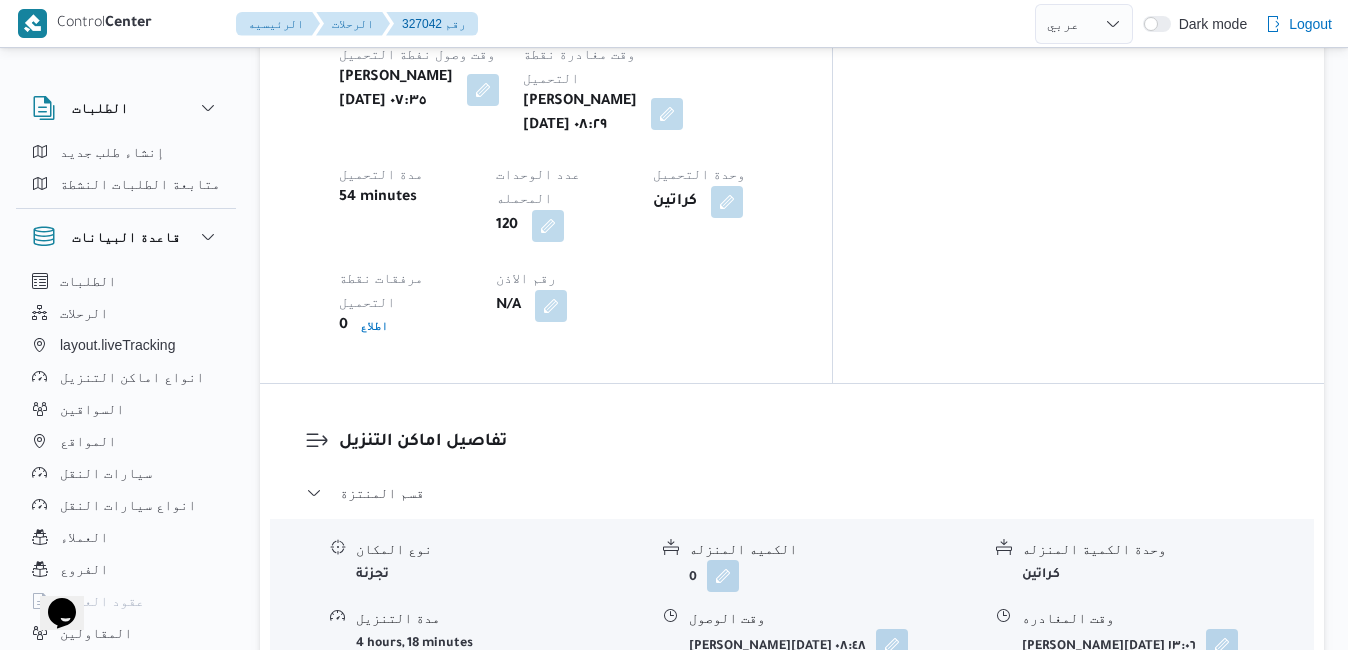 scroll, scrollTop: 1720, scrollLeft: 0, axis: vertical 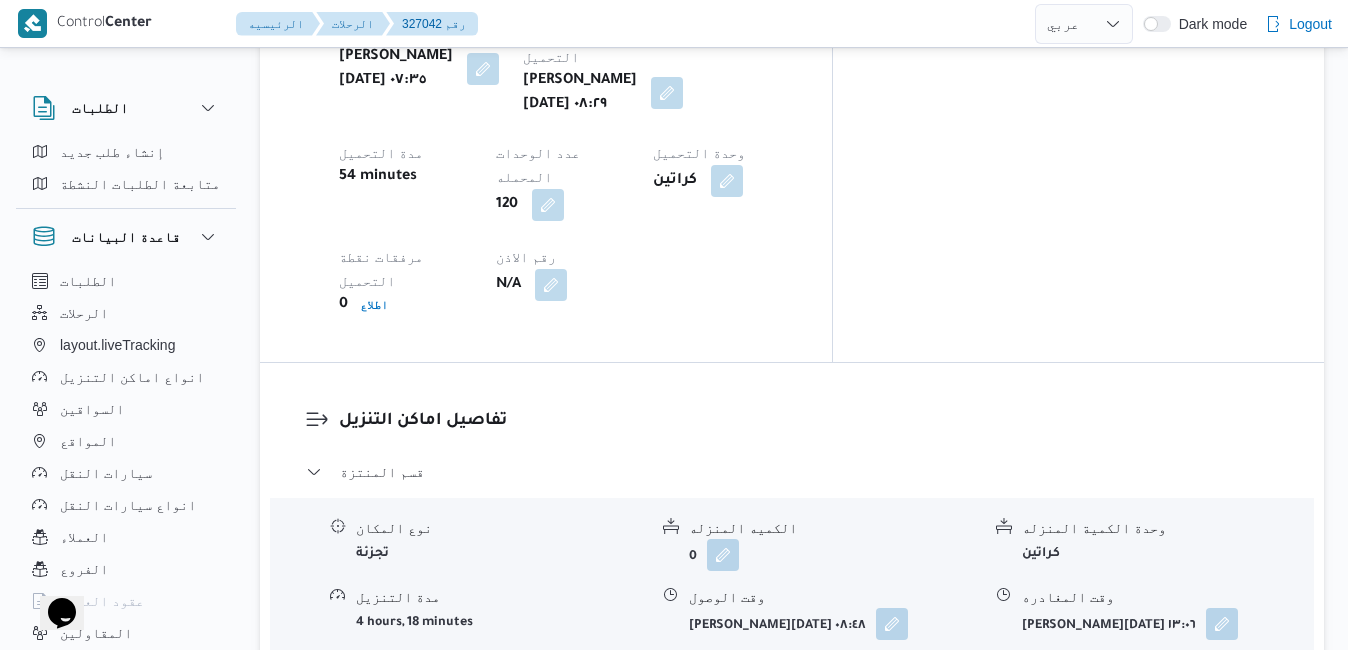 click on "قسم  المنتزة نوع المكان تجزئة الكميه المنزله 0 وحدة الكمية المنزله كراتين مدة التنزيل 4 hours, 18 minutes وقت الوصول خميس ٢٤ يوليو ٢٠٢٥ ٠٨:٤٨ وقت المغادره خميس ٢٤ يوليو ٢٠٢٥ ١٣:٠٦ صورة الاذن 0 اطلاع رقم الاذن N/A ملاحظات N/A قسم مينا البصل -
دانون فرع الاسكندريه  نوع المكان مصانع و مخازن الكميه المنزله 0 وحدة الكمية المنزله كراتين مدة التنزيل 19 minutes وقت الوصول خميس ٢٤ يوليو ٢٠٢٥ ١٥:٣٨ وقت المغادره خميس ٢٤ يوليو ٢٠٢٥ ١٥:٥٧ صورة الاذن 0 اطلاع رقم الاذن N/A ملاحظات N/A عدل تفاصيل نقاط التنزيل" at bounding box center [792, 648] 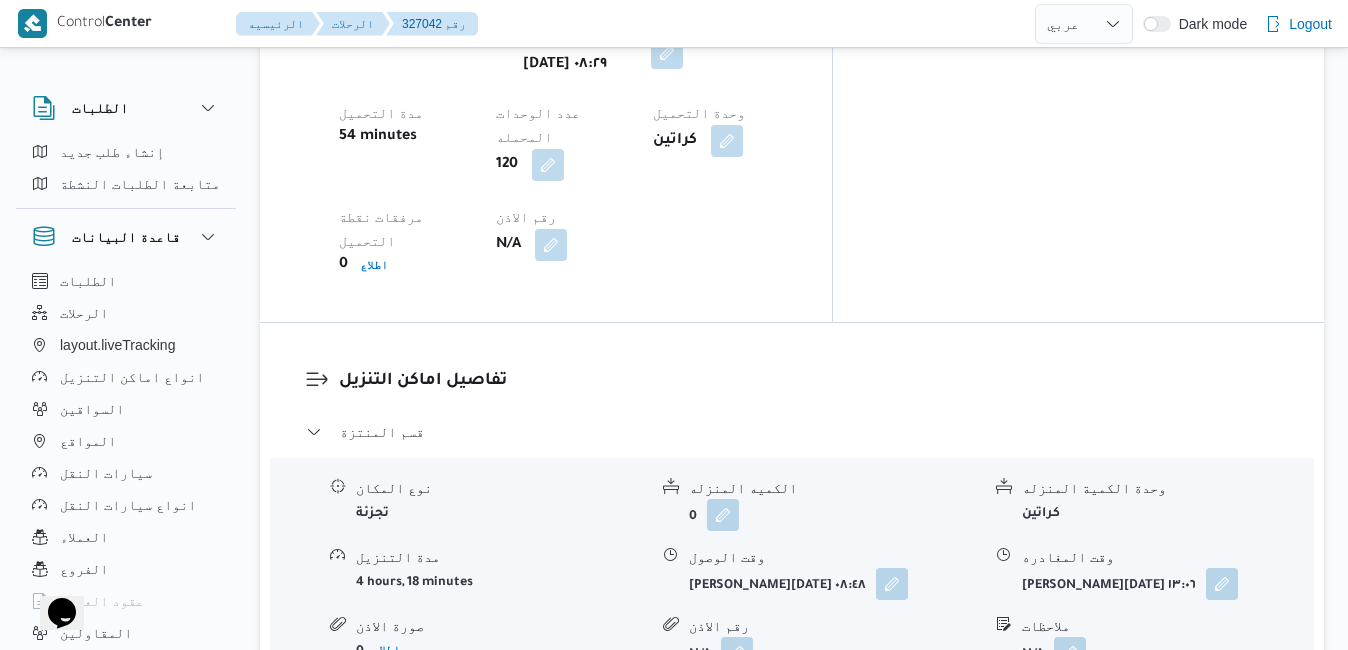 scroll, scrollTop: 1720, scrollLeft: 0, axis: vertical 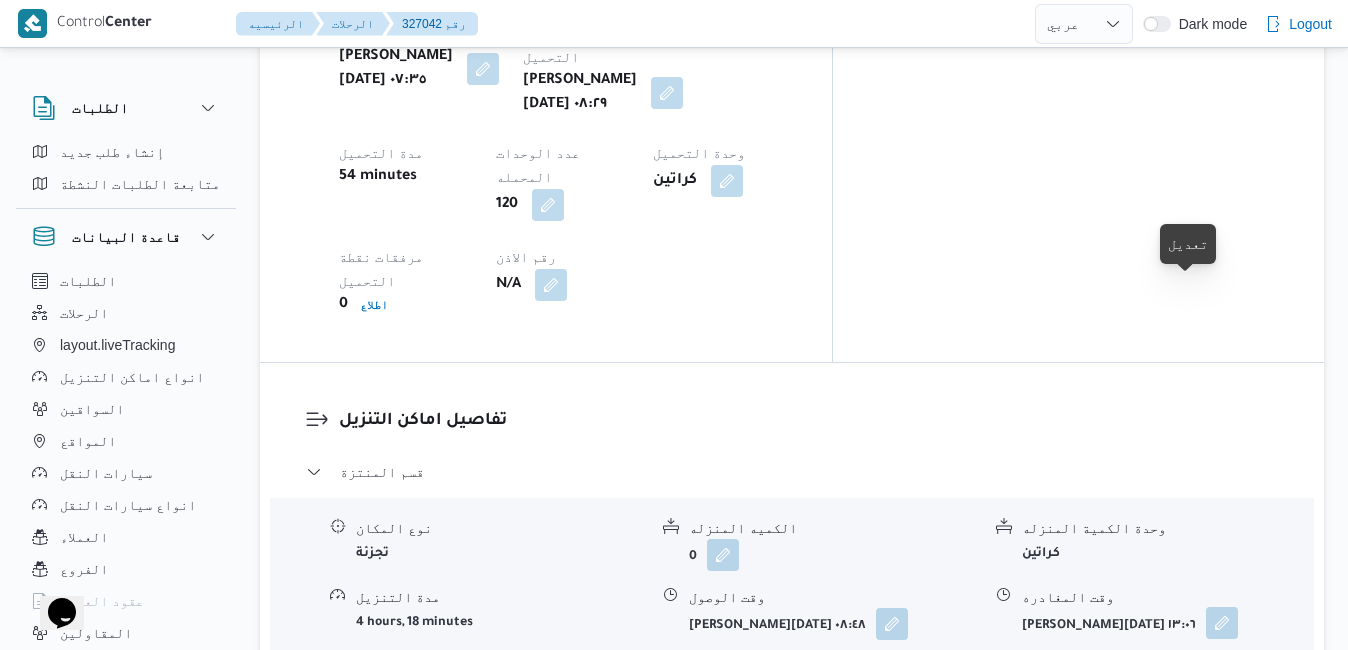 click at bounding box center (1222, 623) 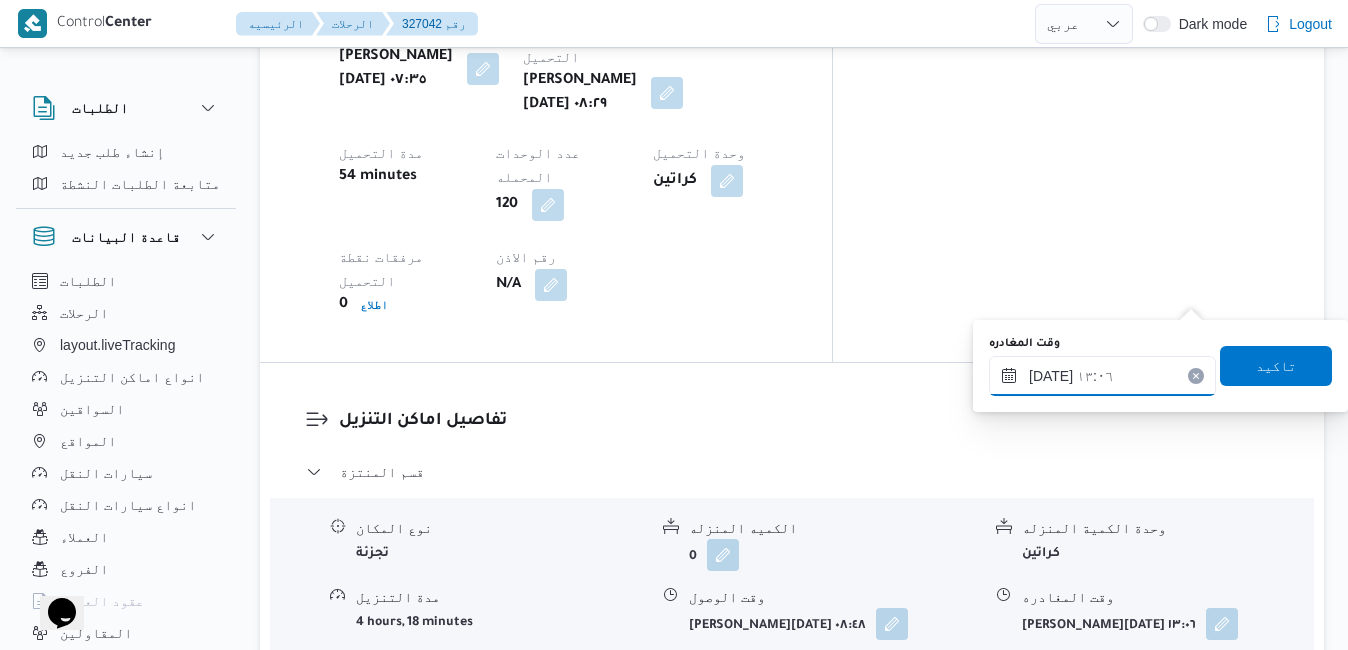 click on "٢٤/٠٧/٢٠٢٥ ١٣:٠٦" at bounding box center (1102, 376) 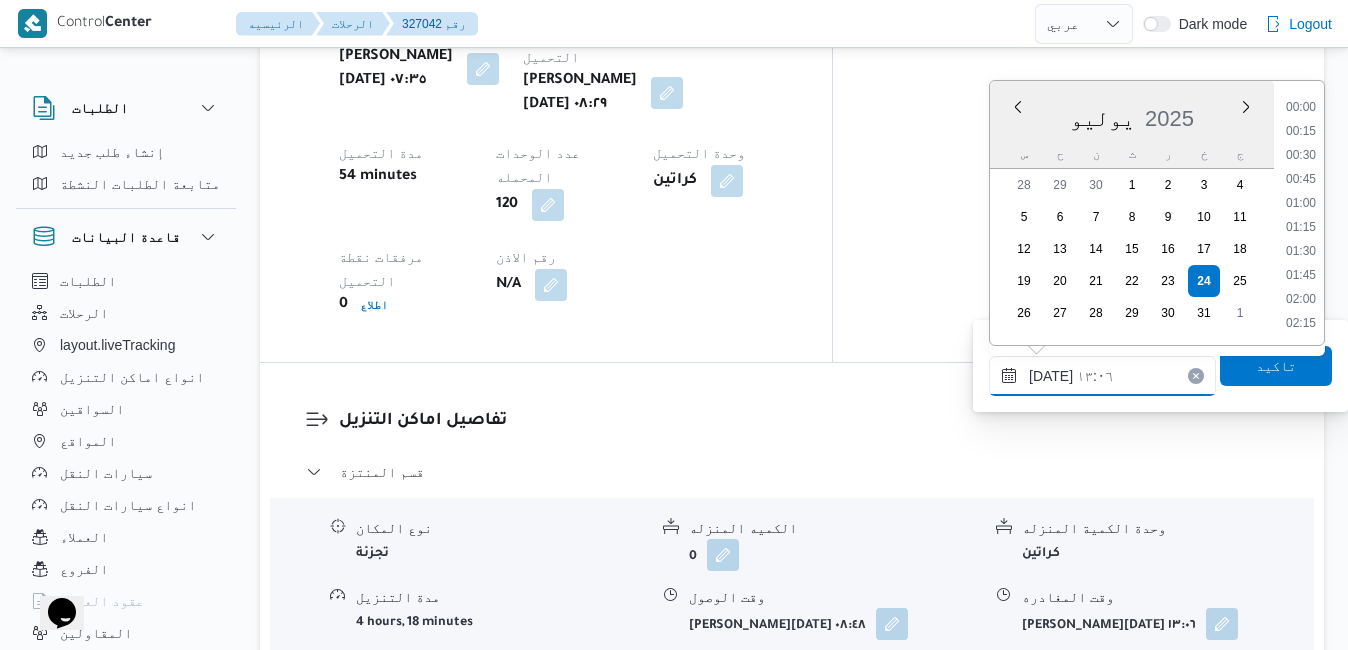 scroll, scrollTop: 1126, scrollLeft: 0, axis: vertical 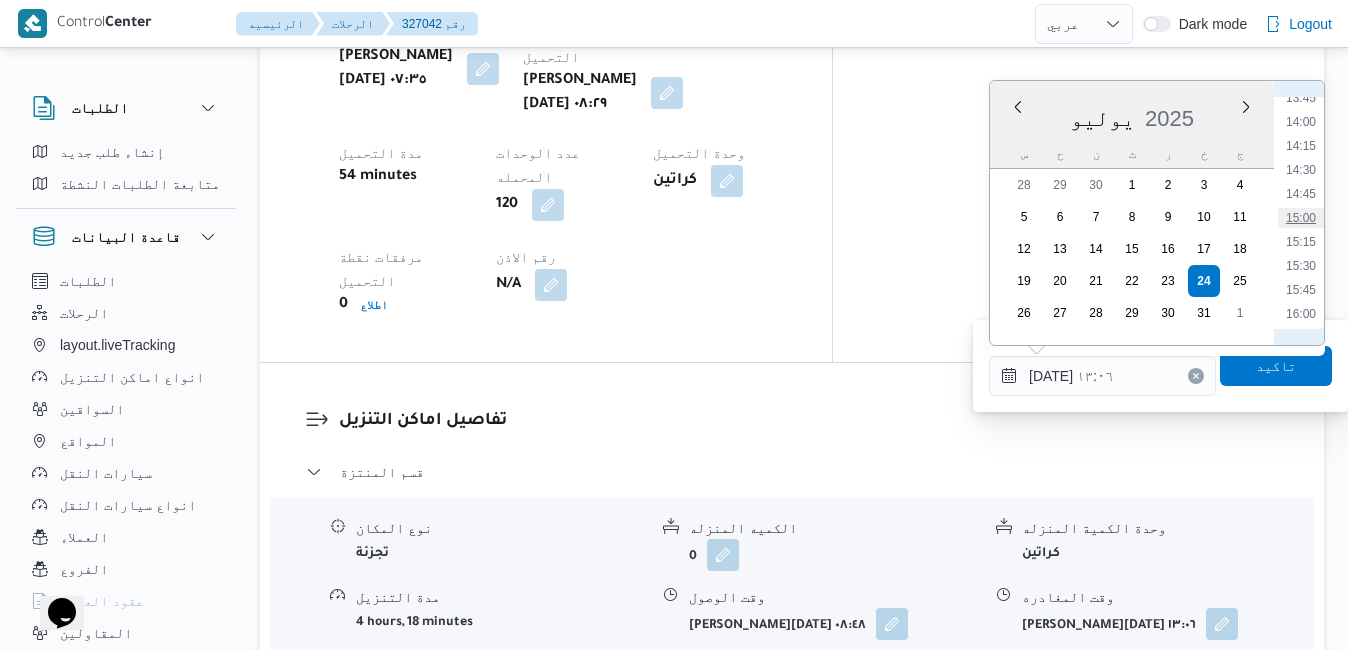 click on "15:00" at bounding box center [1301, 218] 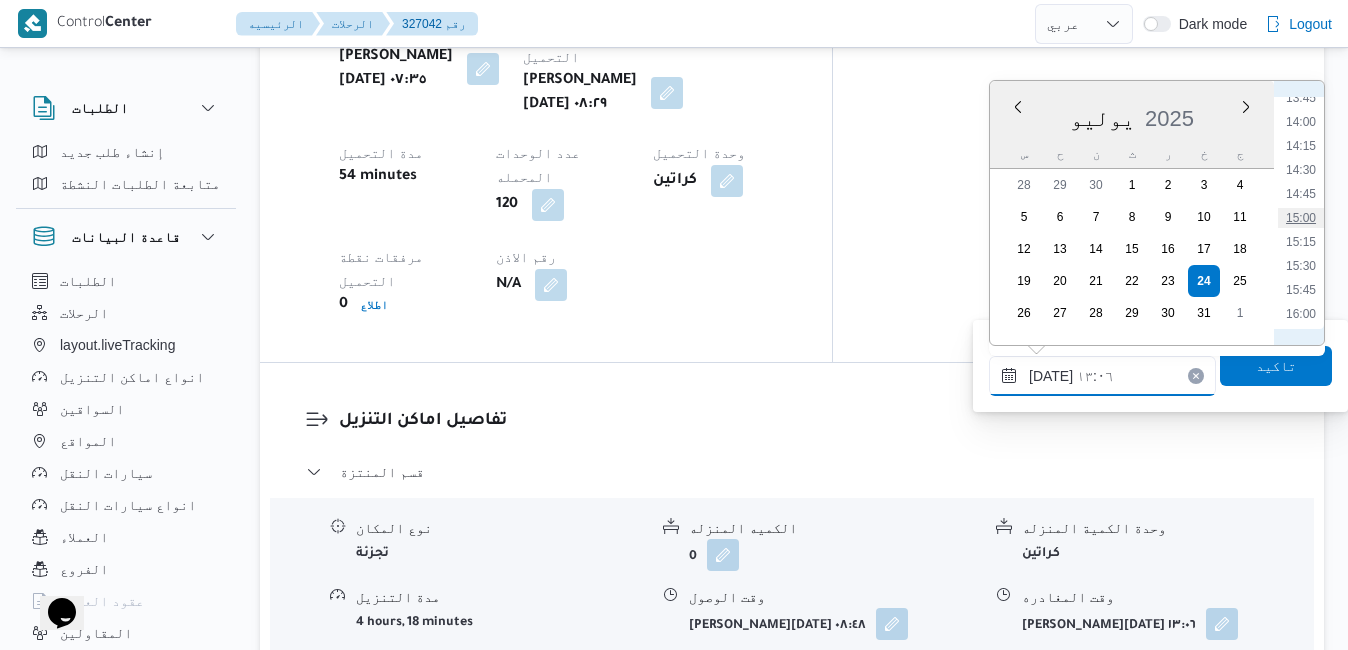 type on "٢٤/٠٧/٢٠٢٥ ١٥:٠٠" 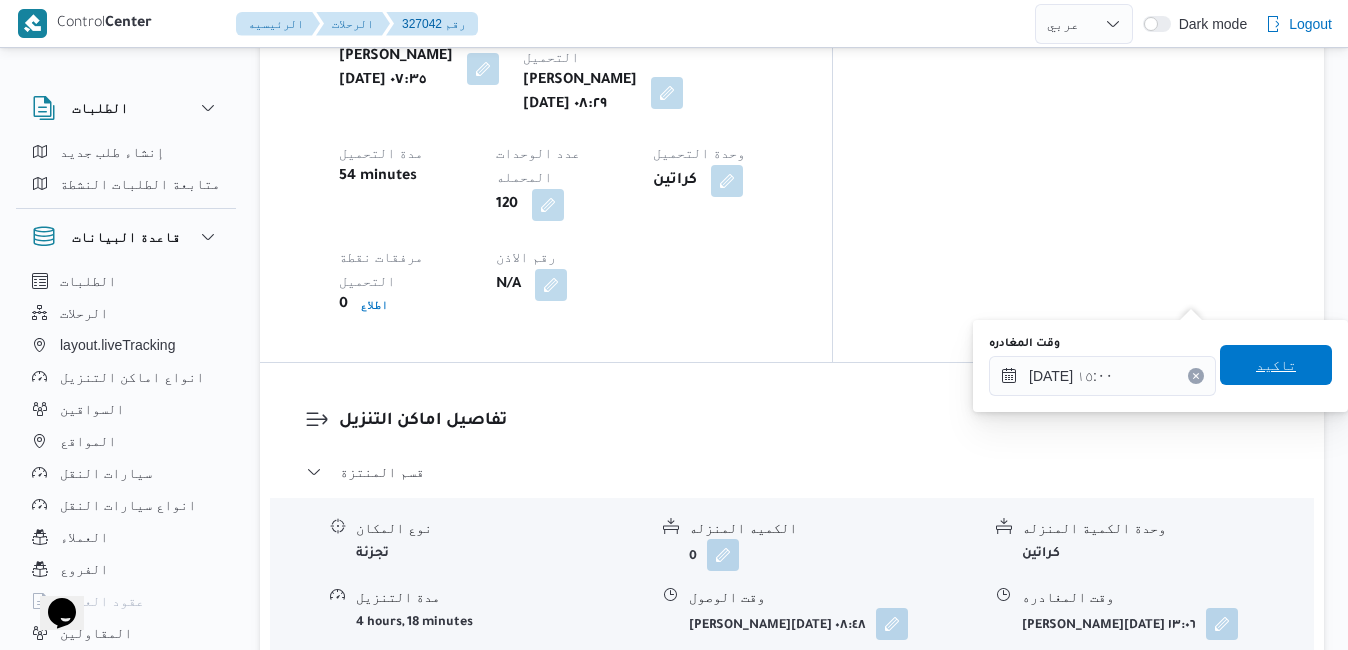 click on "تاكيد" at bounding box center (1276, 365) 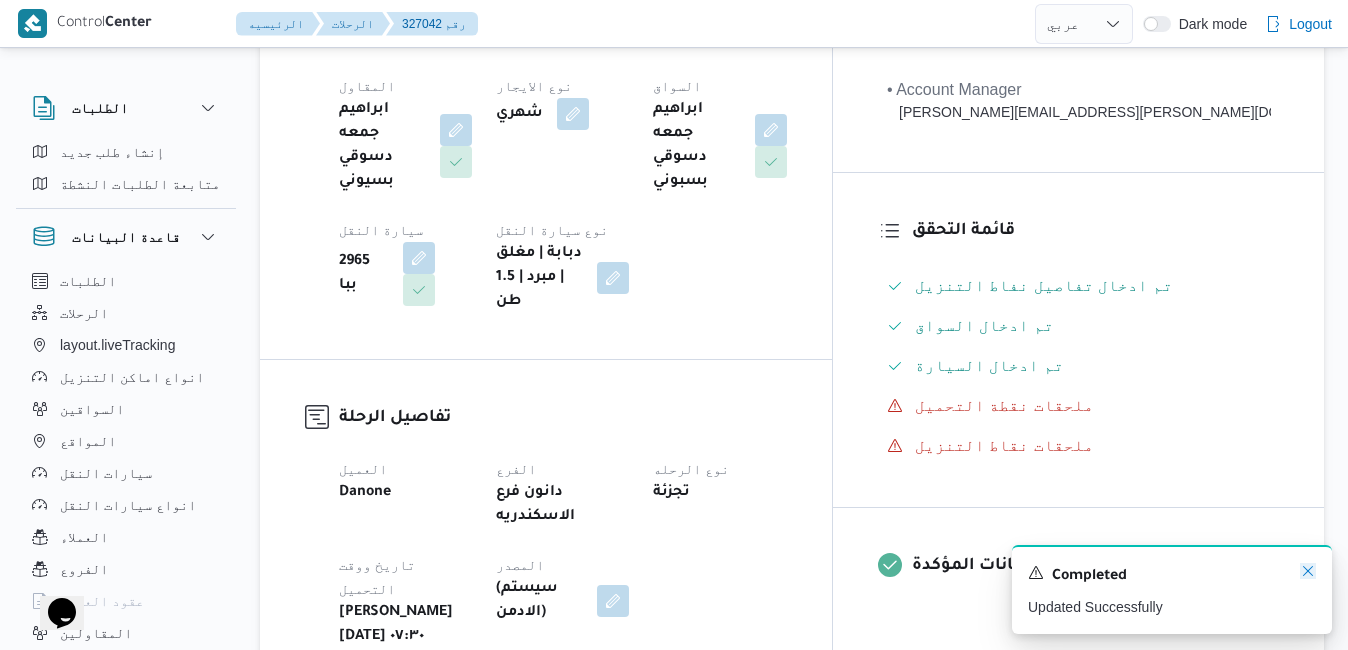 scroll, scrollTop: 209, scrollLeft: 0, axis: vertical 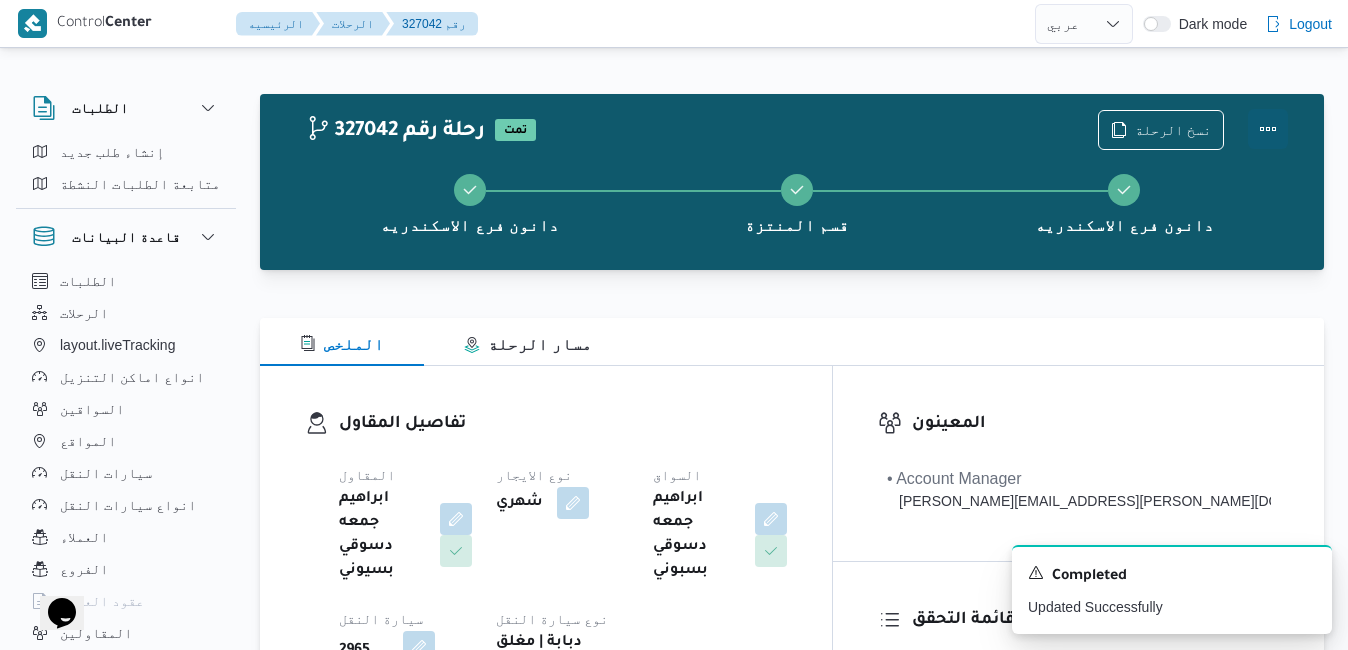 click at bounding box center [1268, 129] 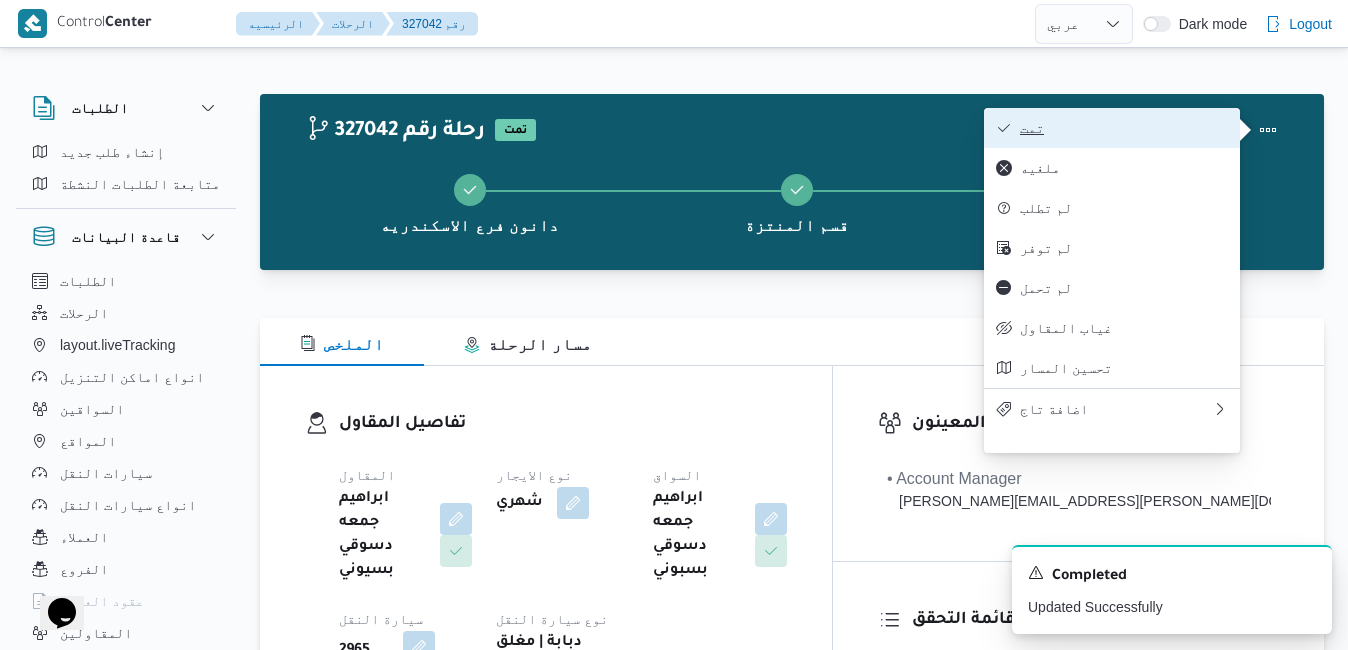 click on "تمت" at bounding box center [1124, 128] 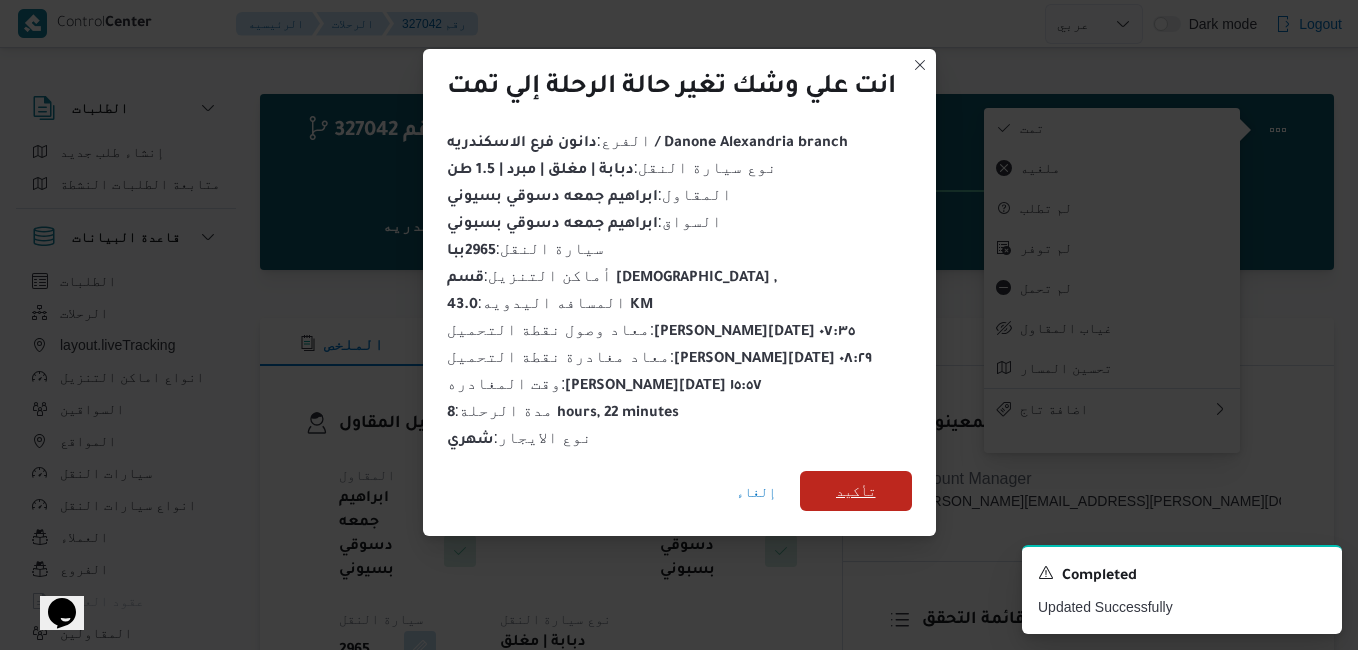 click on "تأكيد" at bounding box center [856, 491] 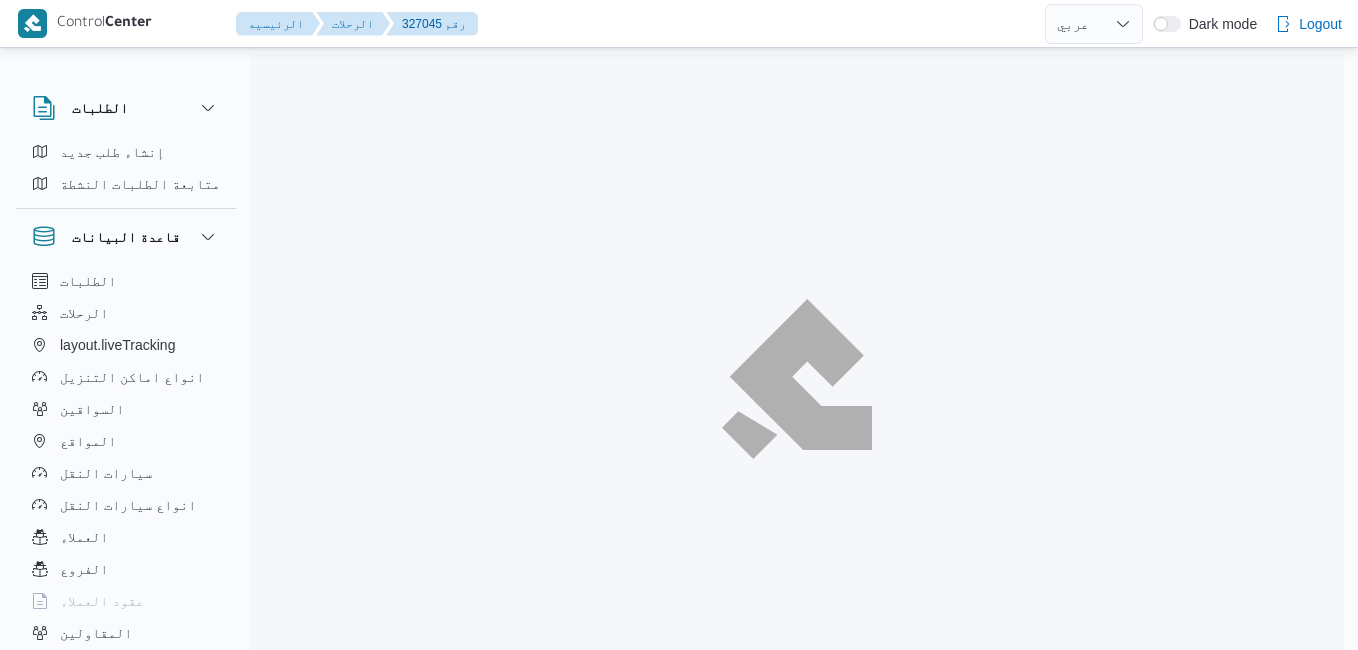 select on "ar" 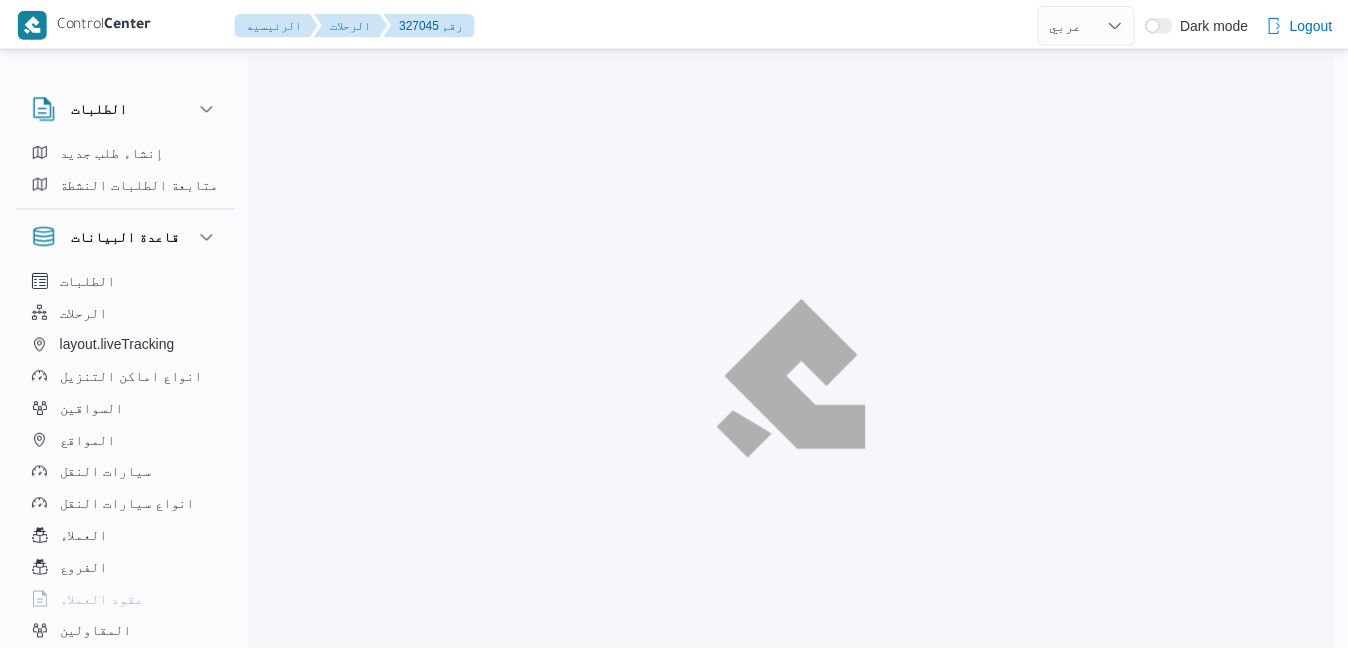 scroll, scrollTop: 0, scrollLeft: 0, axis: both 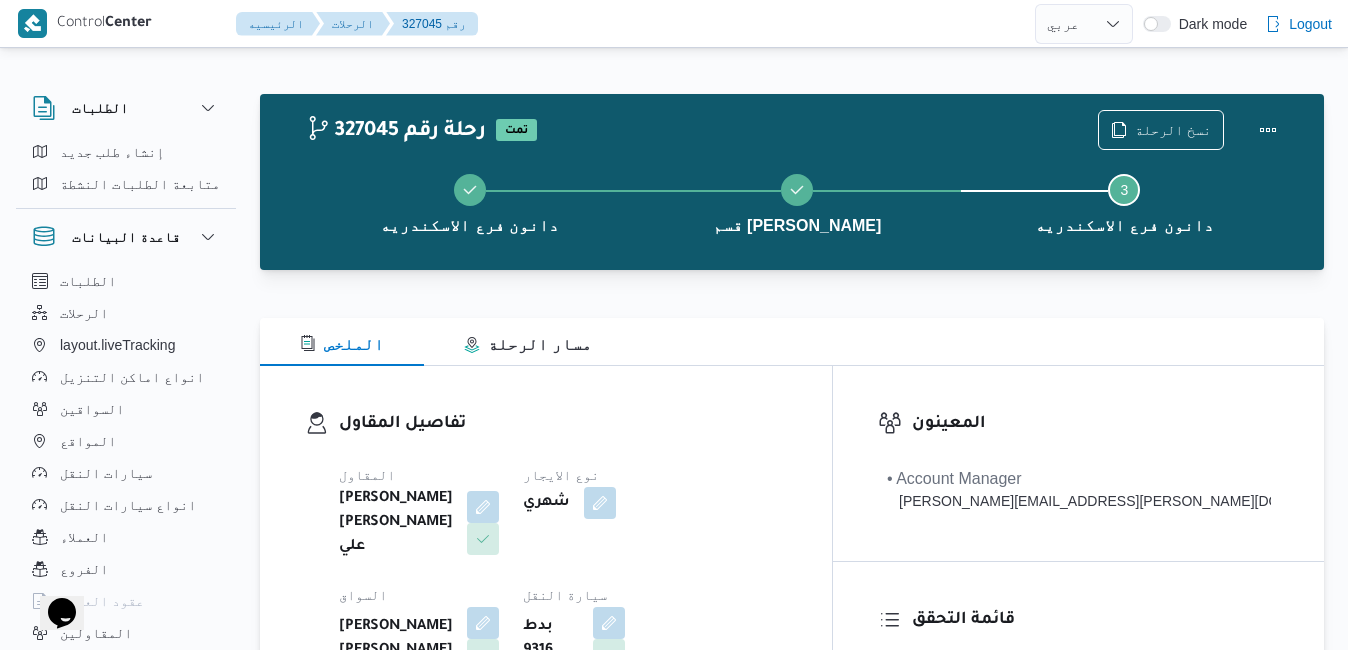 click on "تفاصيل المقاول المقاول محمد رضا ابراهيم سيد احمد علي نوع الايجار شهري السواق محمد مبروك محمد عبدالعاطي  سيارة النقل بدط 9316 نوع سيارة النقل دبابة | مغلق | مبرد | 1.5 طن" at bounding box center [546, 601] 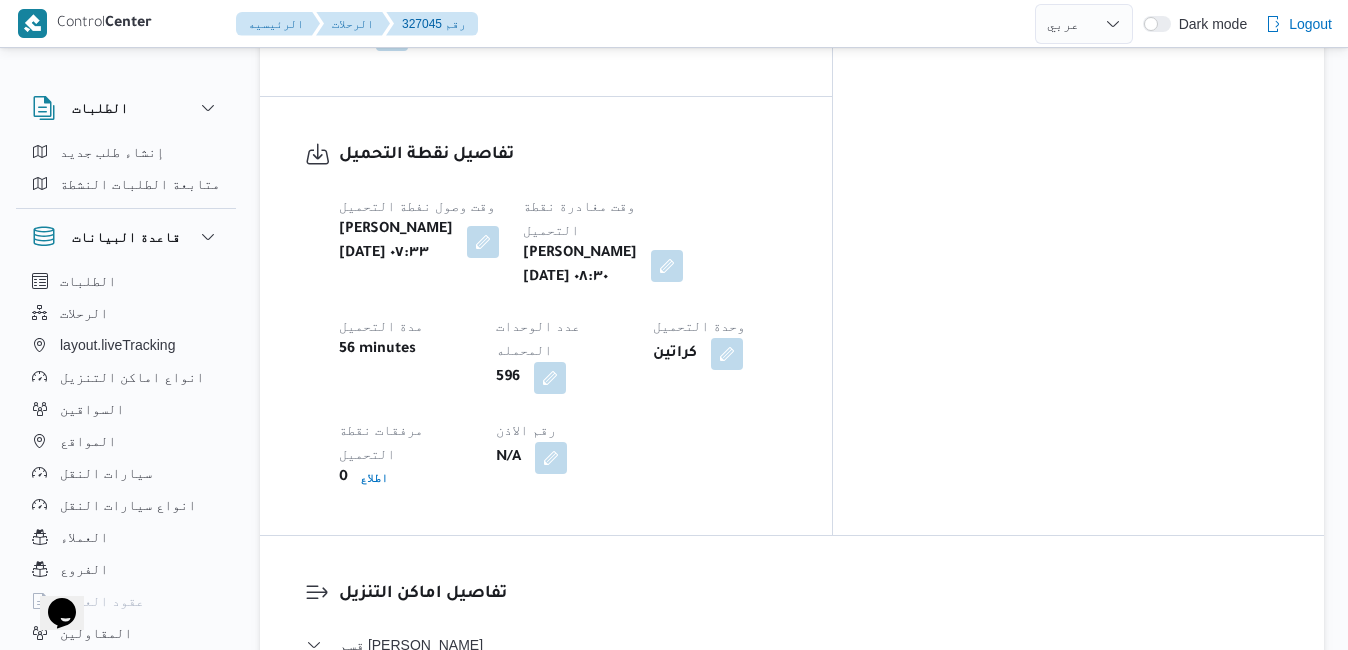 scroll, scrollTop: 1680, scrollLeft: 0, axis: vertical 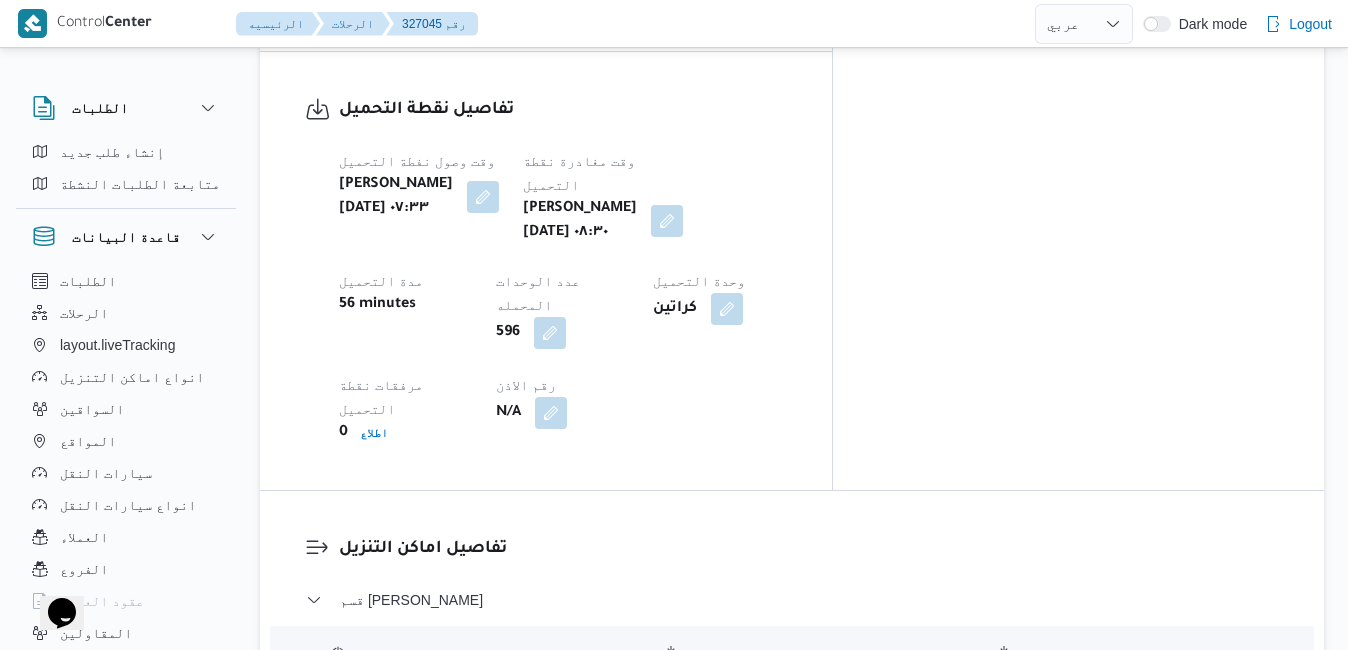 click on "قسم مينا البصل -
دانون فرع الاسكندريه" at bounding box center [792, 884] 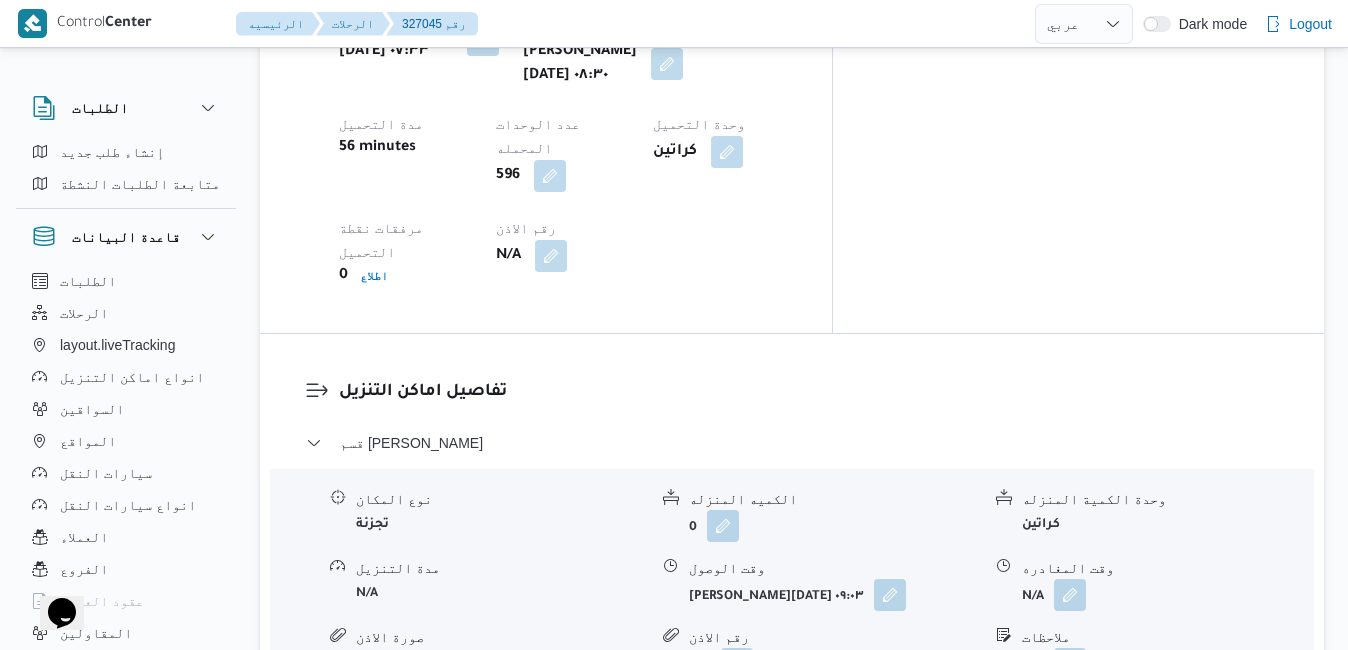 scroll, scrollTop: 1840, scrollLeft: 0, axis: vertical 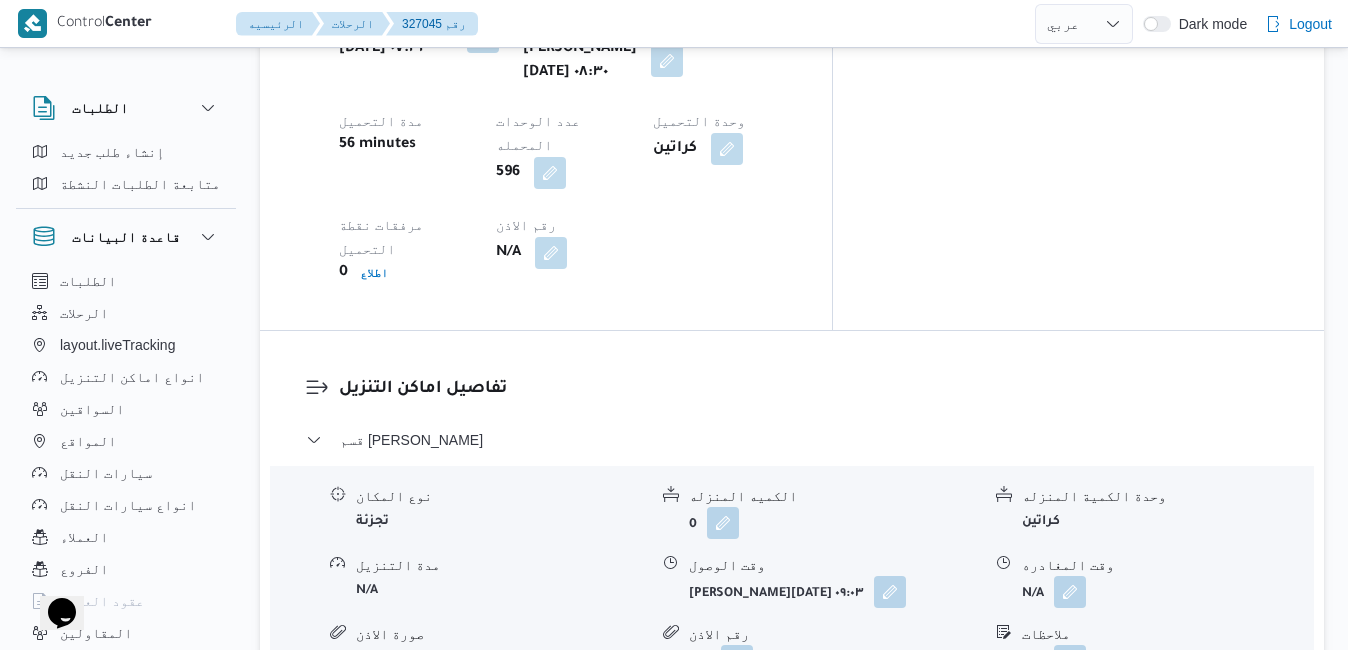 click at bounding box center (1070, 875) 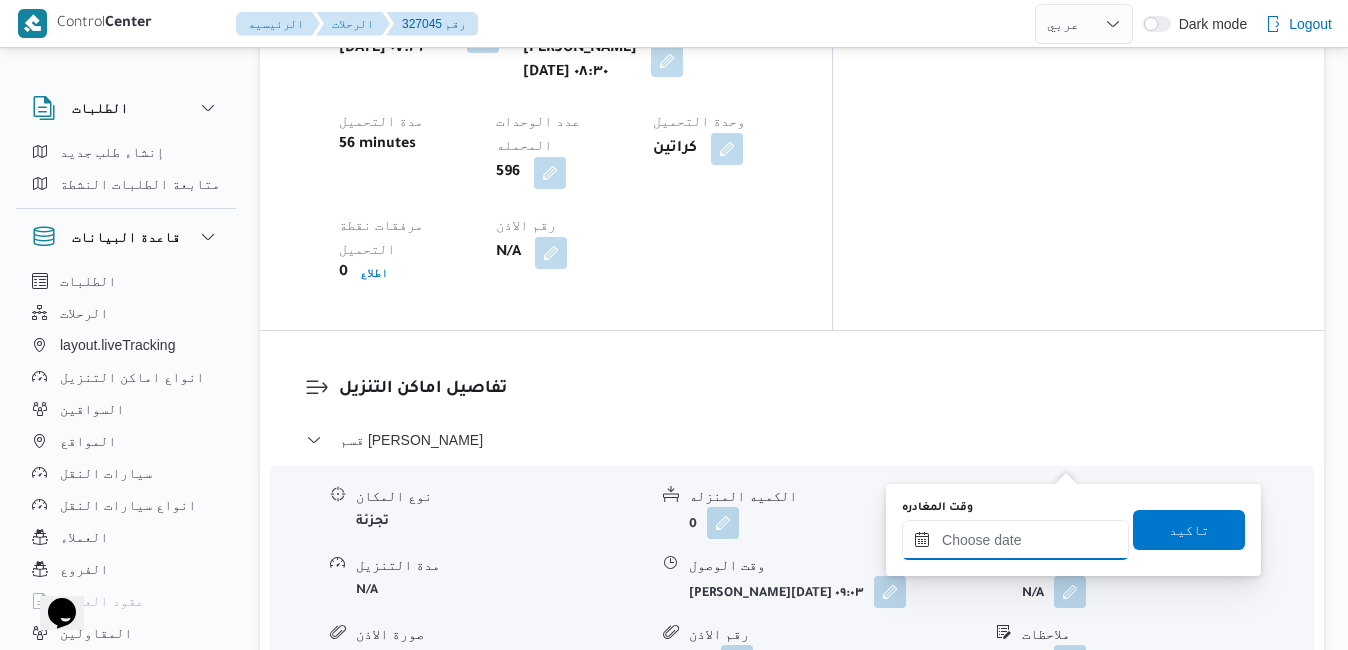 click on "وقت المغادره" at bounding box center [1015, 540] 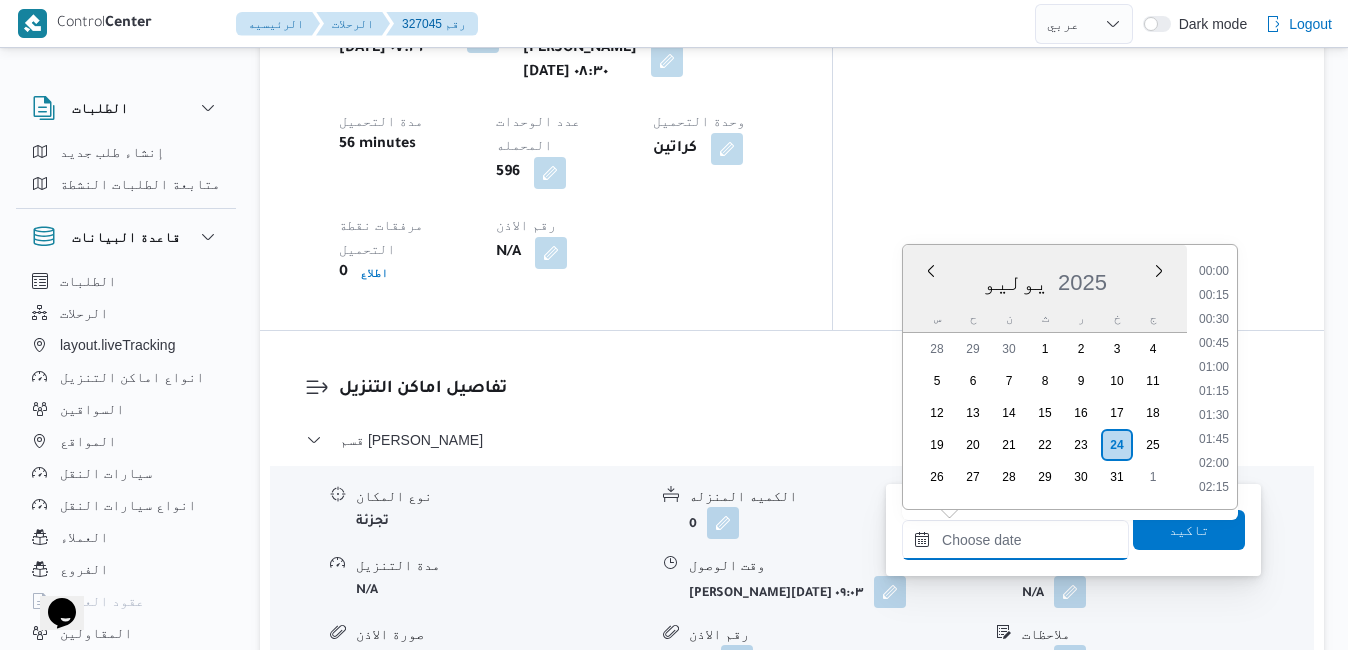 scroll, scrollTop: 1558, scrollLeft: 0, axis: vertical 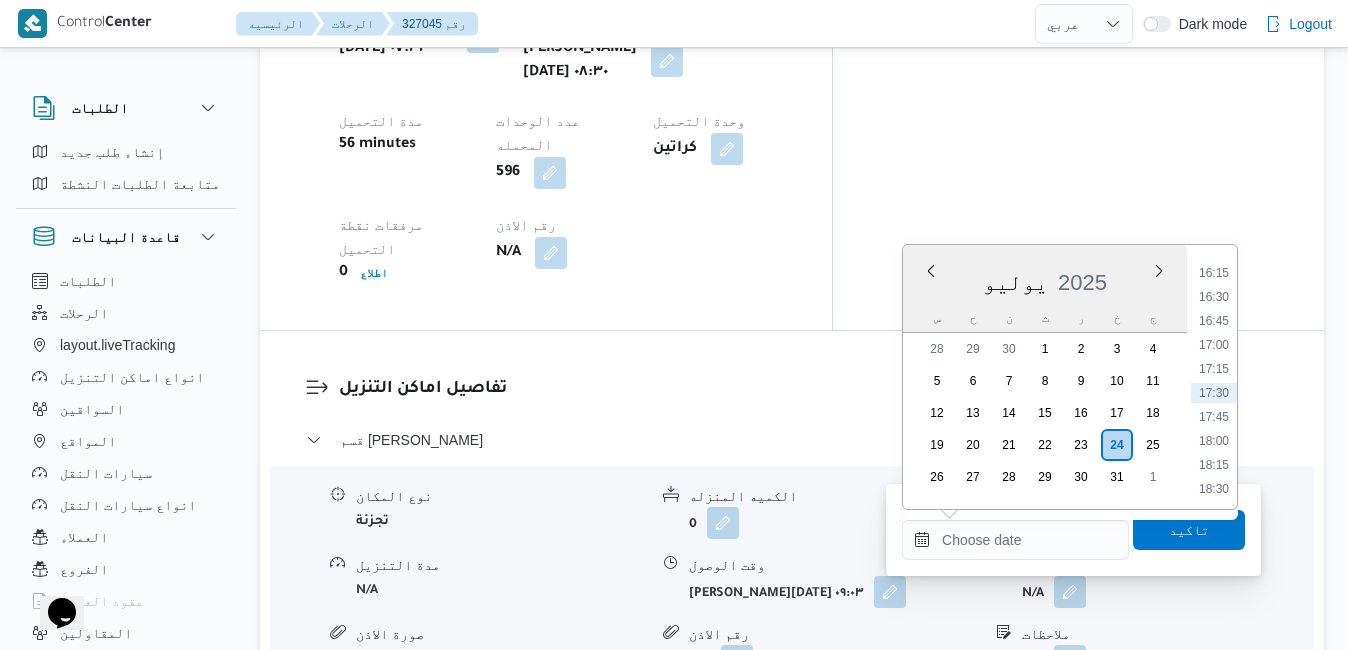 click on "يوليو ٢٠٢٥ يوليو 2025 س ح ن ث ر خ ج" at bounding box center [1045, 289] 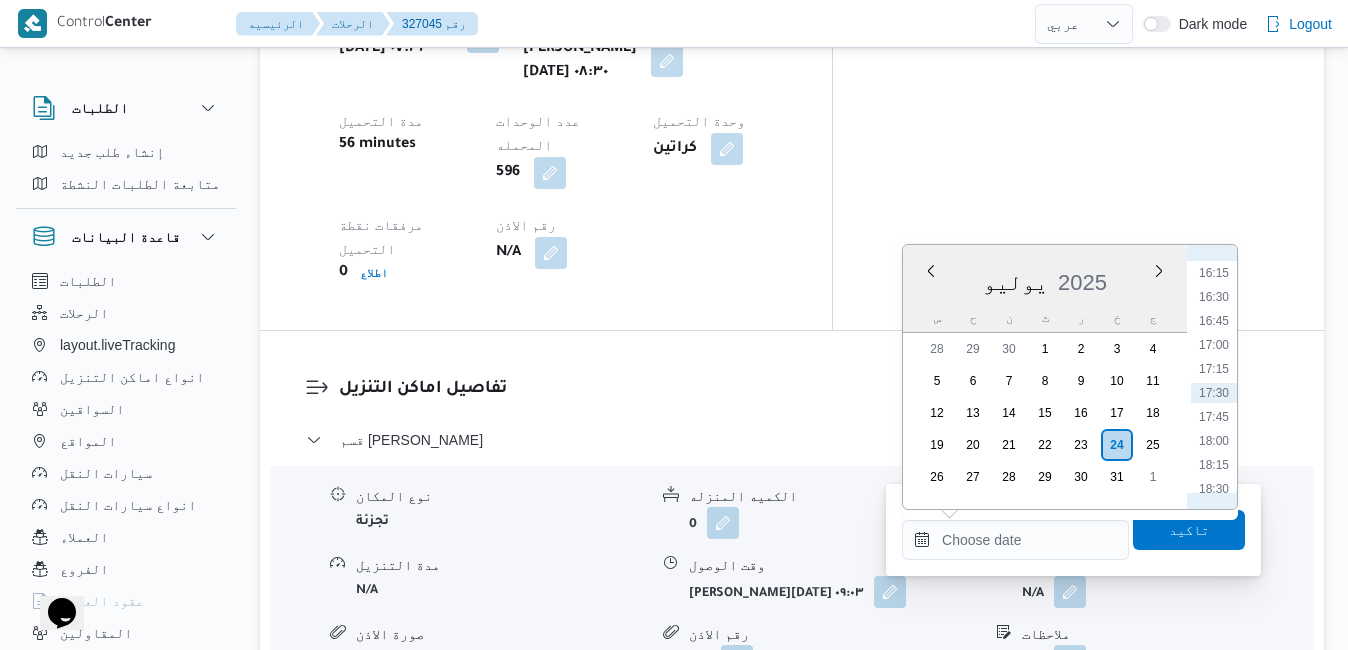 scroll, scrollTop: 1355, scrollLeft: 0, axis: vertical 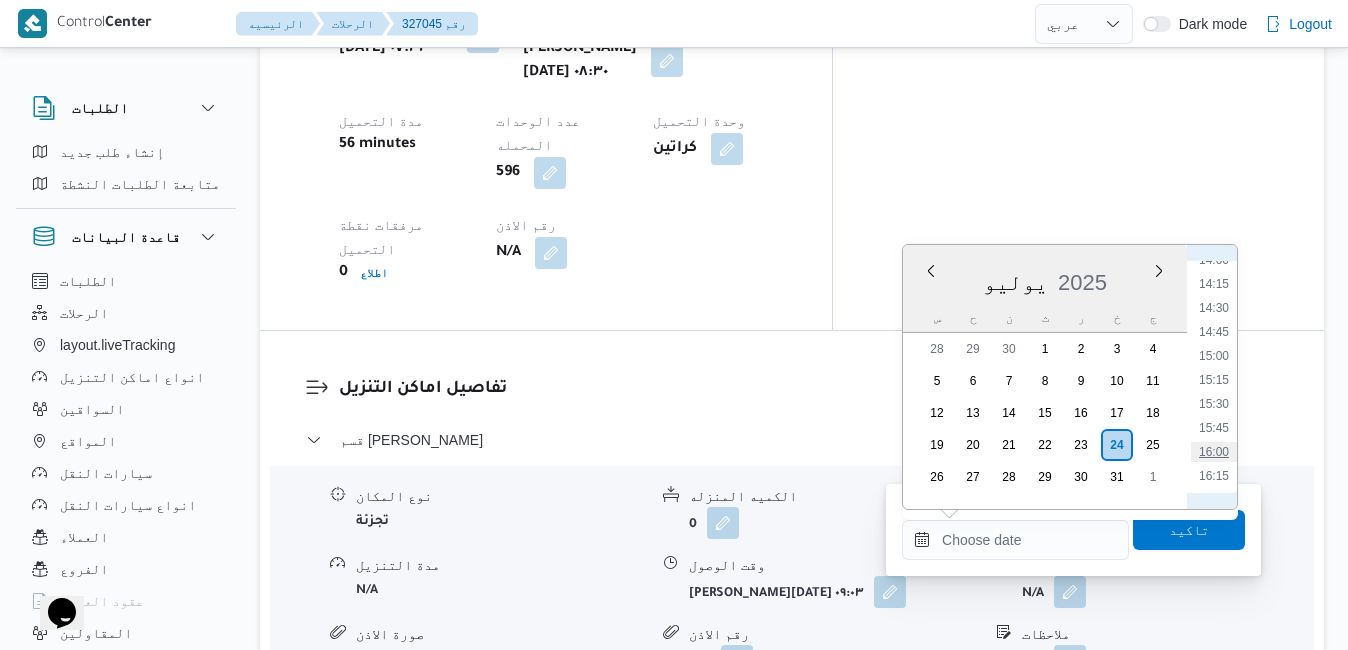 click on "16:00" at bounding box center [1214, 452] 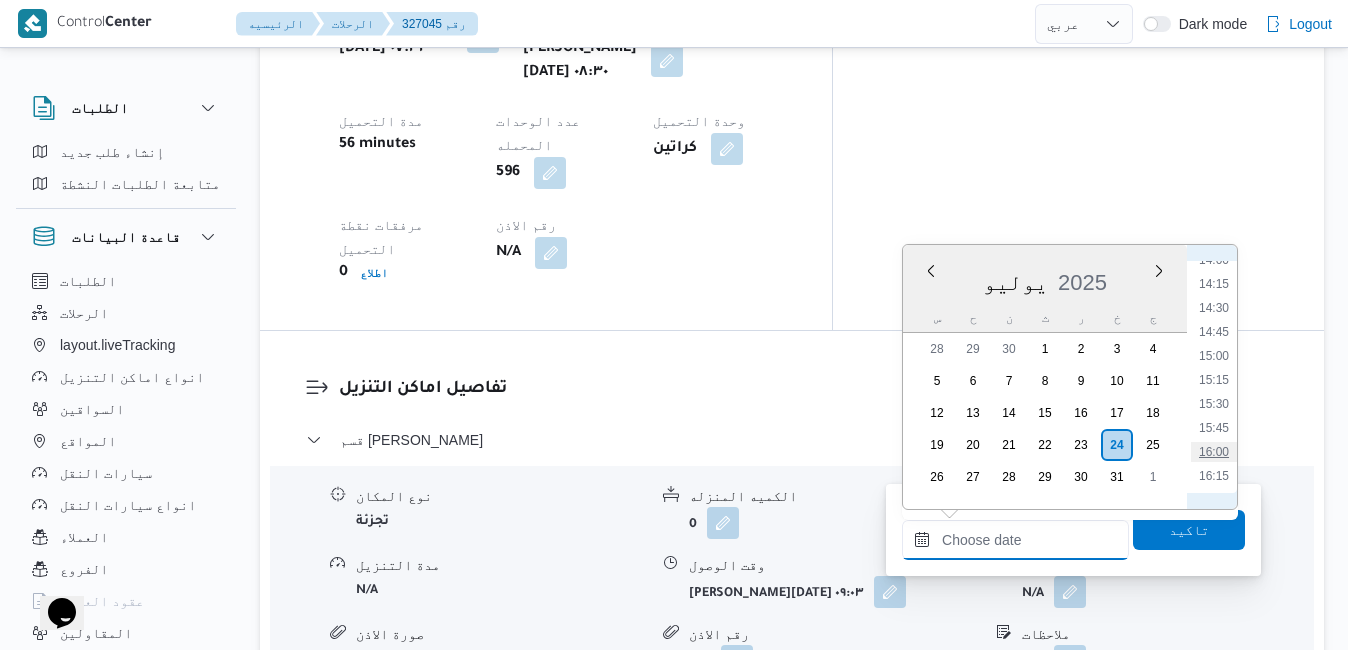 type on "٢٤/٠٧/٢٠٢٥ ١٦:٠٠" 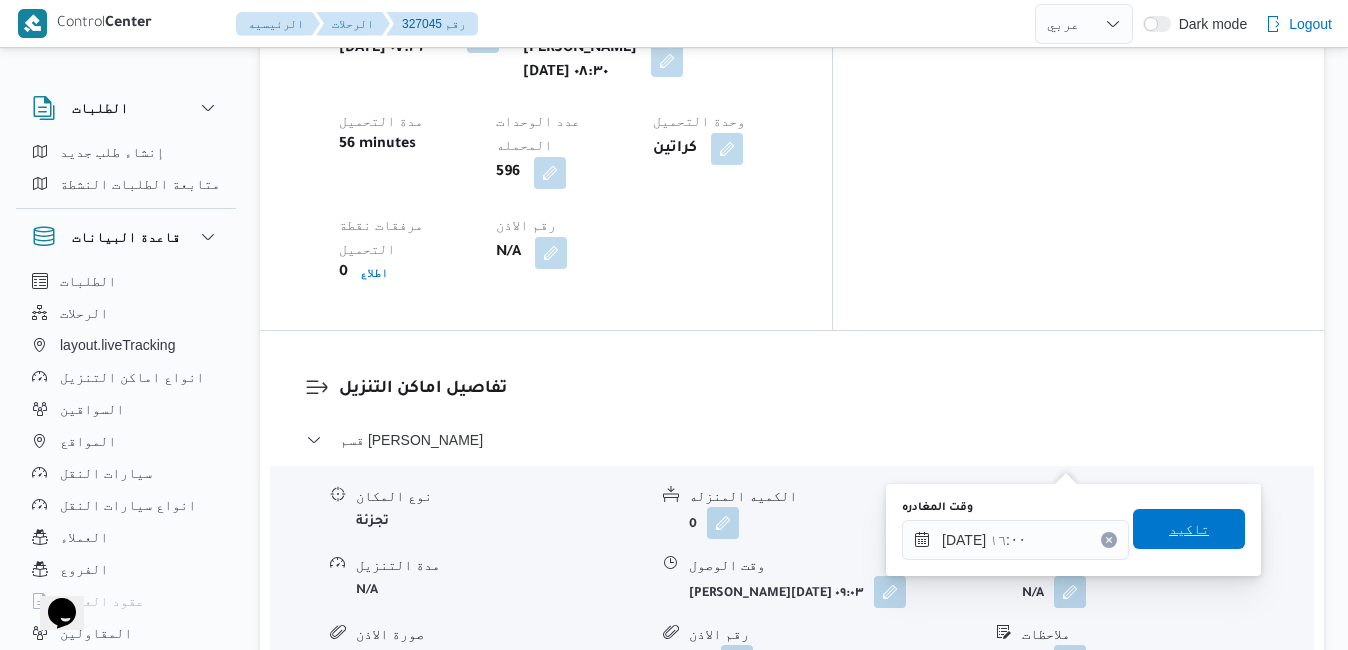 click on "تاكيد" at bounding box center (1189, 529) 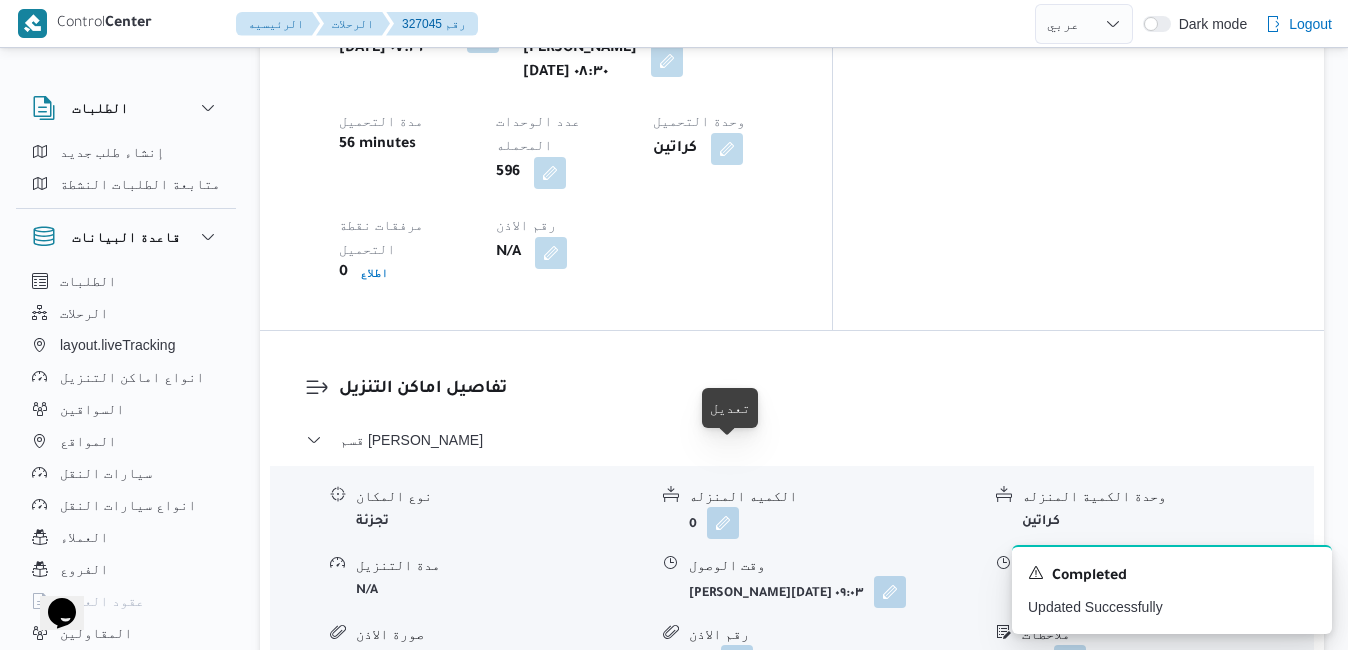 click at bounding box center (737, 875) 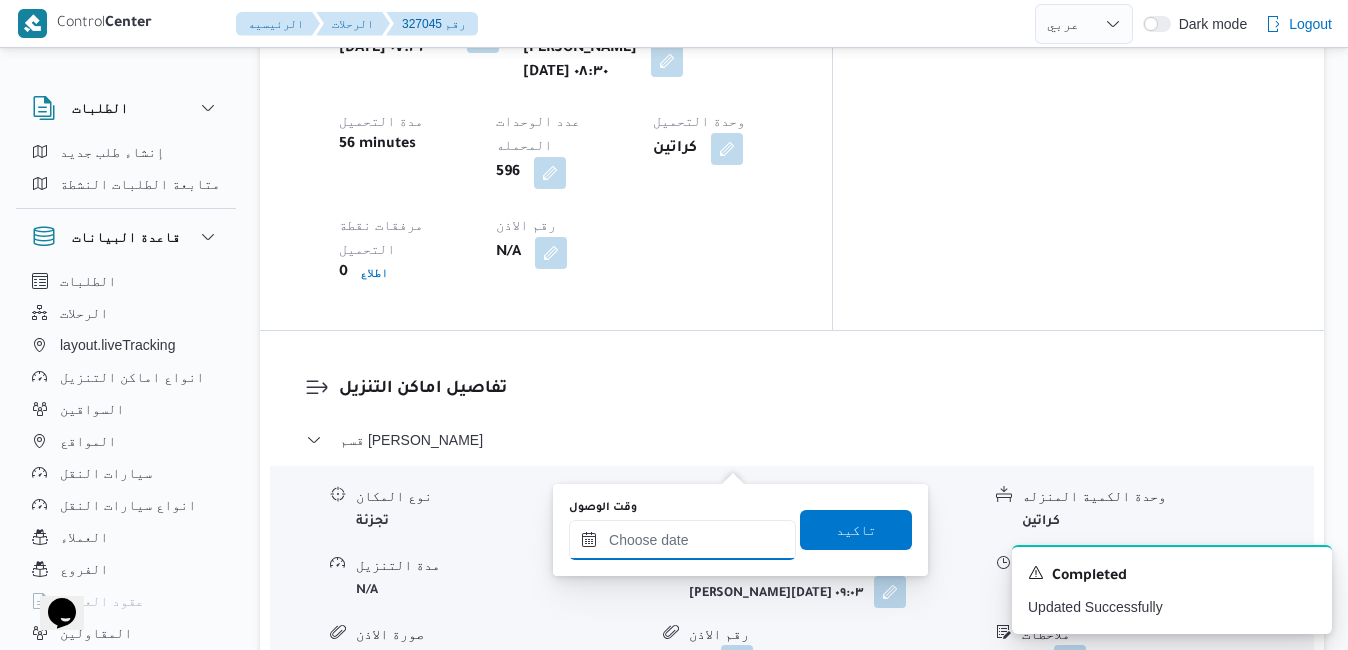 click on "وقت الوصول" at bounding box center [682, 540] 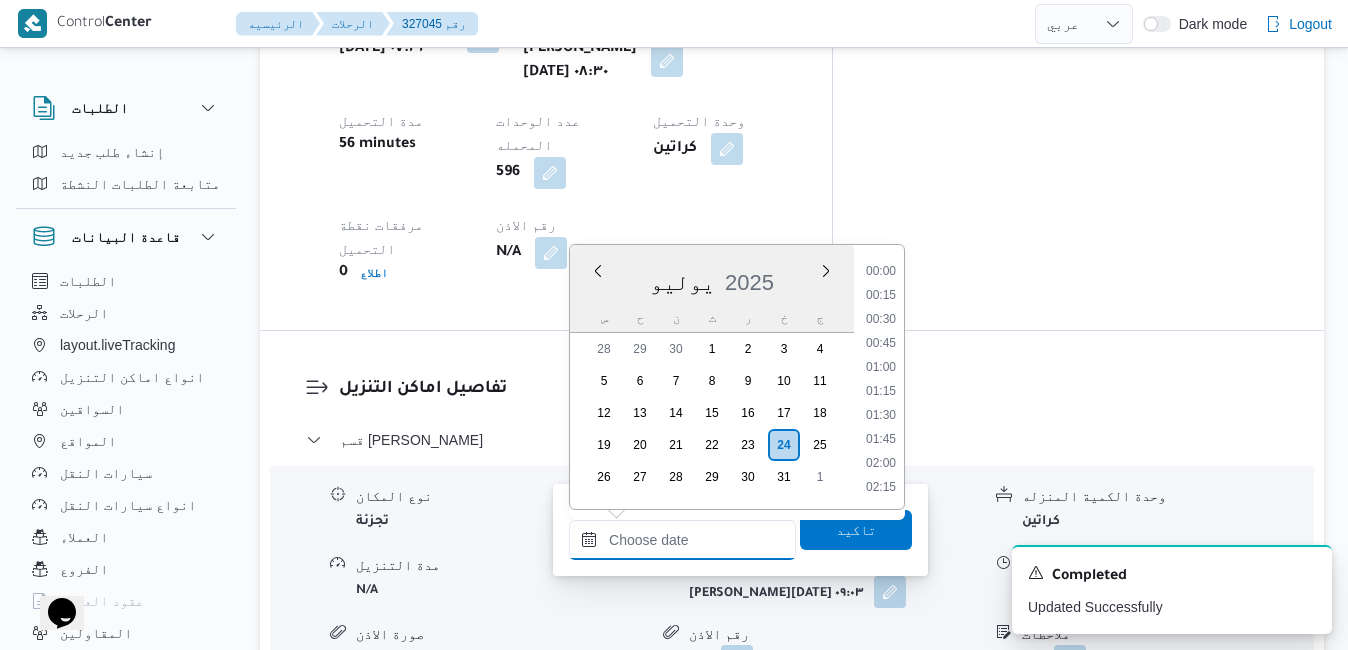 scroll, scrollTop: 1558, scrollLeft: 0, axis: vertical 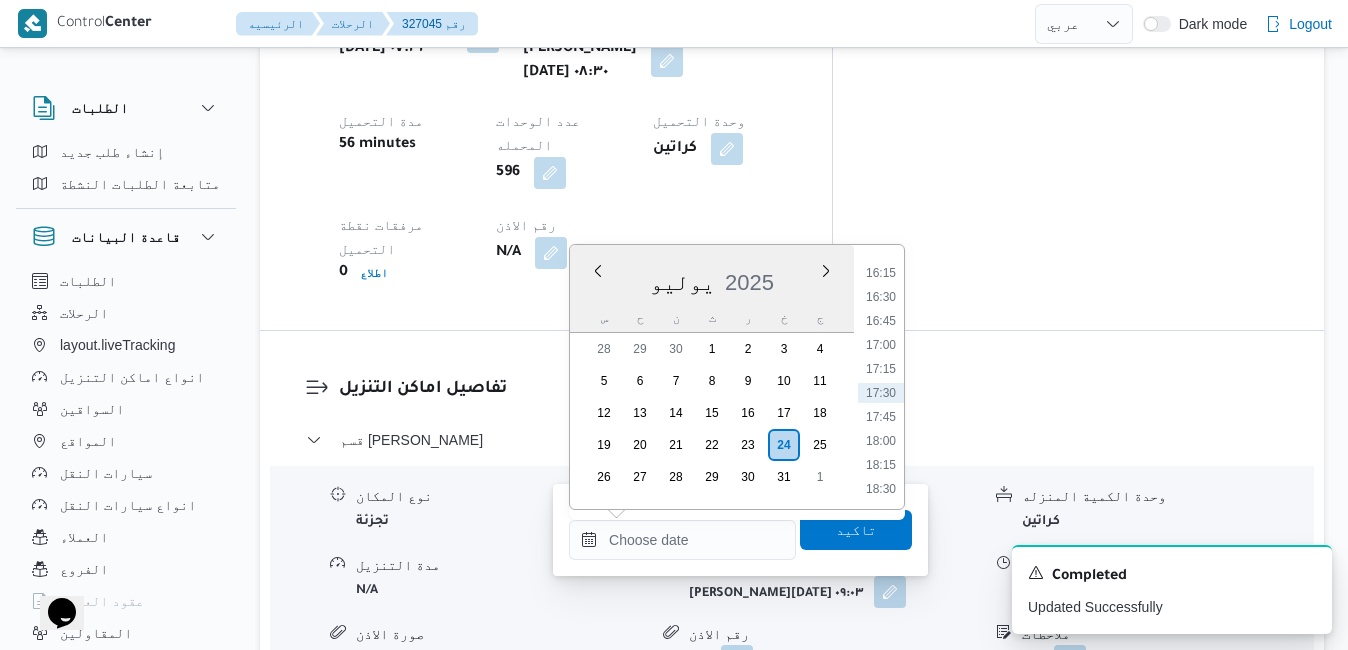 click on "يوليو 2025" at bounding box center (712, 278) 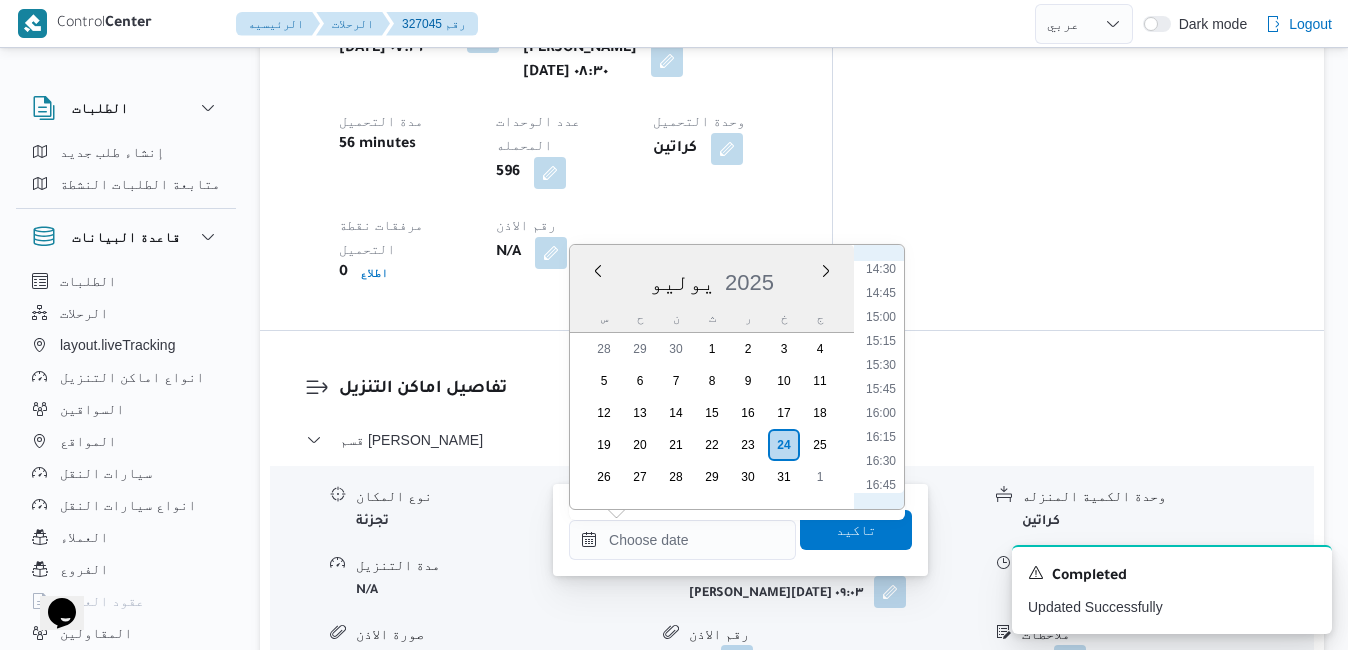 scroll, scrollTop: 1355, scrollLeft: 0, axis: vertical 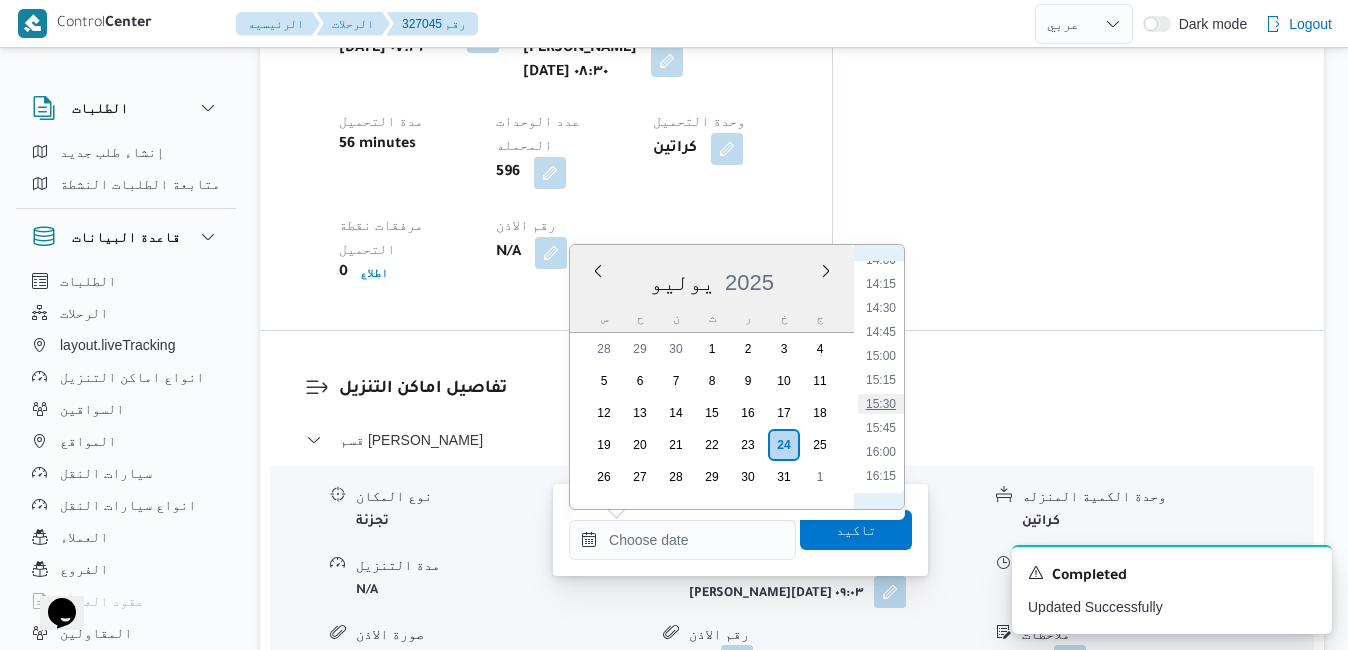 click on "15:30" at bounding box center (881, 404) 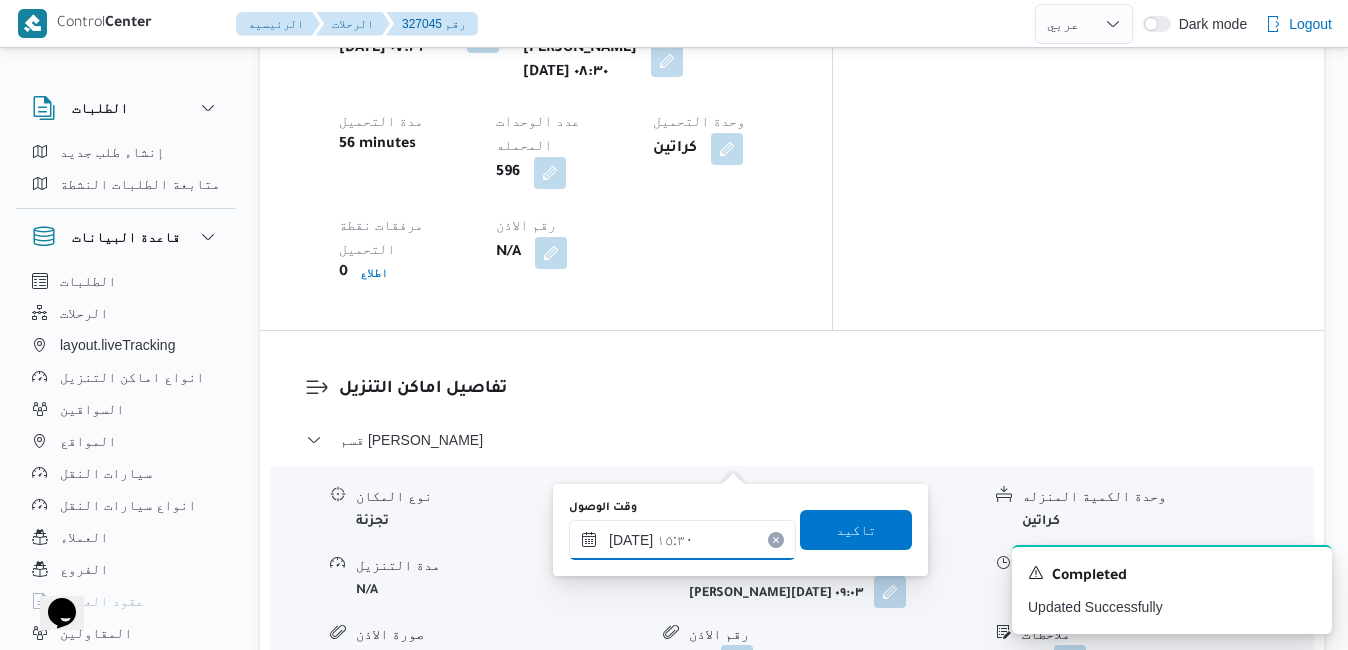 click on "٢٤/٠٧/٢٠٢٥ ١٥:٣٠" at bounding box center (682, 540) 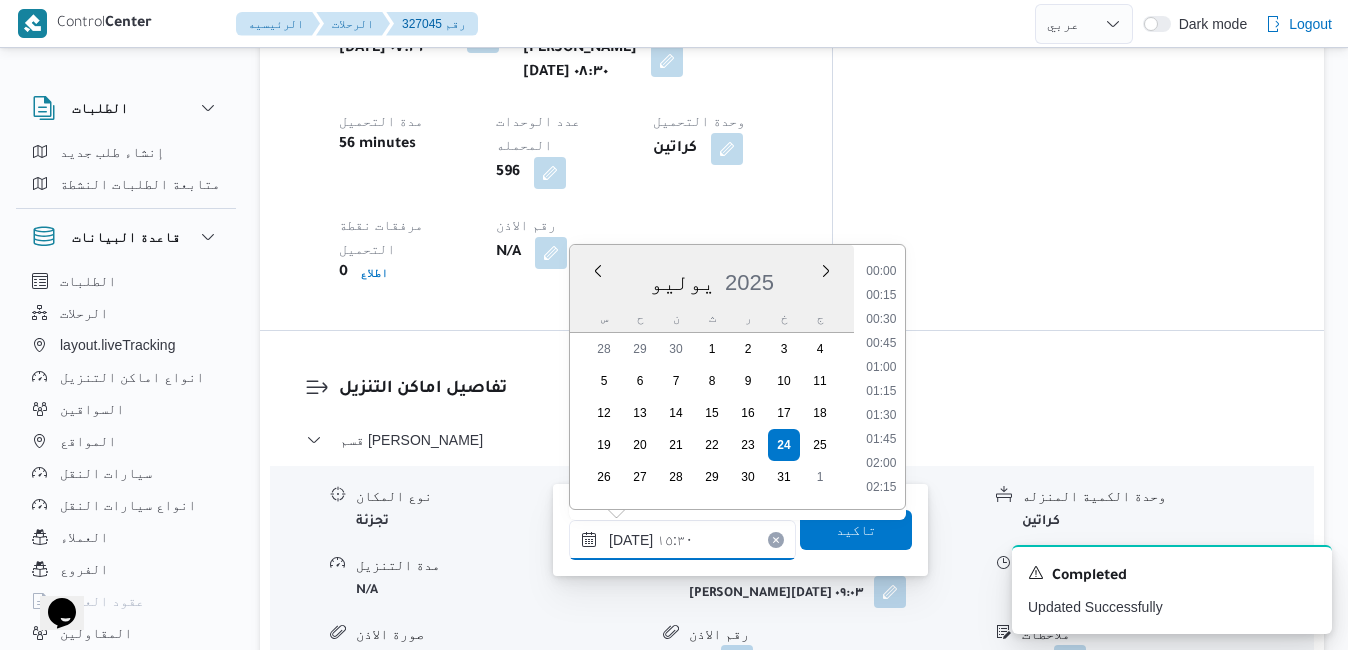 click on "٢٤/٠٧/٢٠٢٥ ١٥:٣٠" at bounding box center (682, 540) 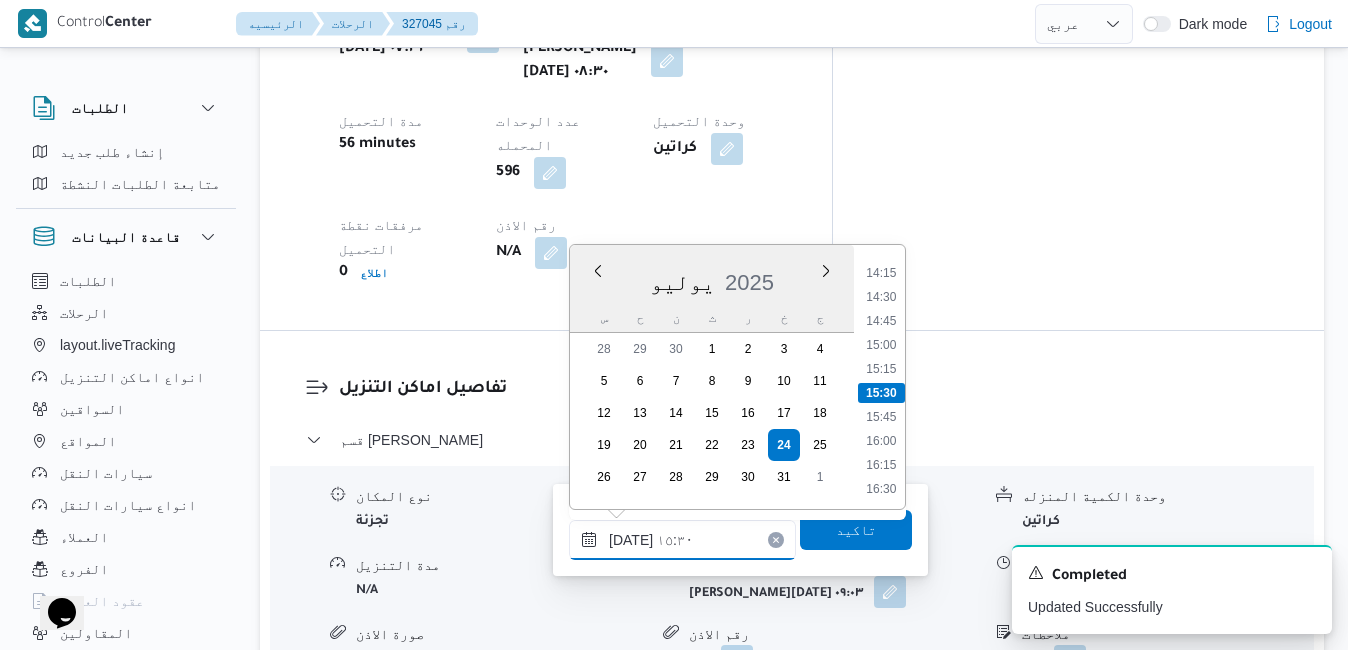 click on "٢٤/٠٧/٢٠٢٥ ١٥:٣٠" at bounding box center [682, 540] 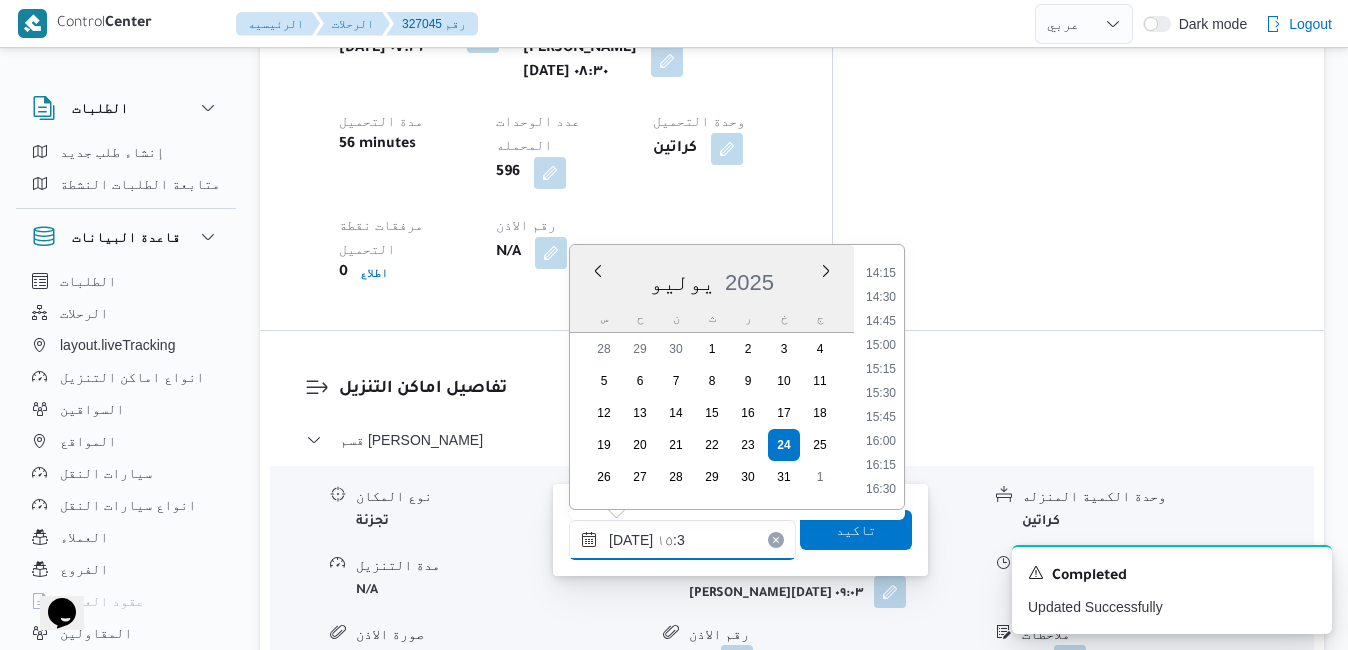 type on "٢٤/٠٧/٢٠٢٥ ١٥:35" 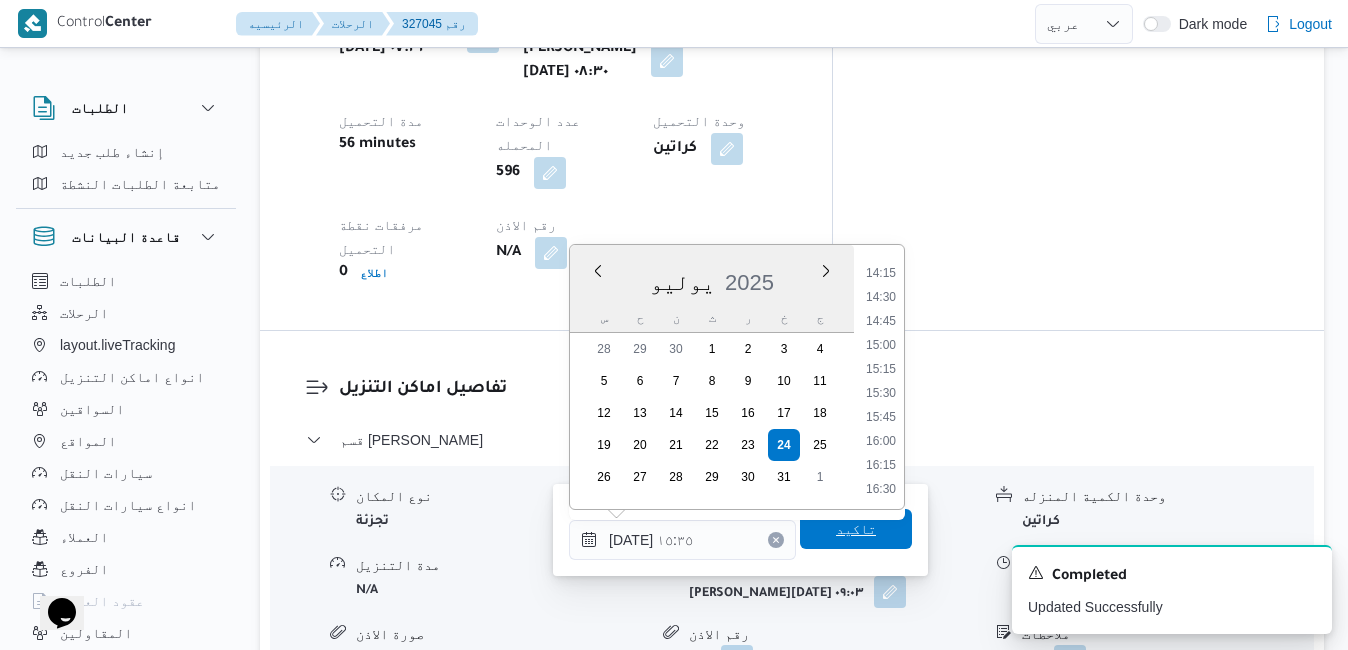 click on "تاكيد" at bounding box center (856, 529) 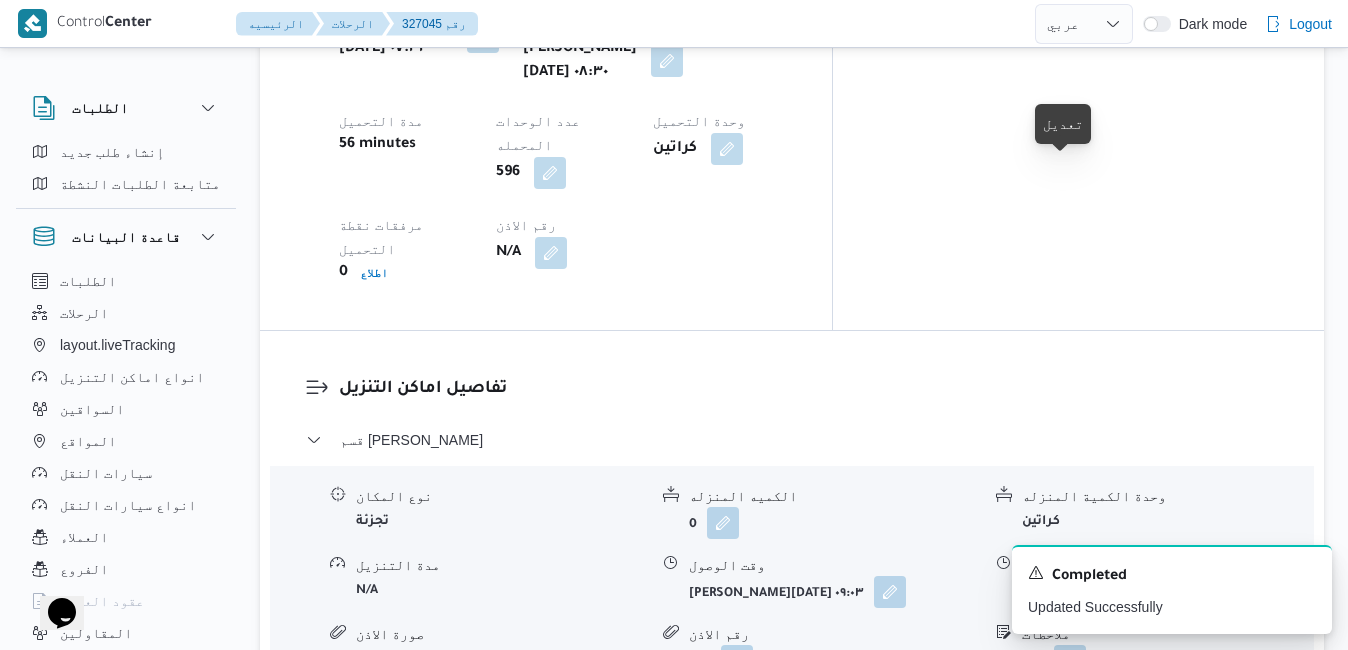 click at bounding box center [1070, 591] 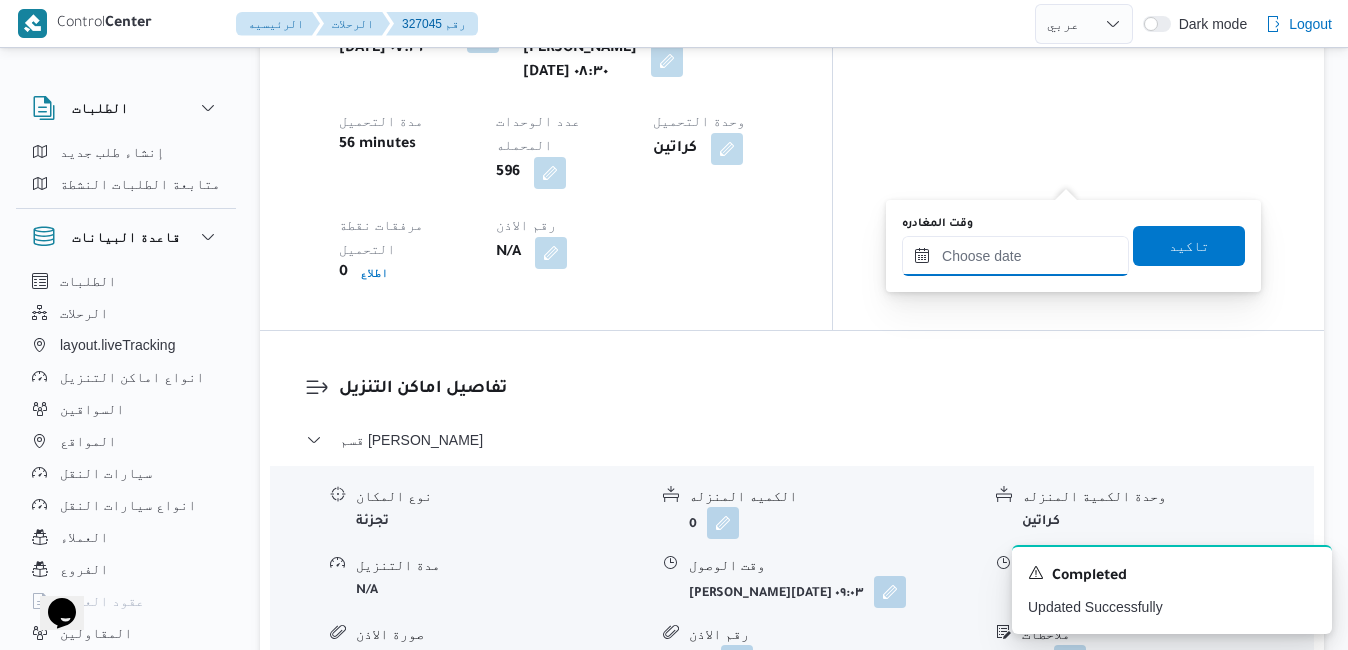 click on "وقت المغادره" at bounding box center [1015, 256] 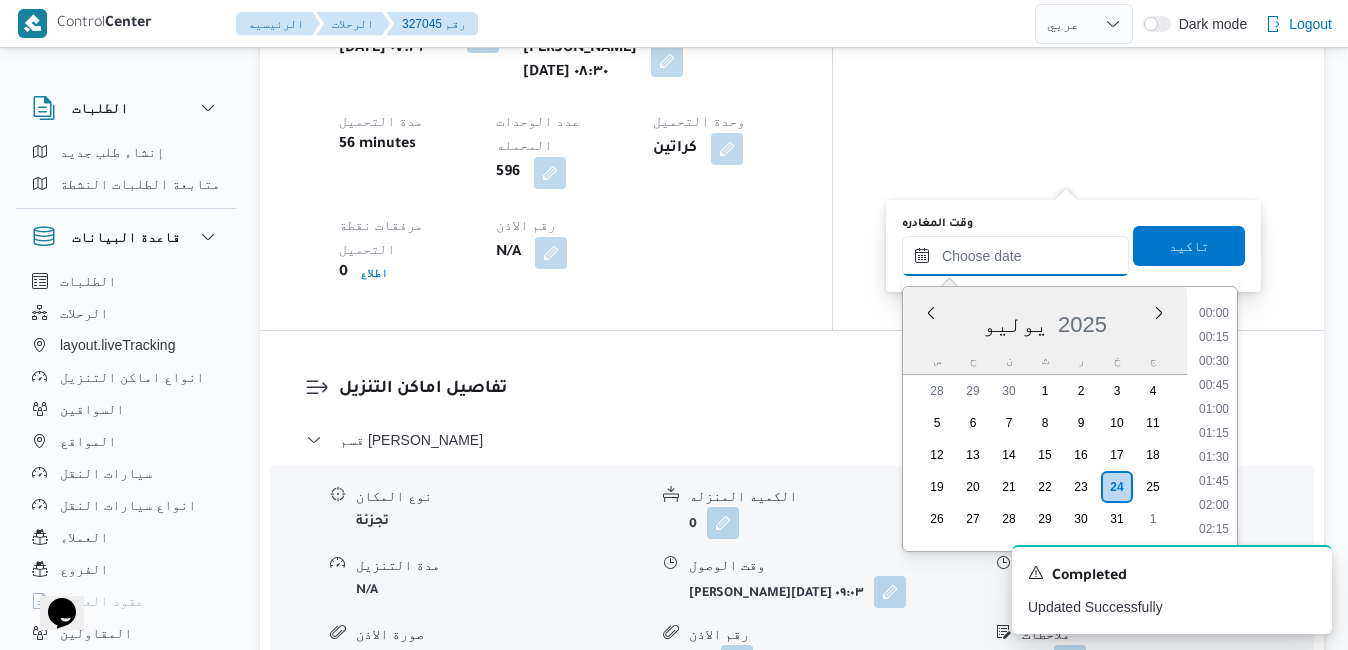 scroll, scrollTop: 1558, scrollLeft: 0, axis: vertical 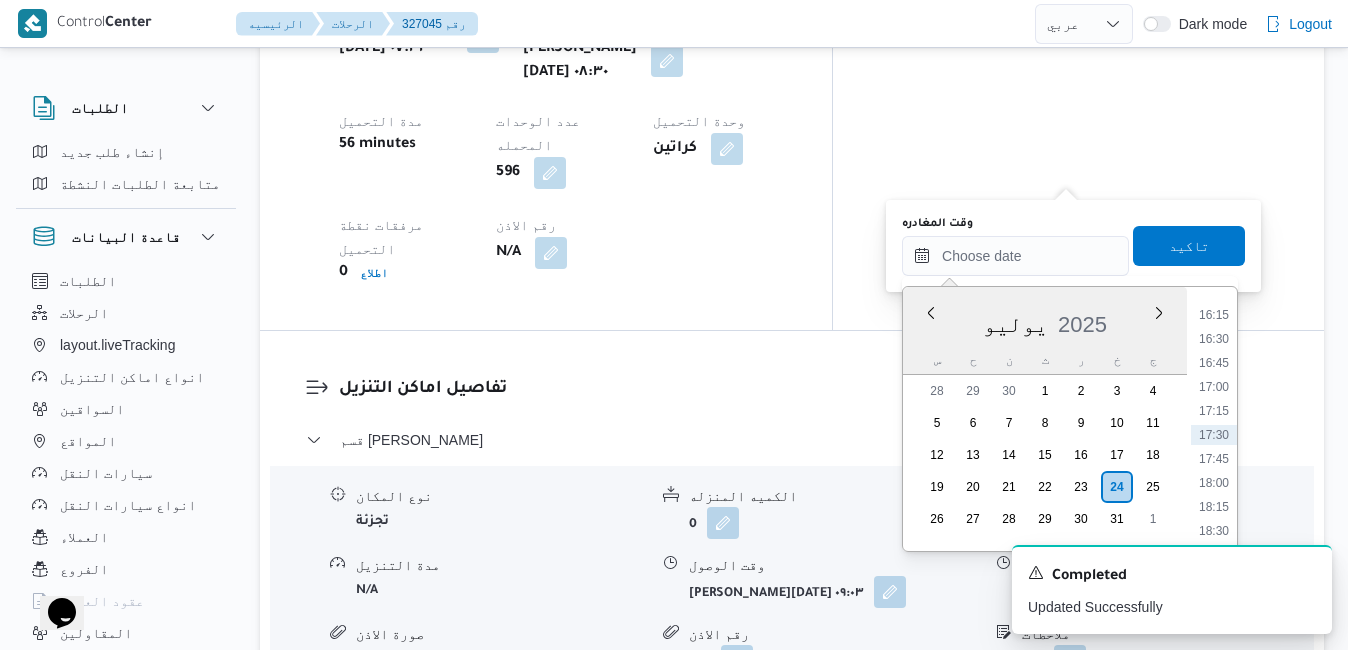 click on "يوليو 2025" at bounding box center [1045, 320] 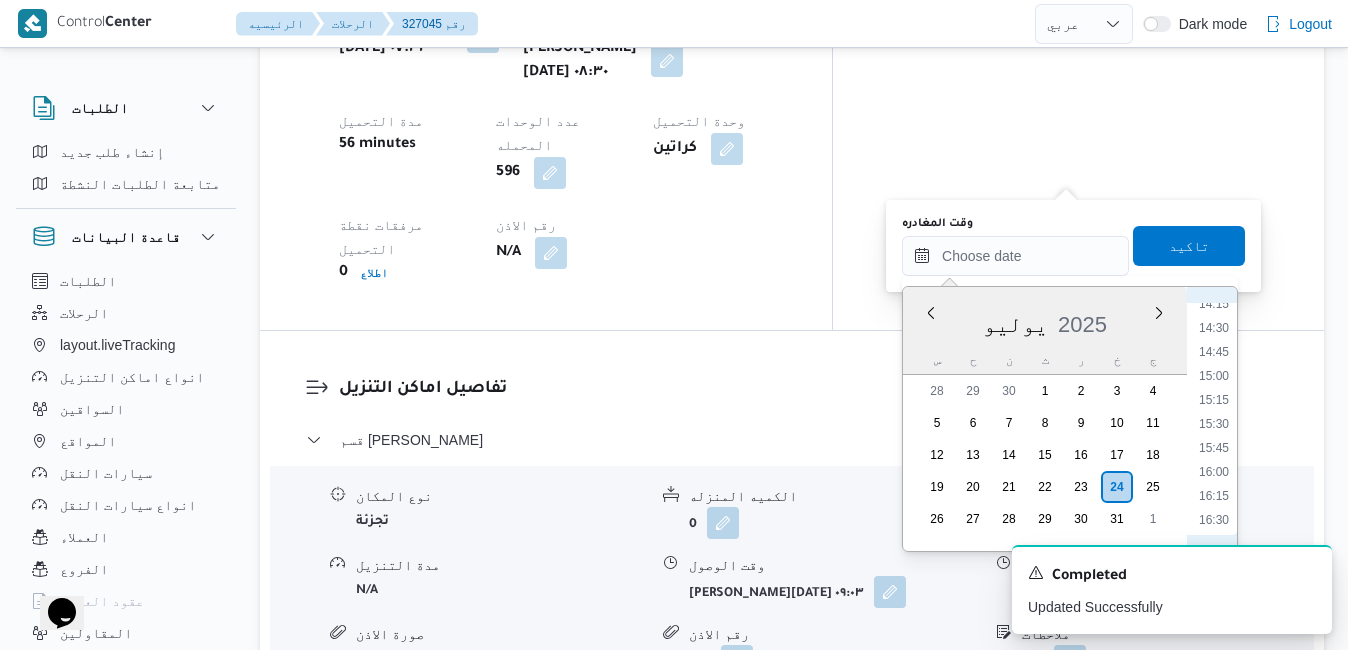 scroll, scrollTop: 1355, scrollLeft: 0, axis: vertical 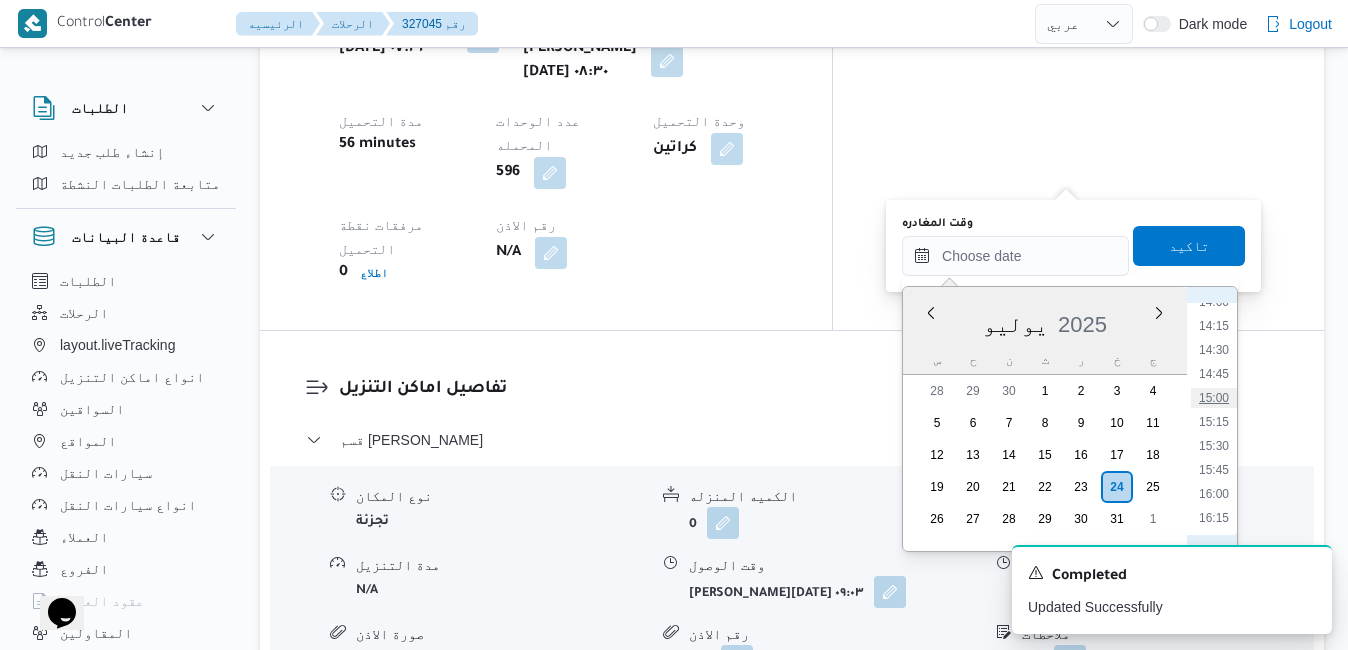 click on "15:00" at bounding box center (1214, 398) 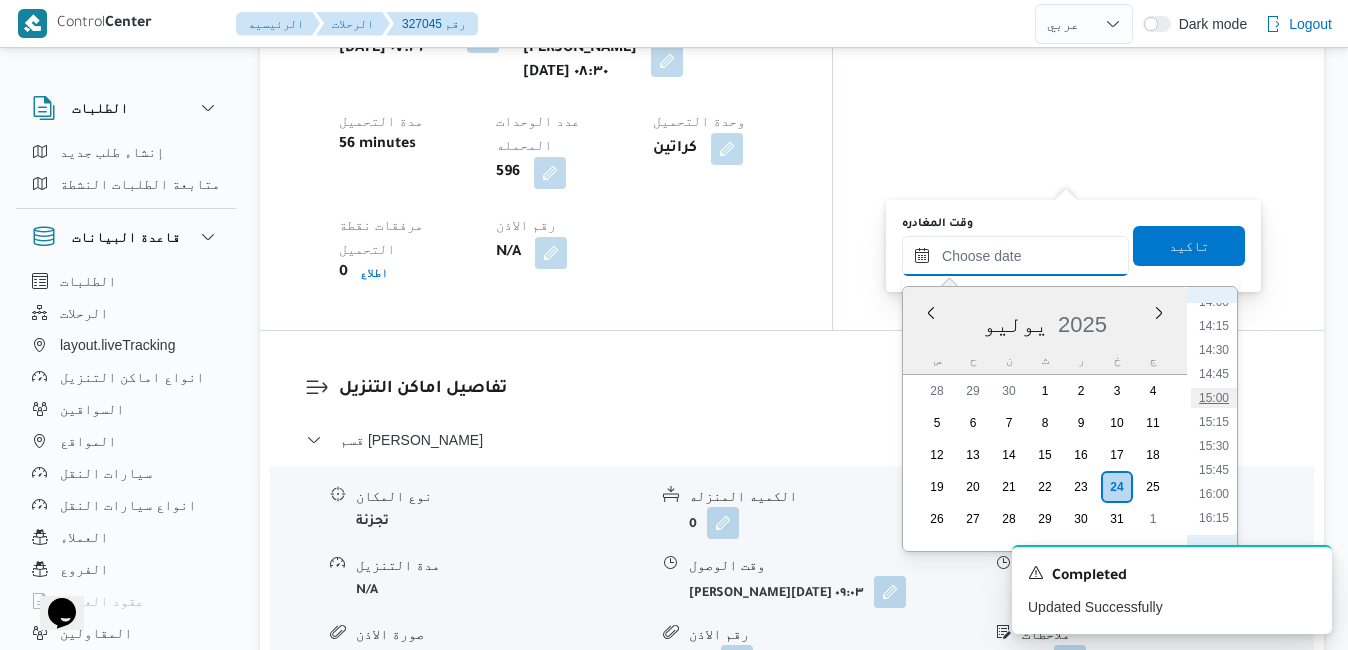 type on "٢٤/٠٧/٢٠٢٥ ١٥:٠٠" 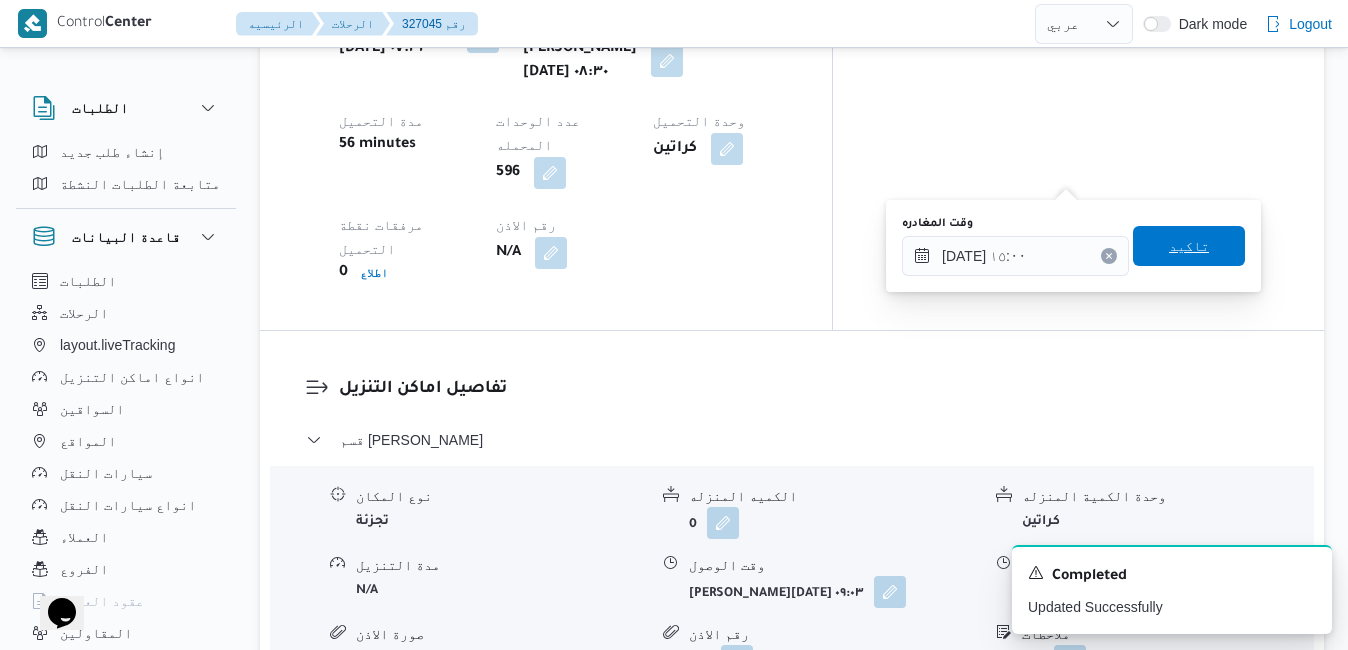 click on "تاكيد" at bounding box center [1189, 246] 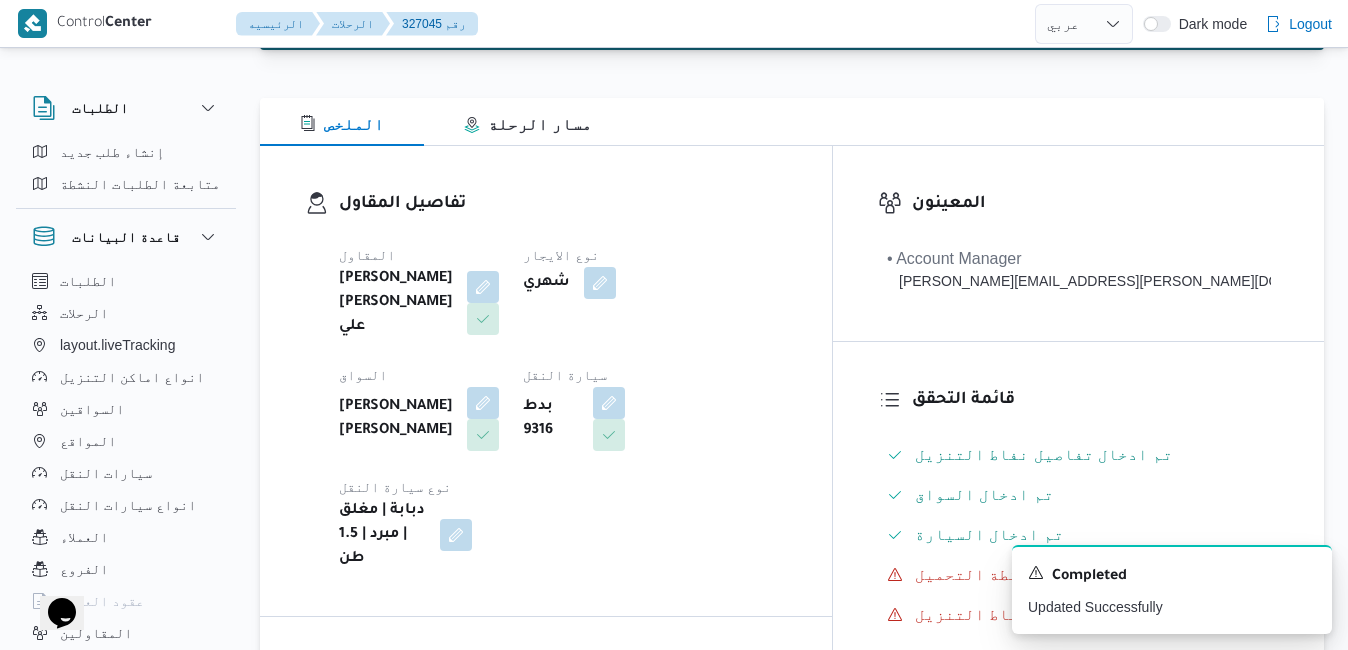 scroll, scrollTop: 0, scrollLeft: 0, axis: both 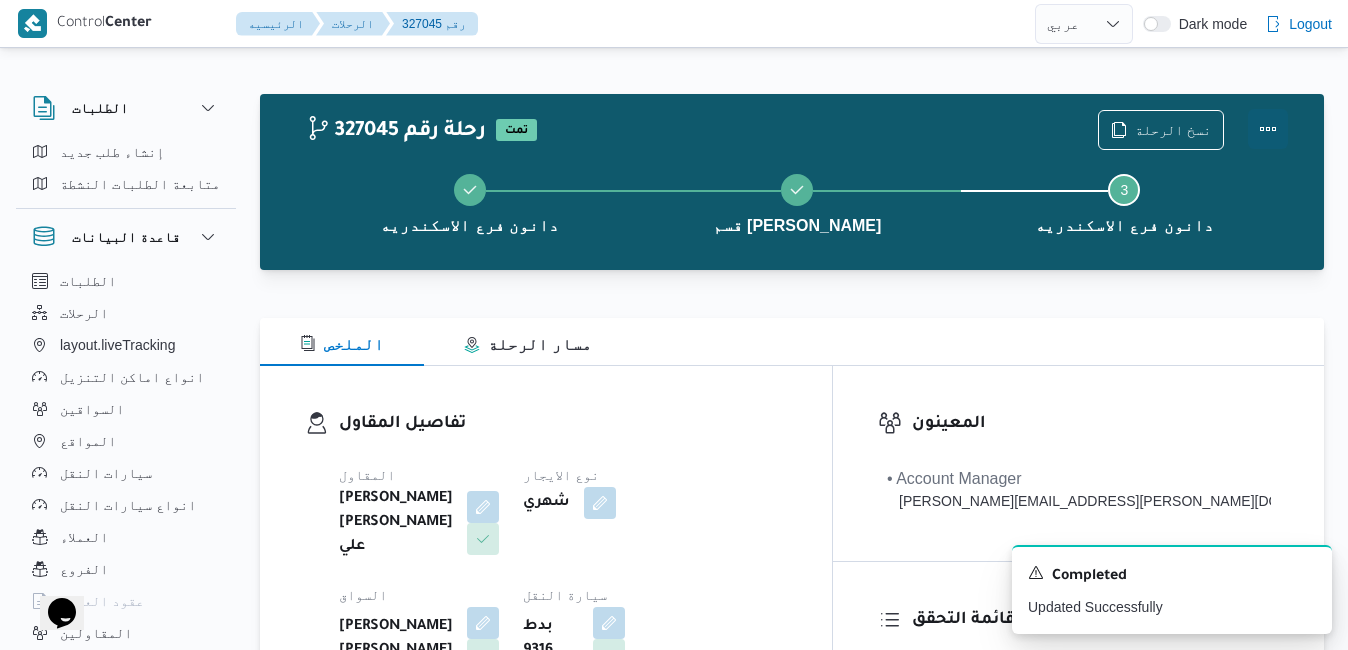 click at bounding box center [1268, 129] 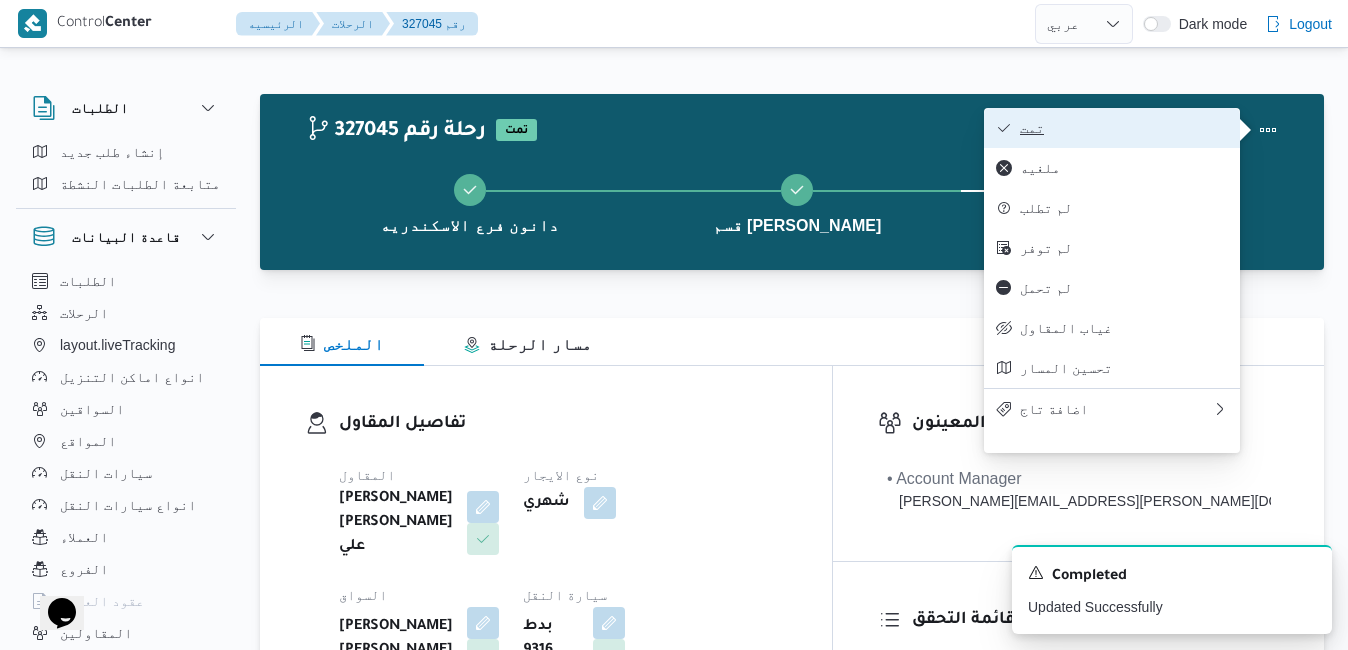 click on "تمت" at bounding box center [1124, 128] 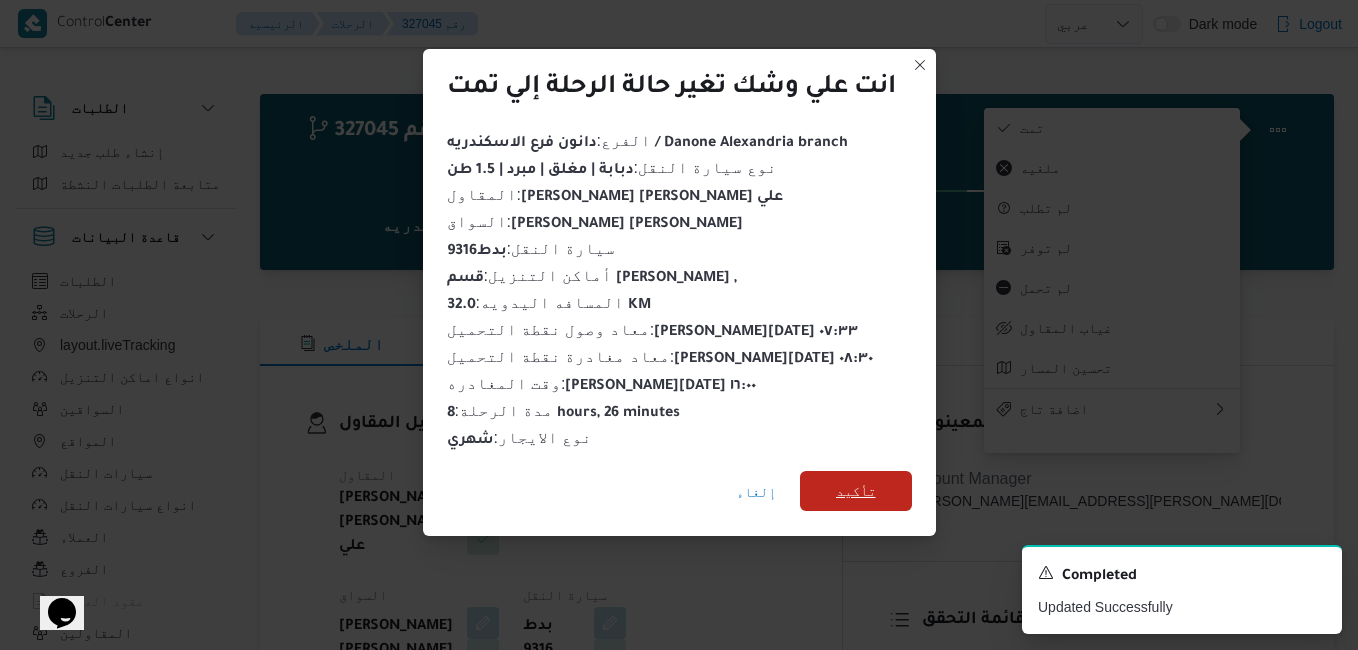 click on "تأكيد" at bounding box center [856, 491] 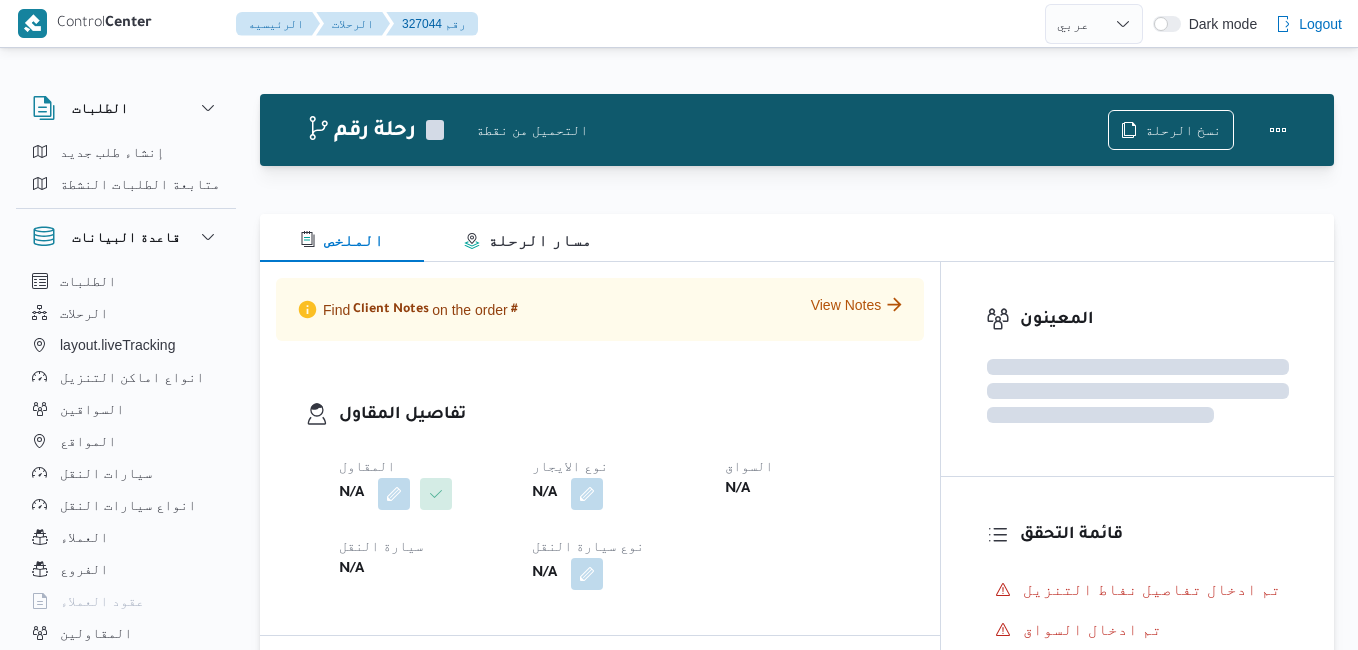 select on "ar" 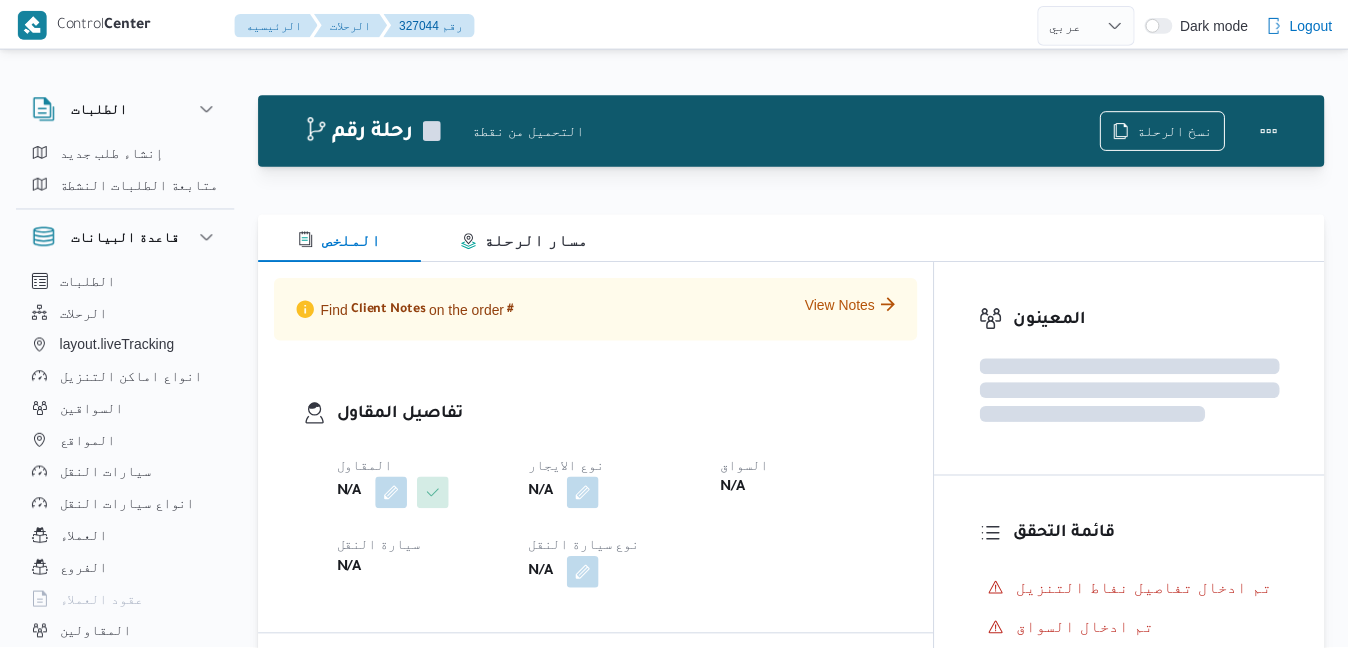 scroll, scrollTop: 0, scrollLeft: 0, axis: both 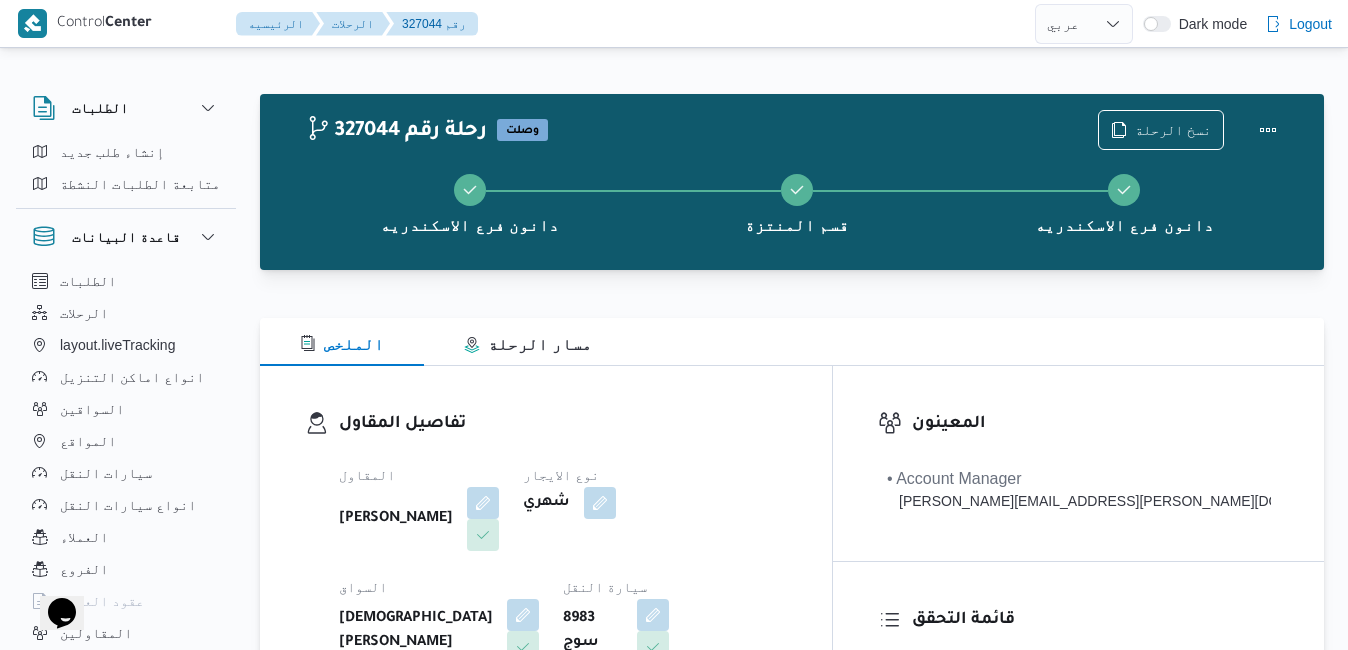 click on "تفاصيل المقاول المقاول [PERSON_NAME] نوع الايجار شهري السواق اسلام [PERSON_NAME] سيارة النقل 8983 سوج نوع سيارة النقل دبابة | مغلق | مبرد | 1.5 طن" at bounding box center (546, 597) 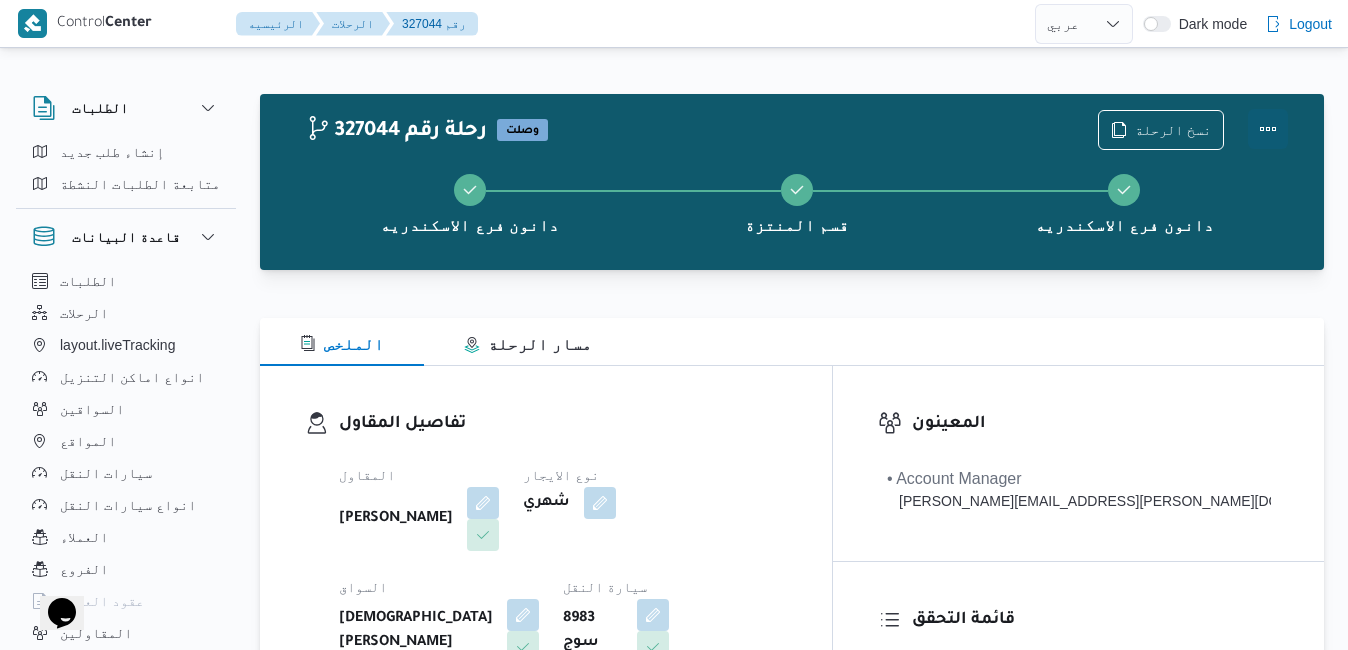 click at bounding box center [1268, 129] 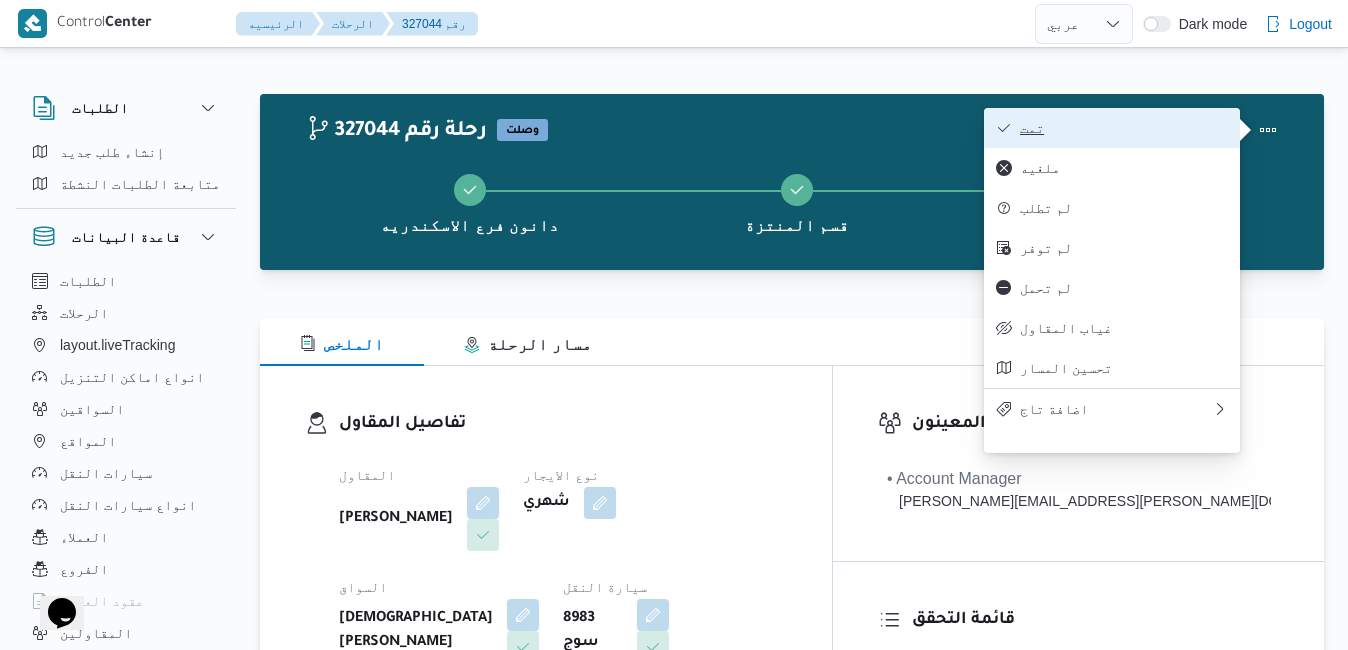 click on "تمت" at bounding box center (1124, 128) 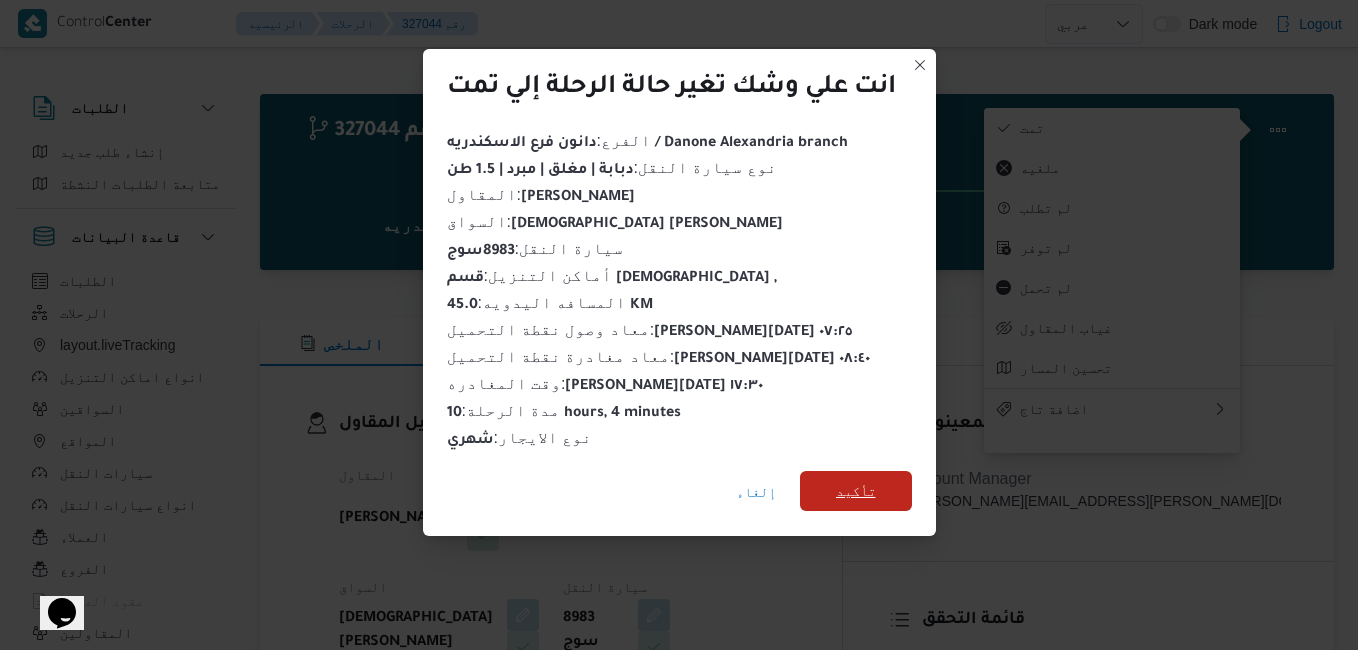 click on "تأكيد" at bounding box center [856, 491] 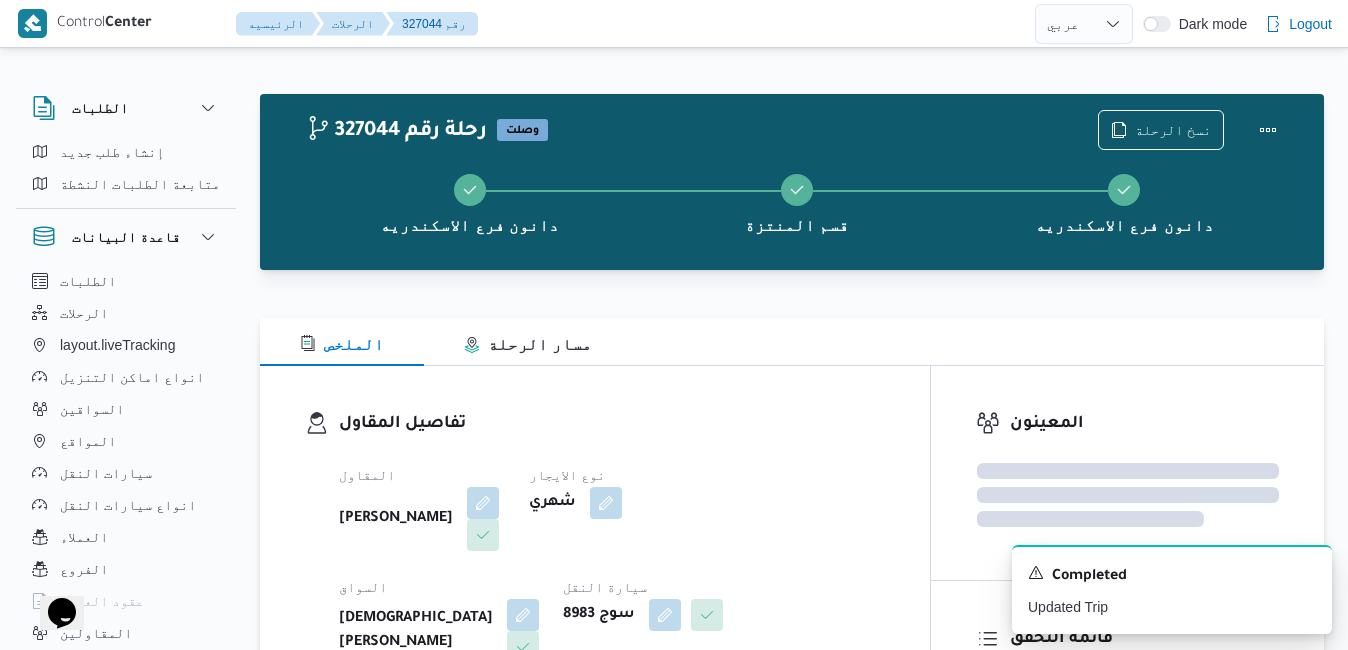 click on "السواق" at bounding box center [439, 587] 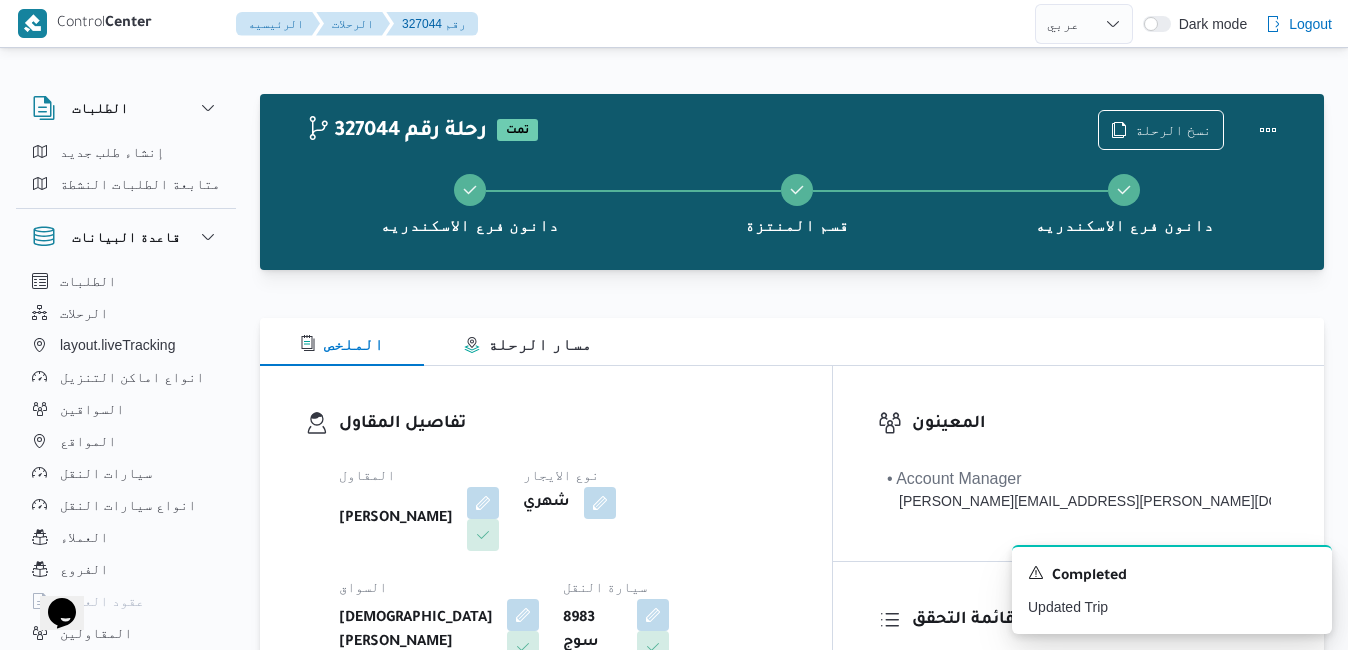 click on "تفاصيل المقاول المقاول [PERSON_NAME] نوع الايجار شهري السواق اسلام [PERSON_NAME] سيارة النقل 8983 سوج نوع سيارة النقل دبابة | مغلق | مبرد | 1.5 طن" at bounding box center (563, 597) 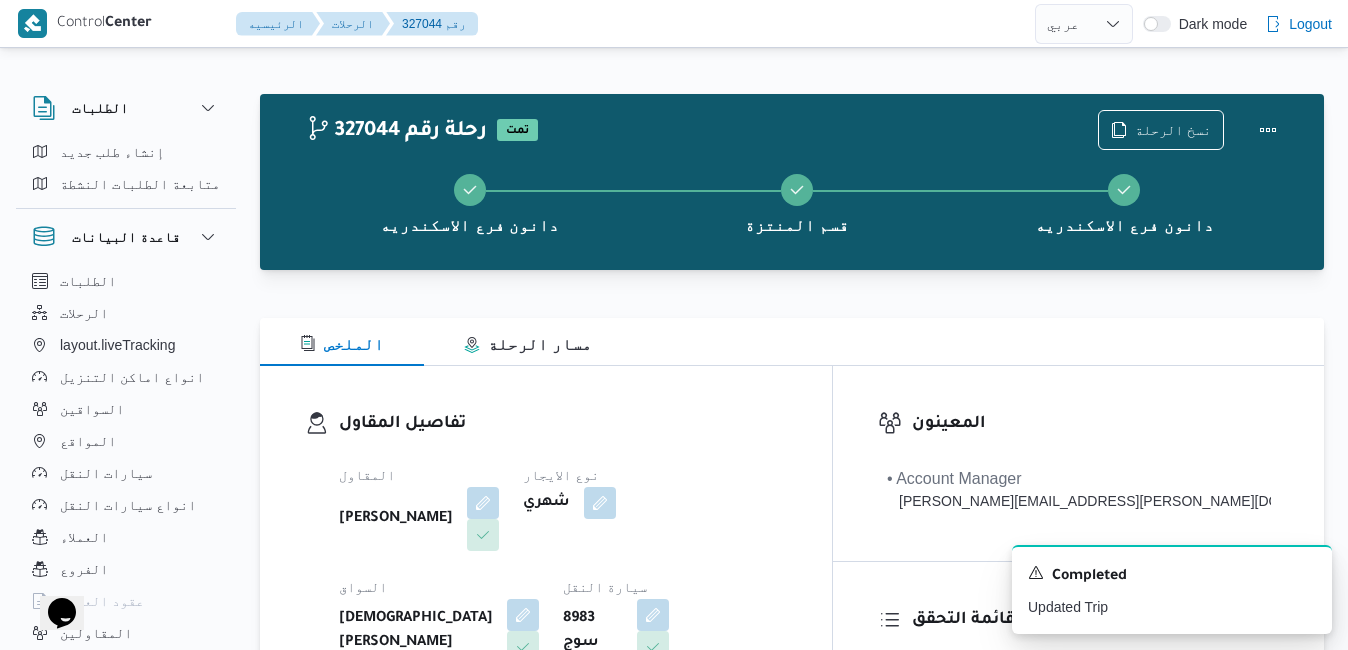 click on "تفاصيل المقاول" at bounding box center [563, 424] 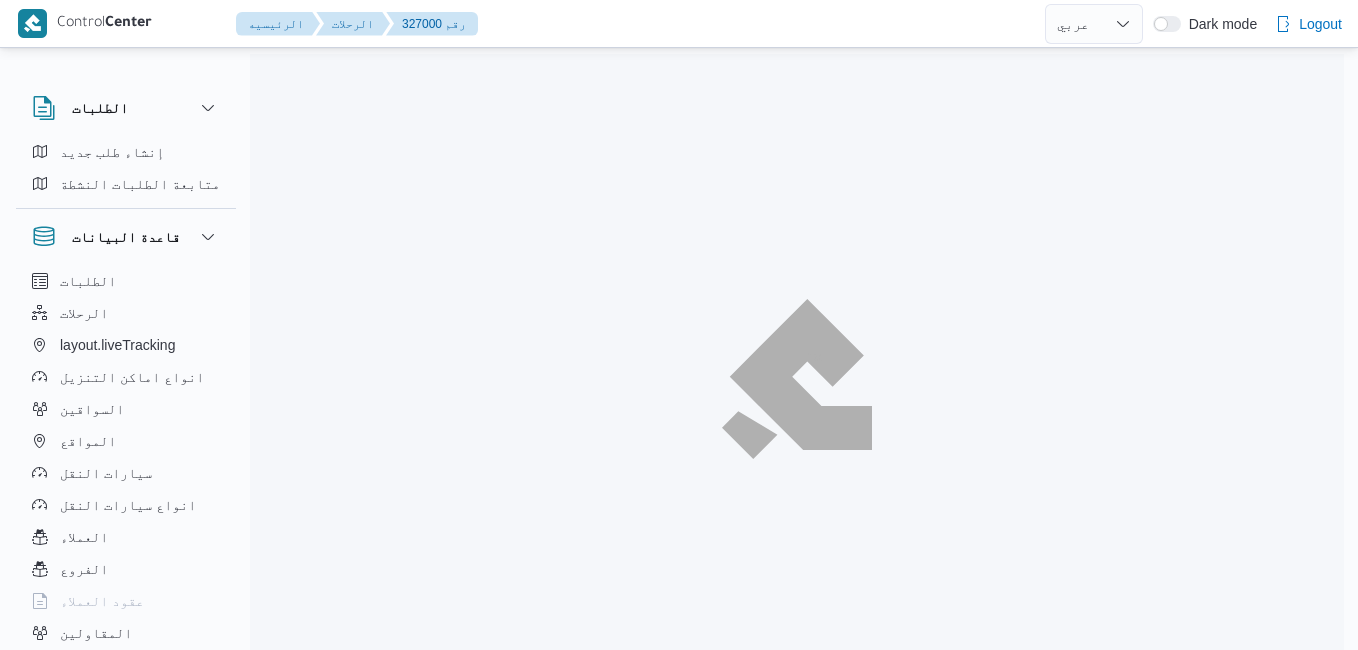 select on "ar" 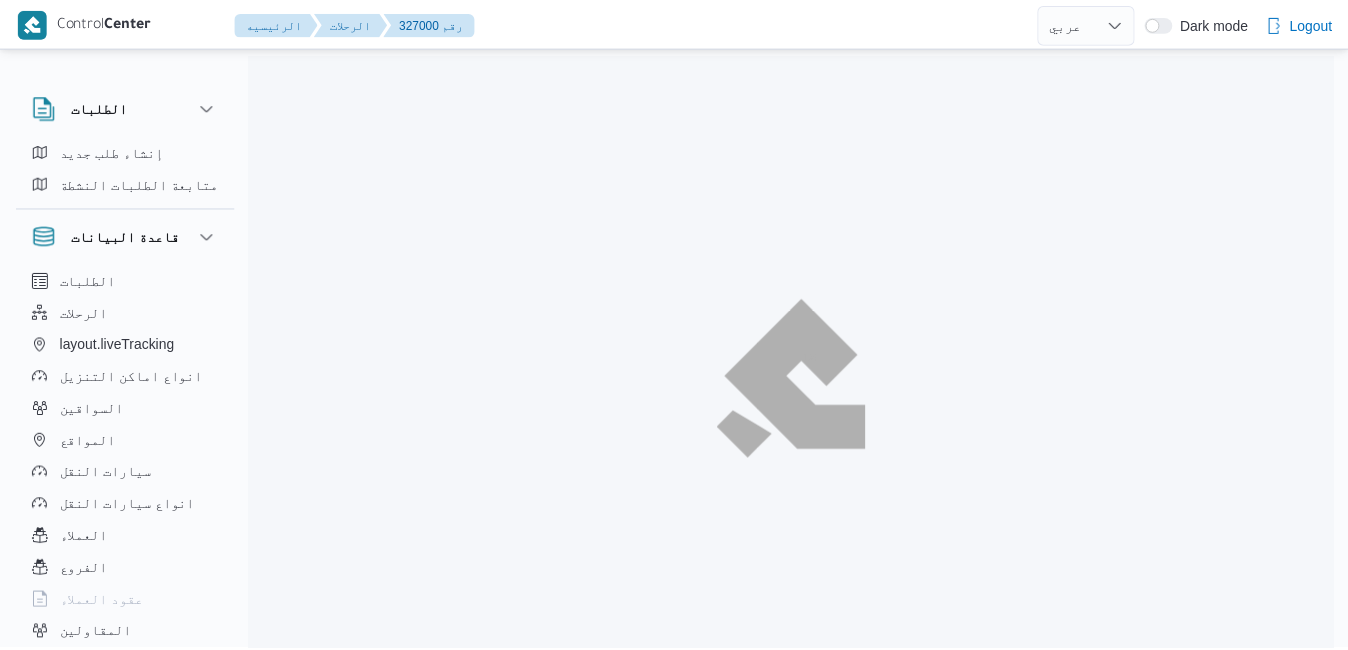 scroll, scrollTop: 0, scrollLeft: 0, axis: both 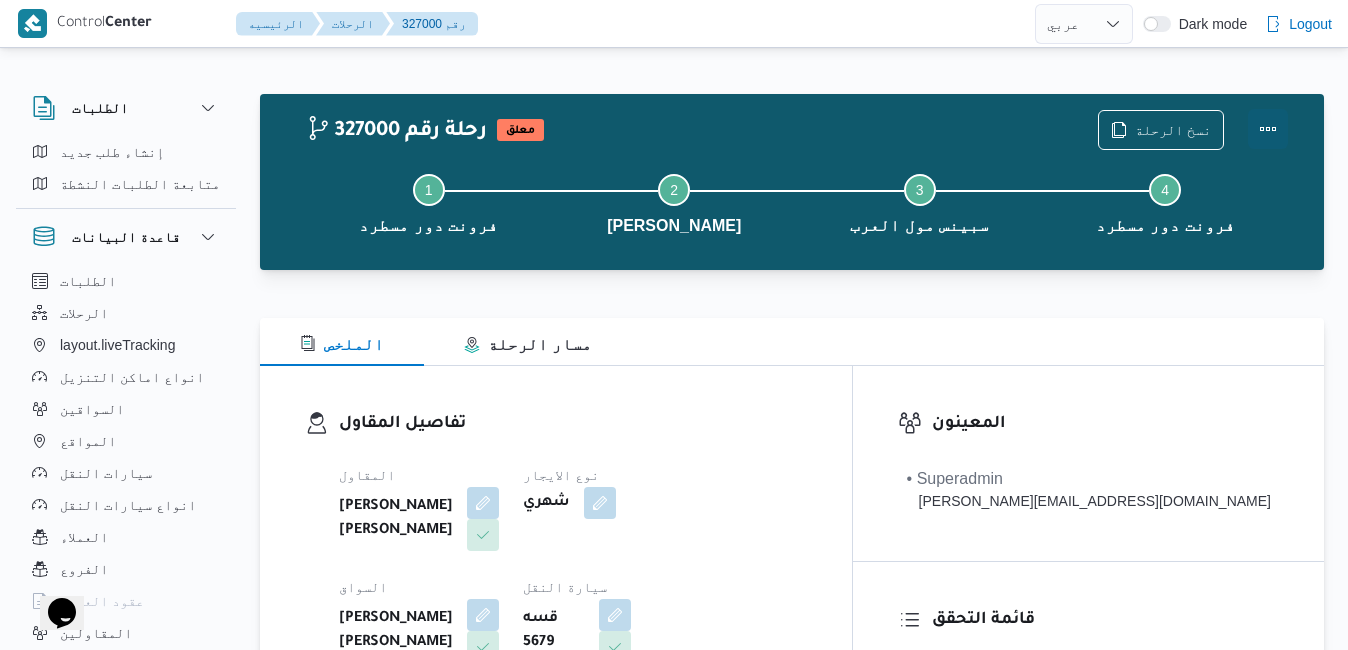 click at bounding box center [1268, 129] 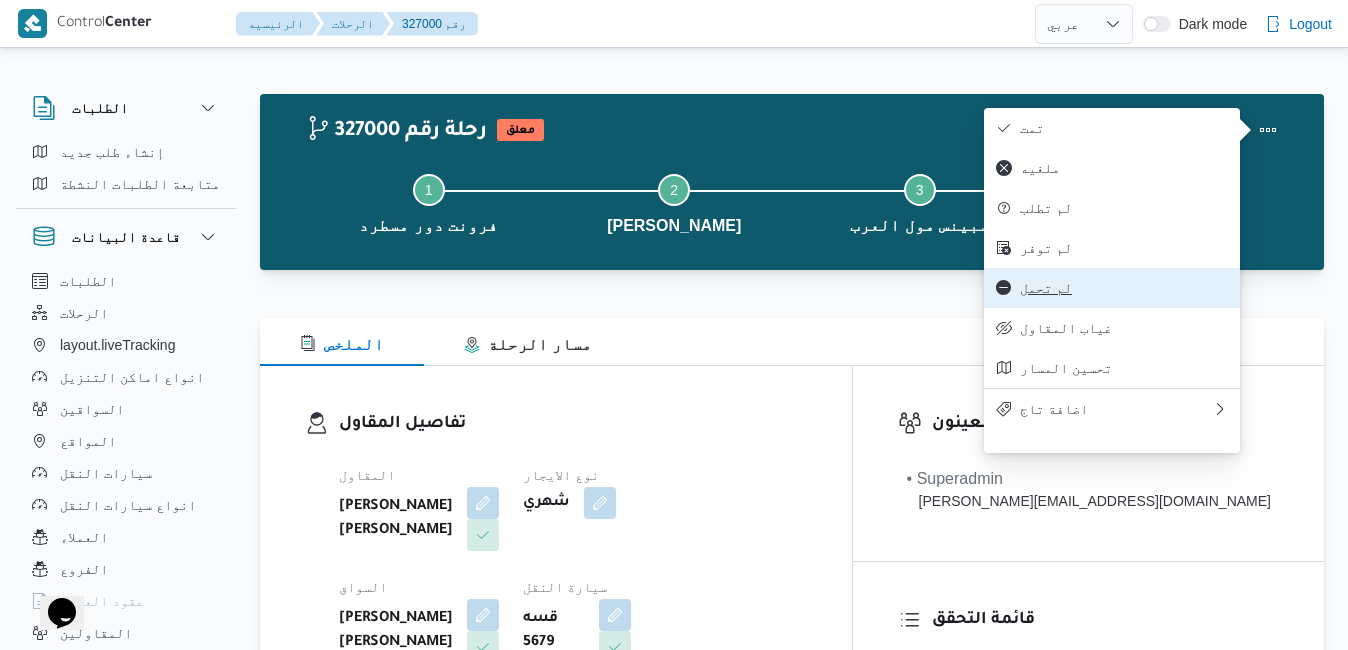click on "لم تحمل" at bounding box center [1124, 288] 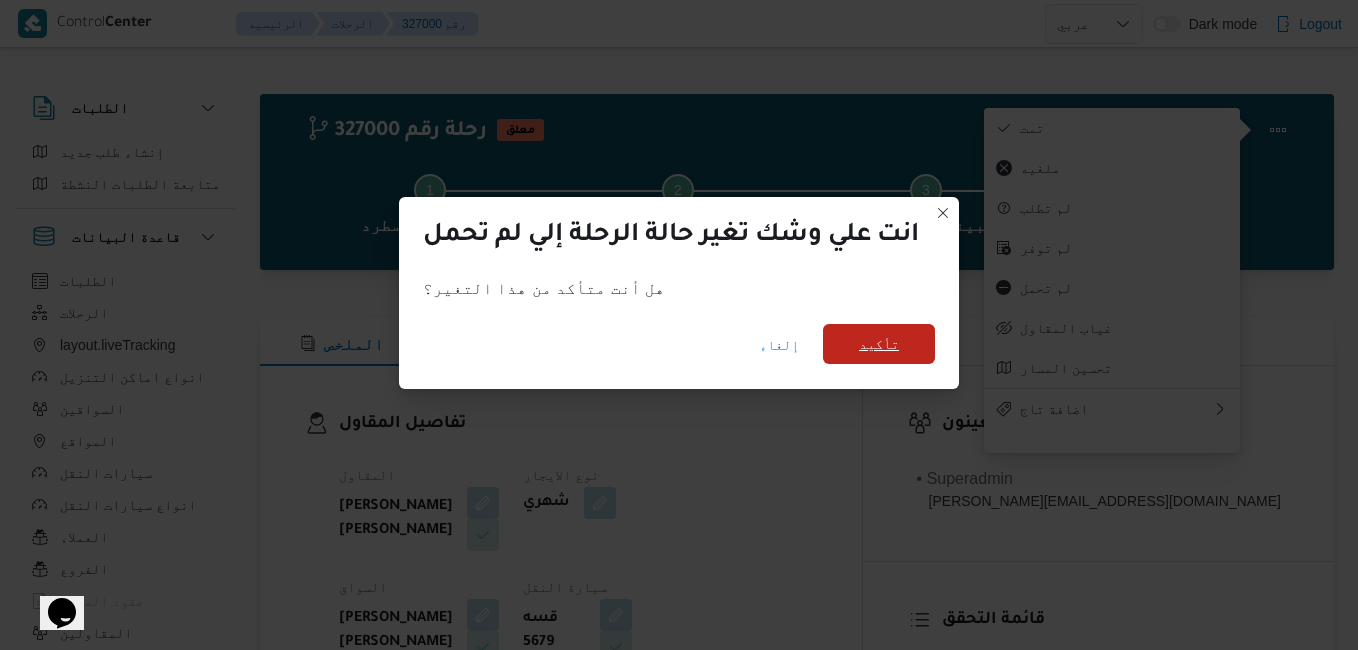 click on "تأكيد" at bounding box center (879, 344) 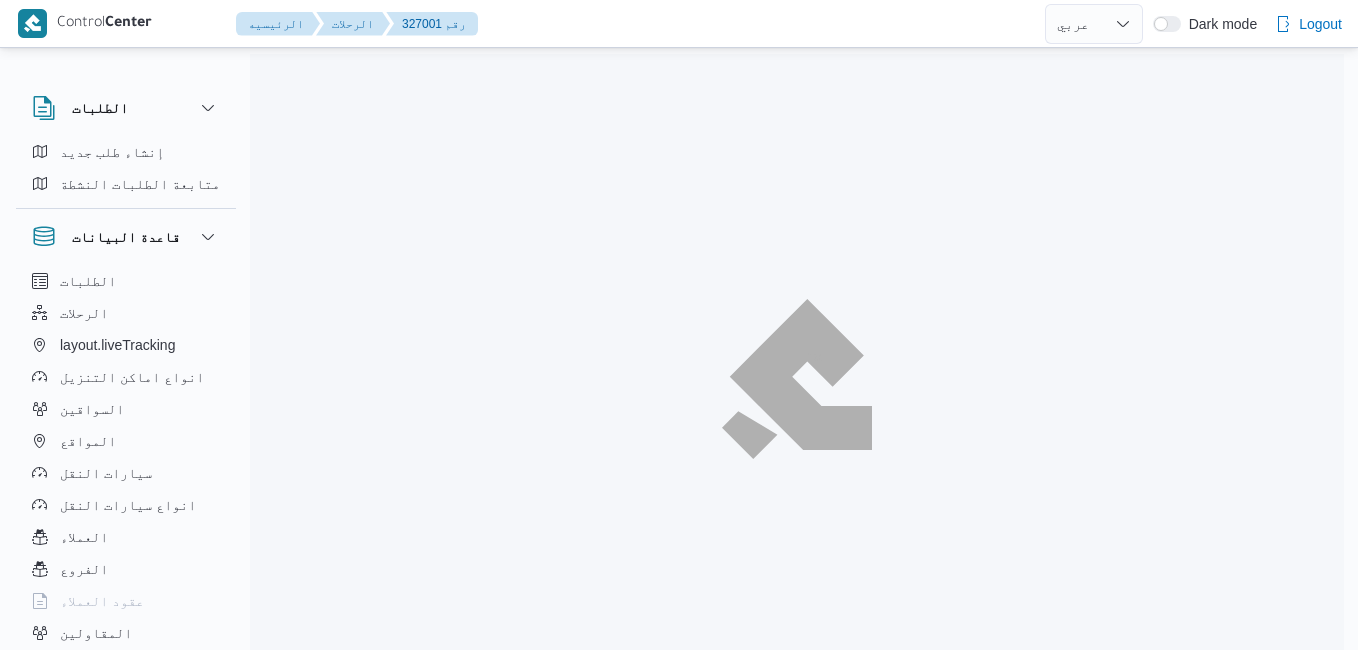 select on "ar" 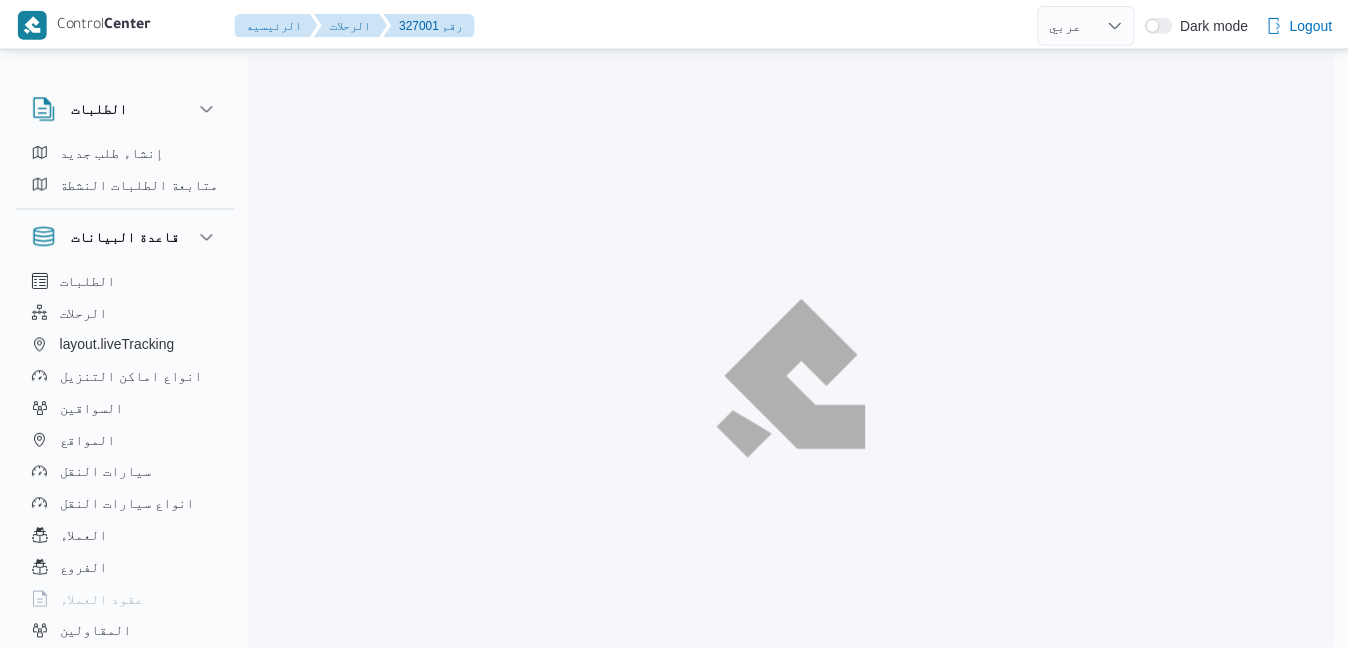 scroll, scrollTop: 0, scrollLeft: 0, axis: both 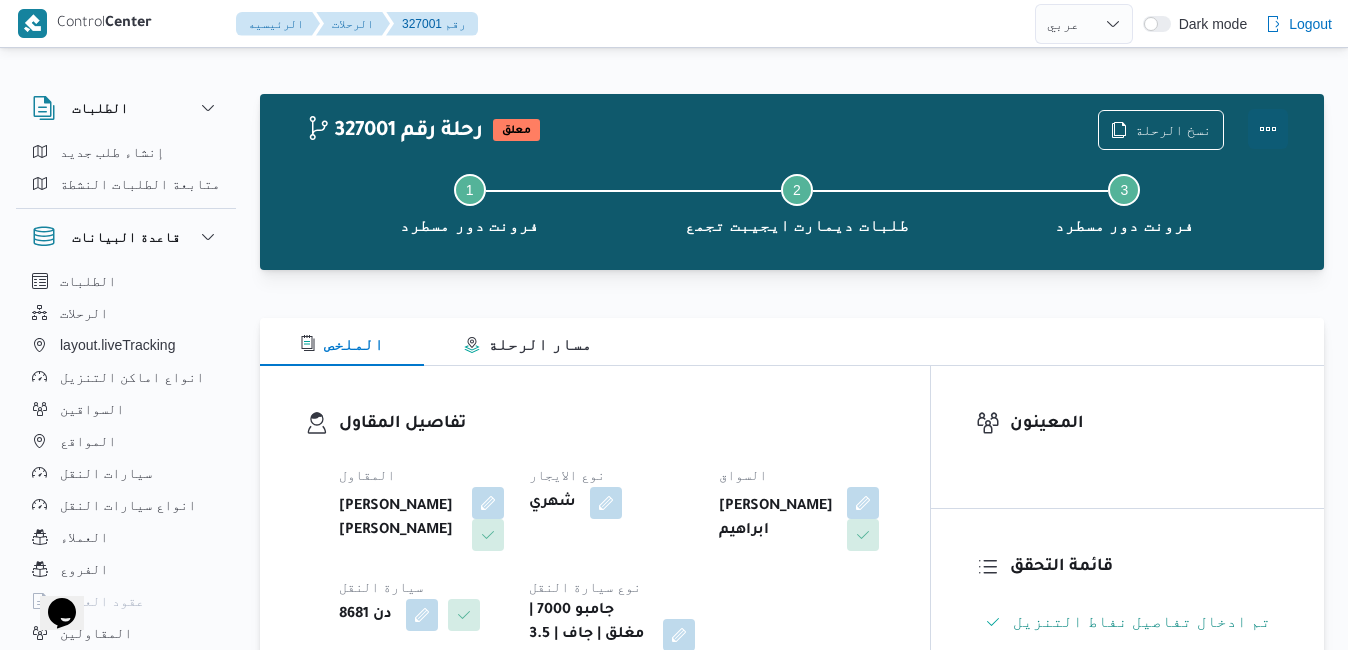click at bounding box center [1268, 129] 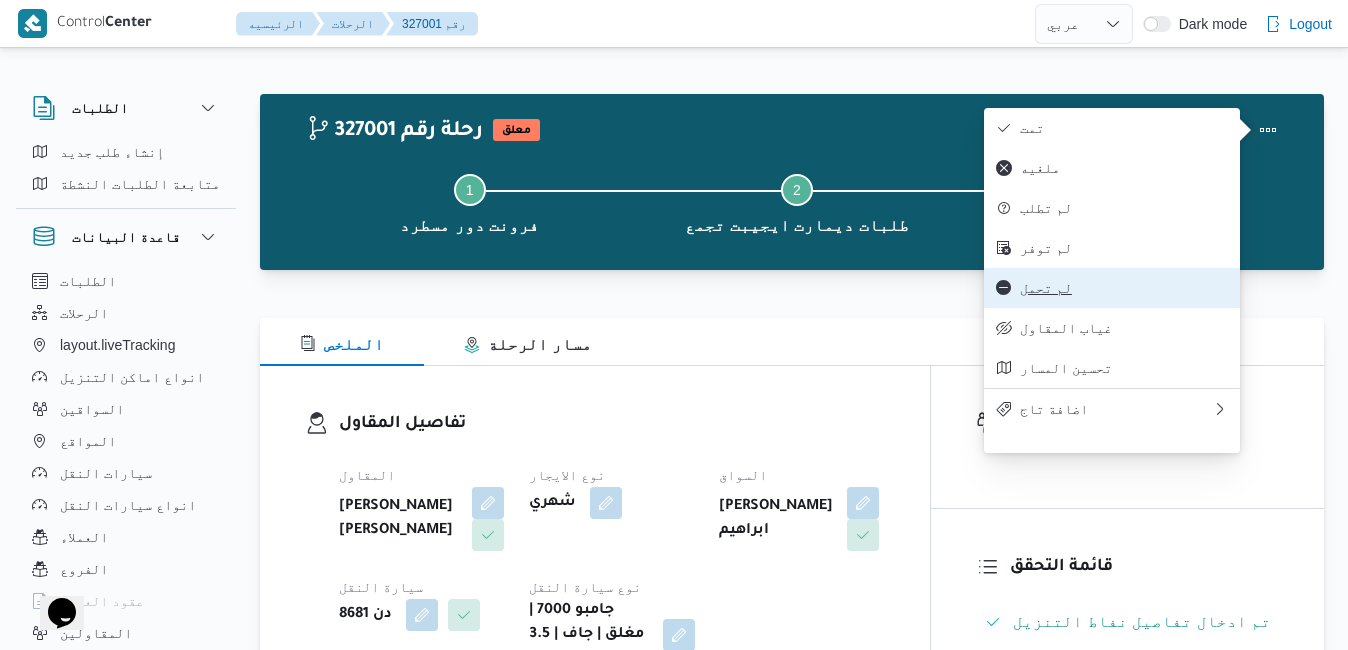 click on "لم تحمل" at bounding box center [1124, 288] 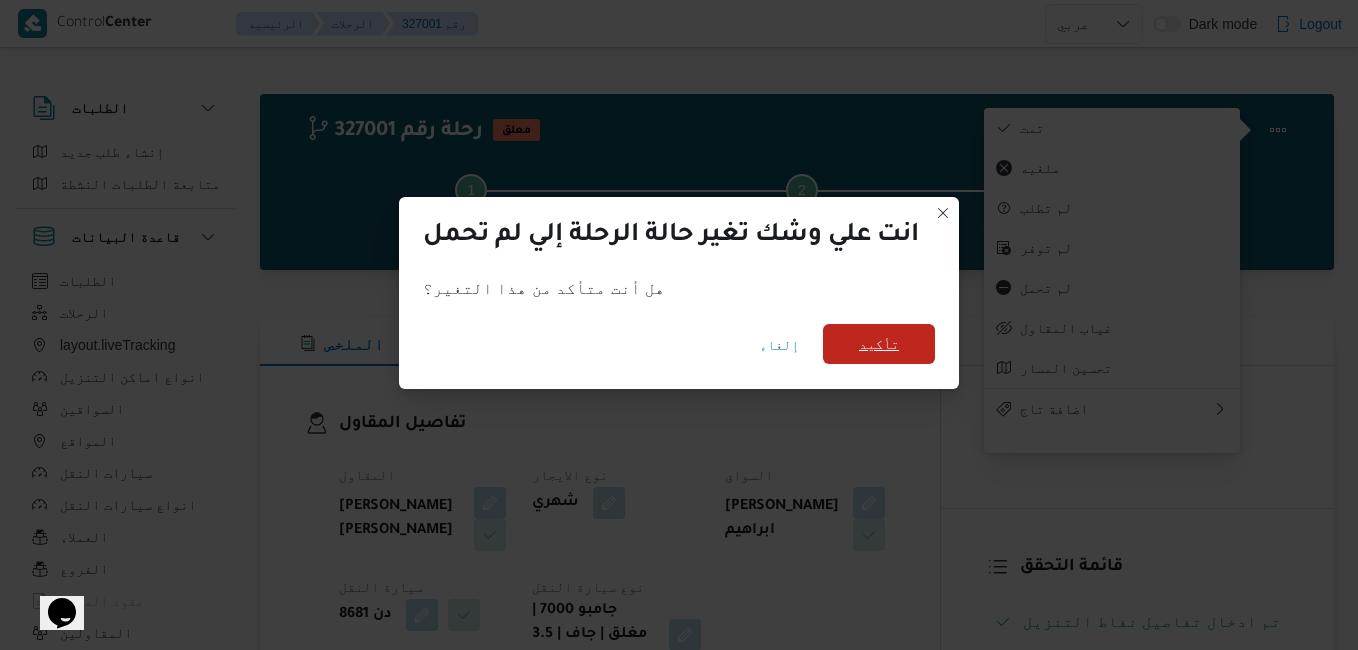 click on "تأكيد" at bounding box center [879, 344] 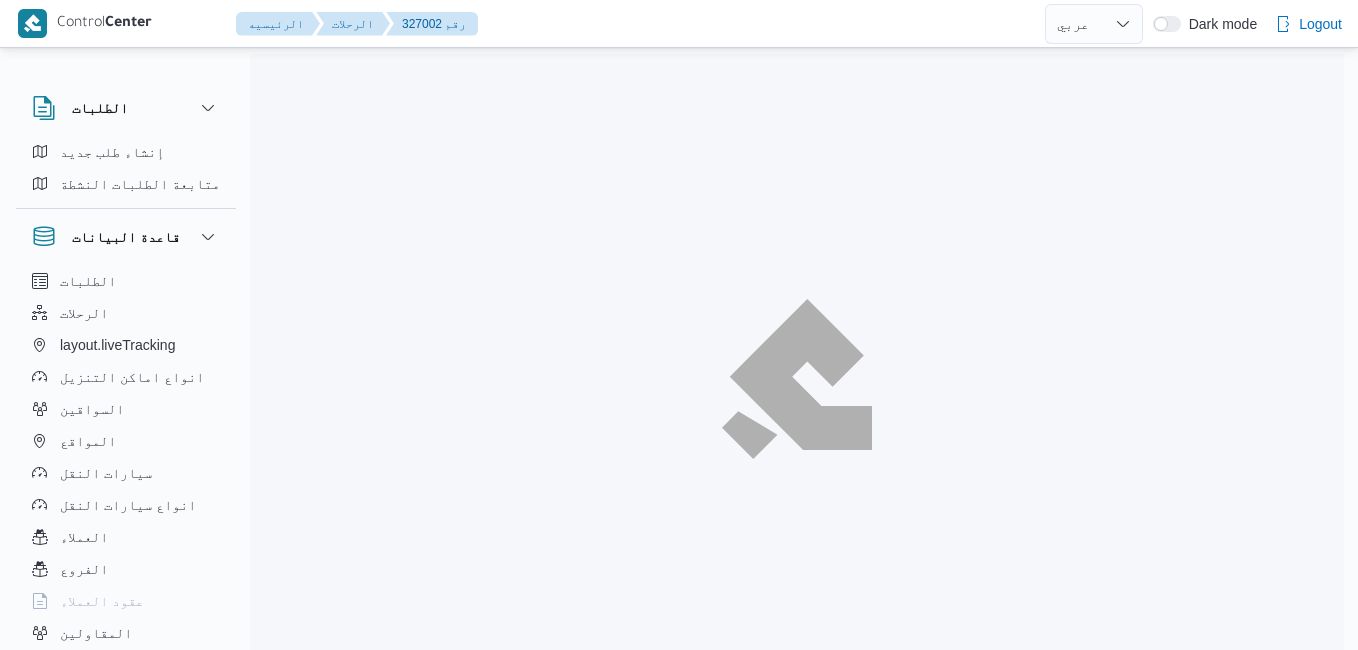 select on "ar" 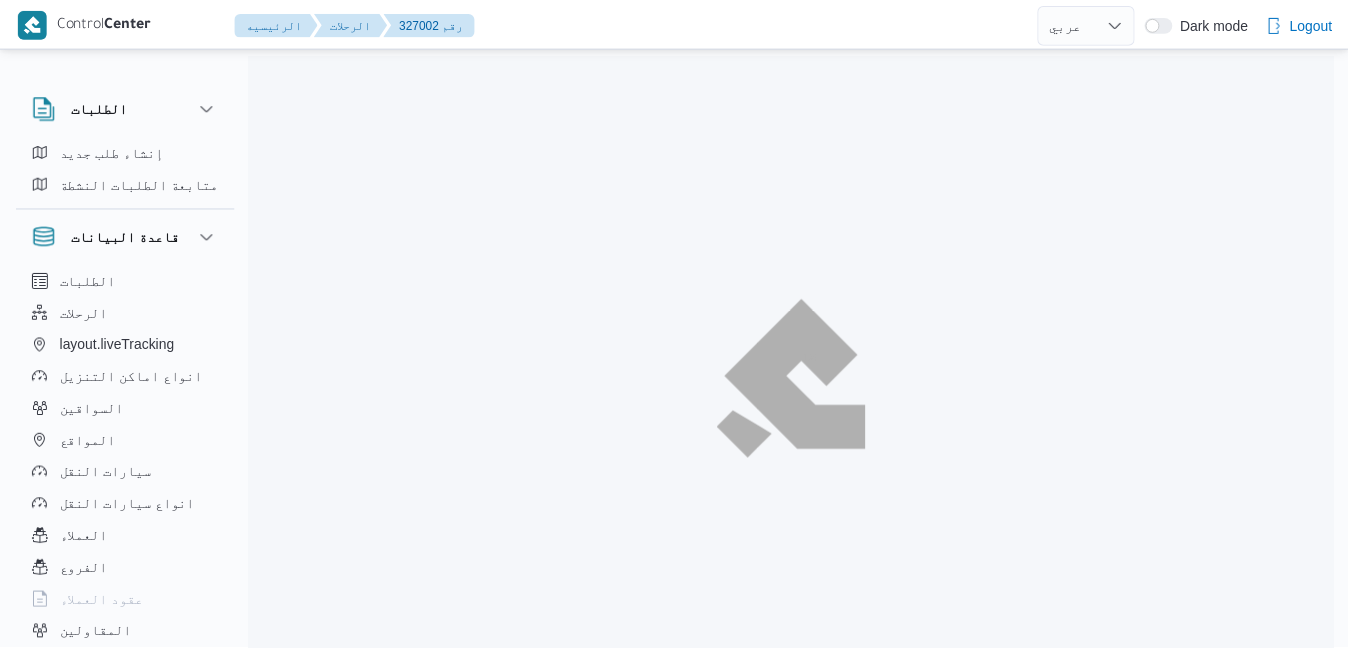 scroll, scrollTop: 0, scrollLeft: 0, axis: both 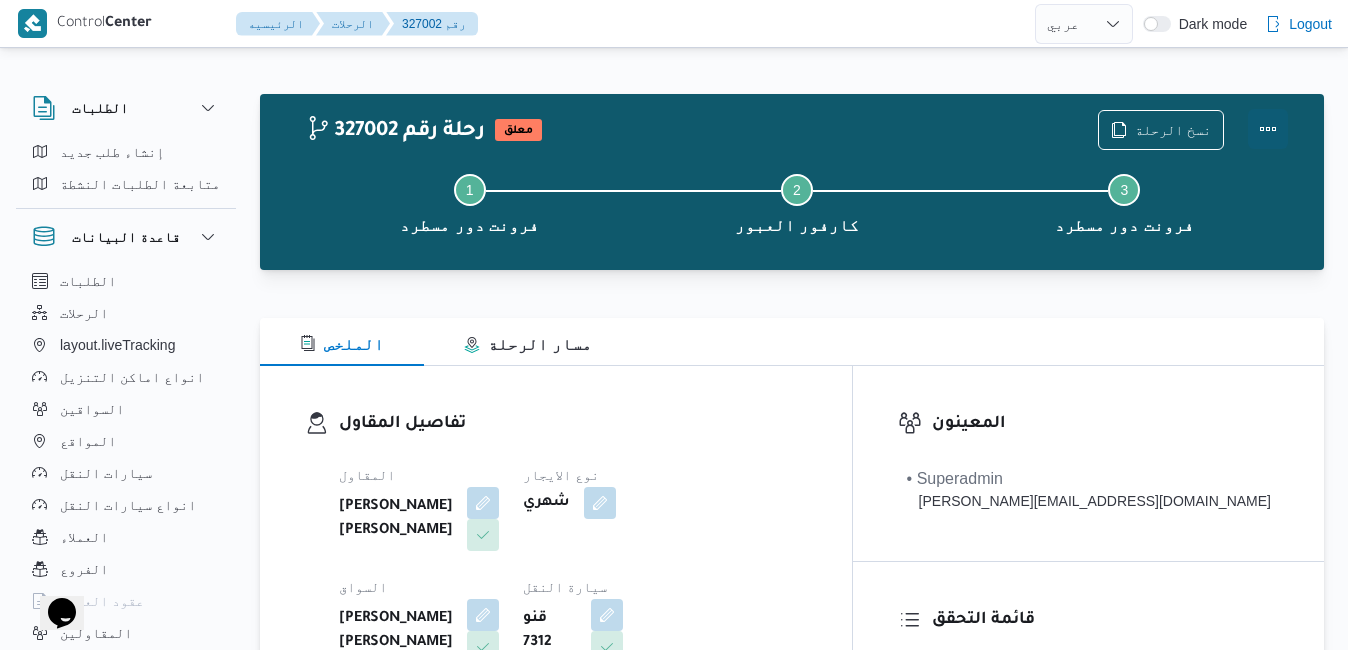 click at bounding box center [1268, 129] 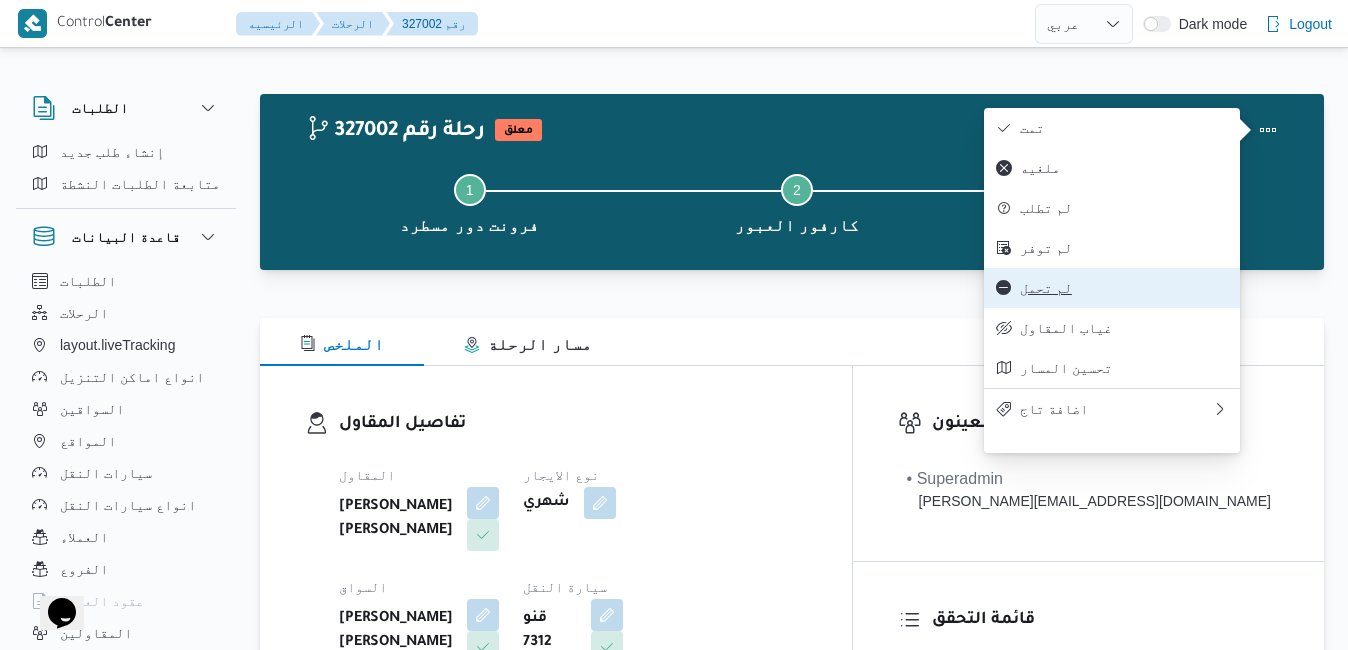 click on "لم تحمل" at bounding box center (1124, 288) 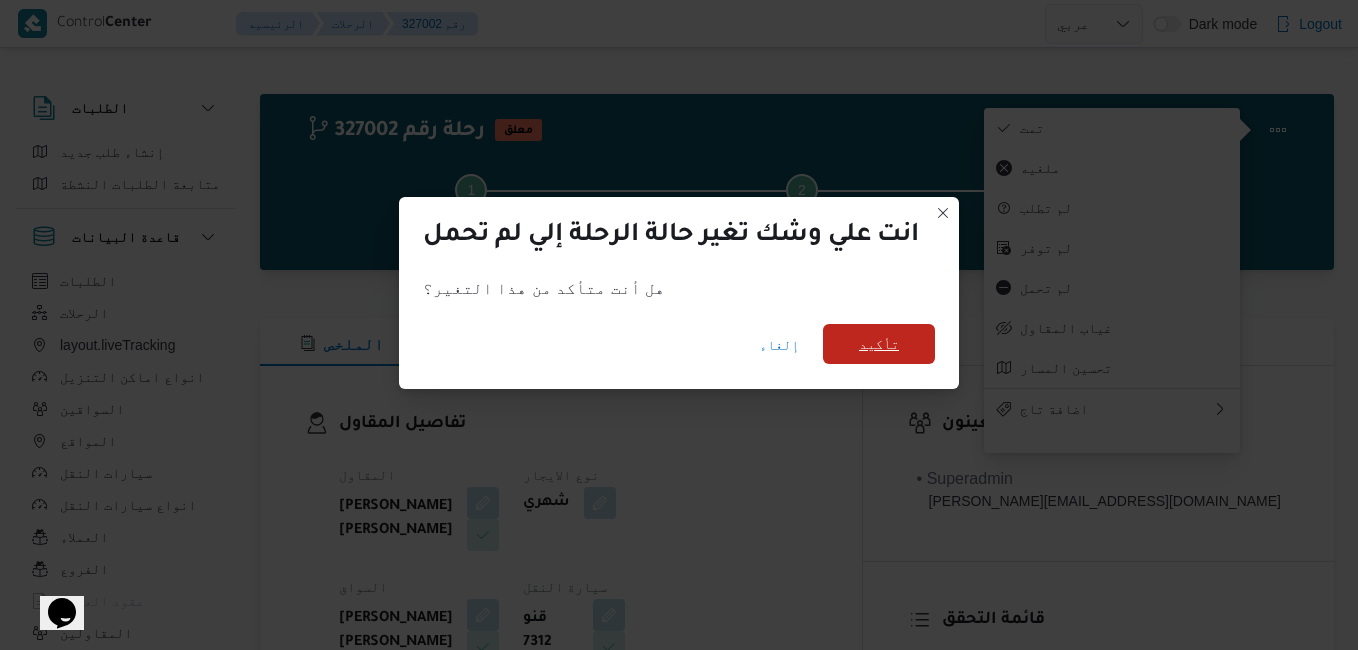 click on "تأكيد" at bounding box center [879, 344] 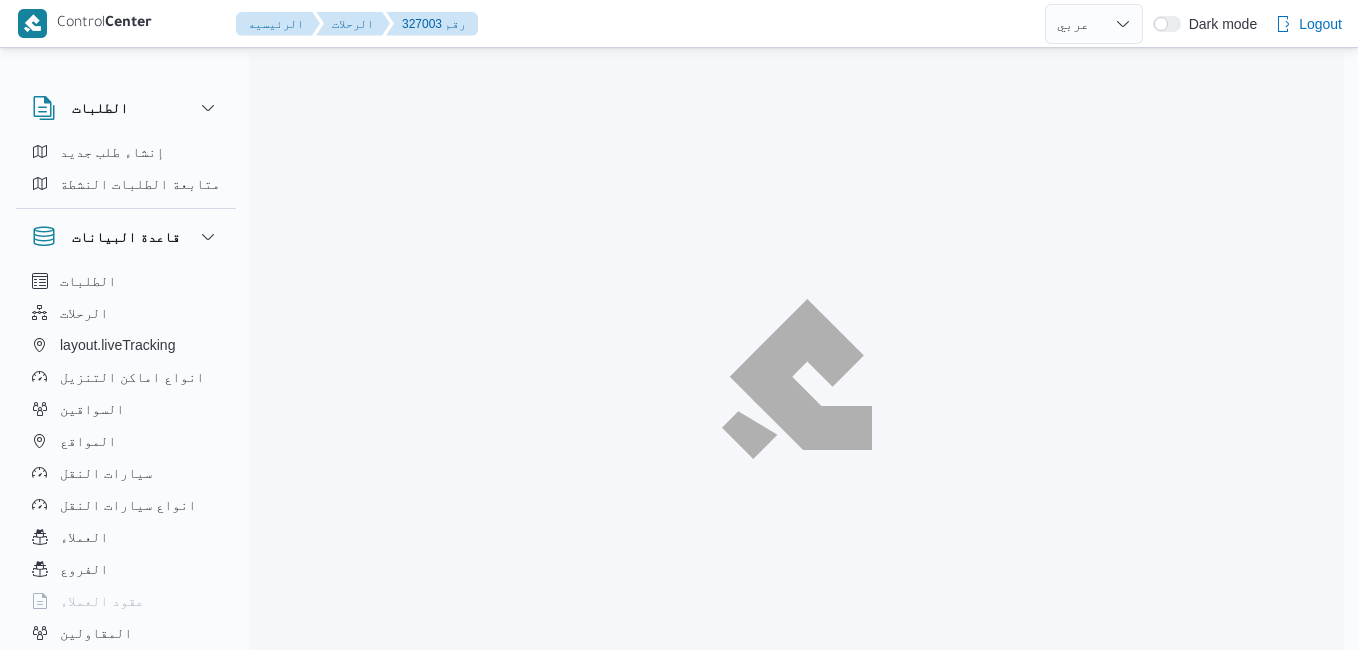select on "ar" 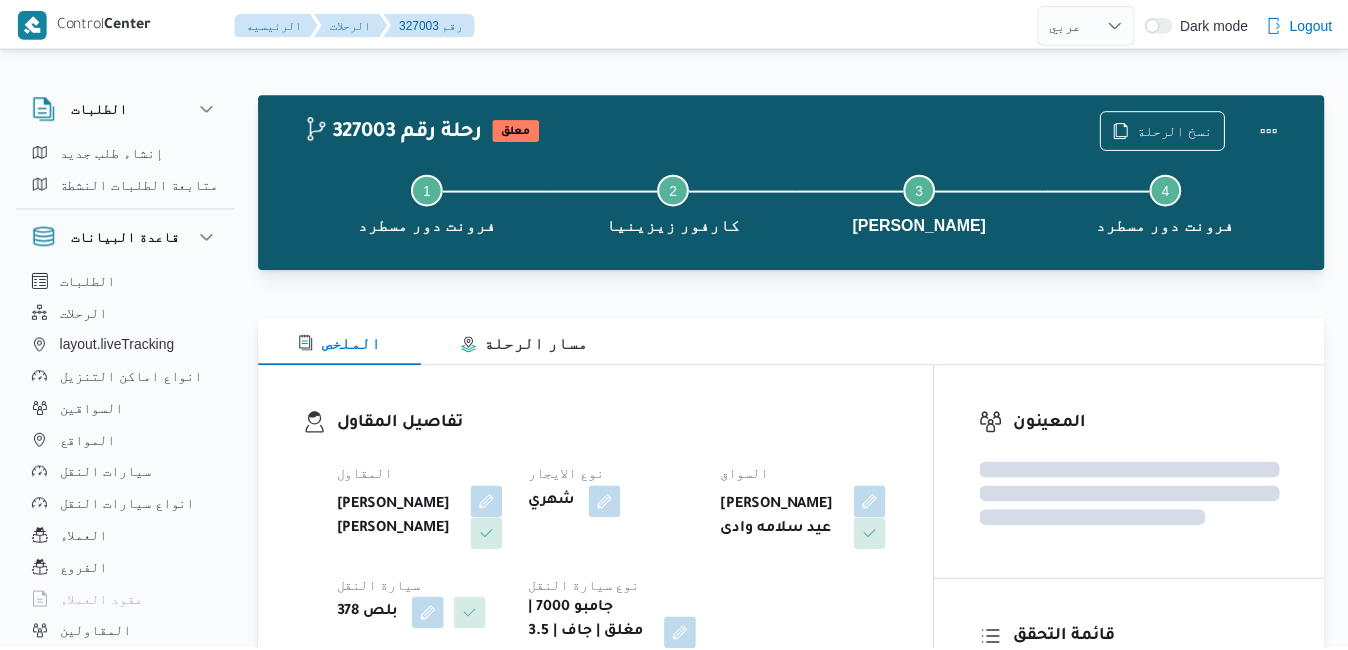 scroll, scrollTop: 0, scrollLeft: 0, axis: both 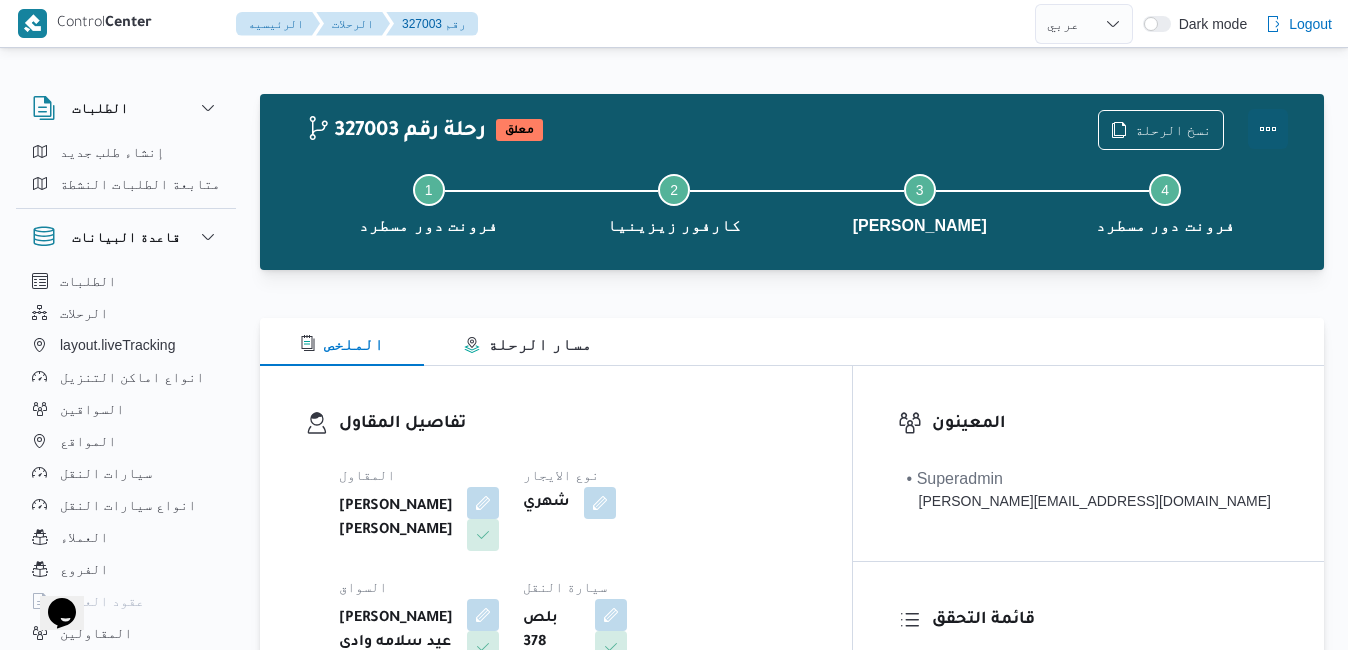 click at bounding box center (1268, 129) 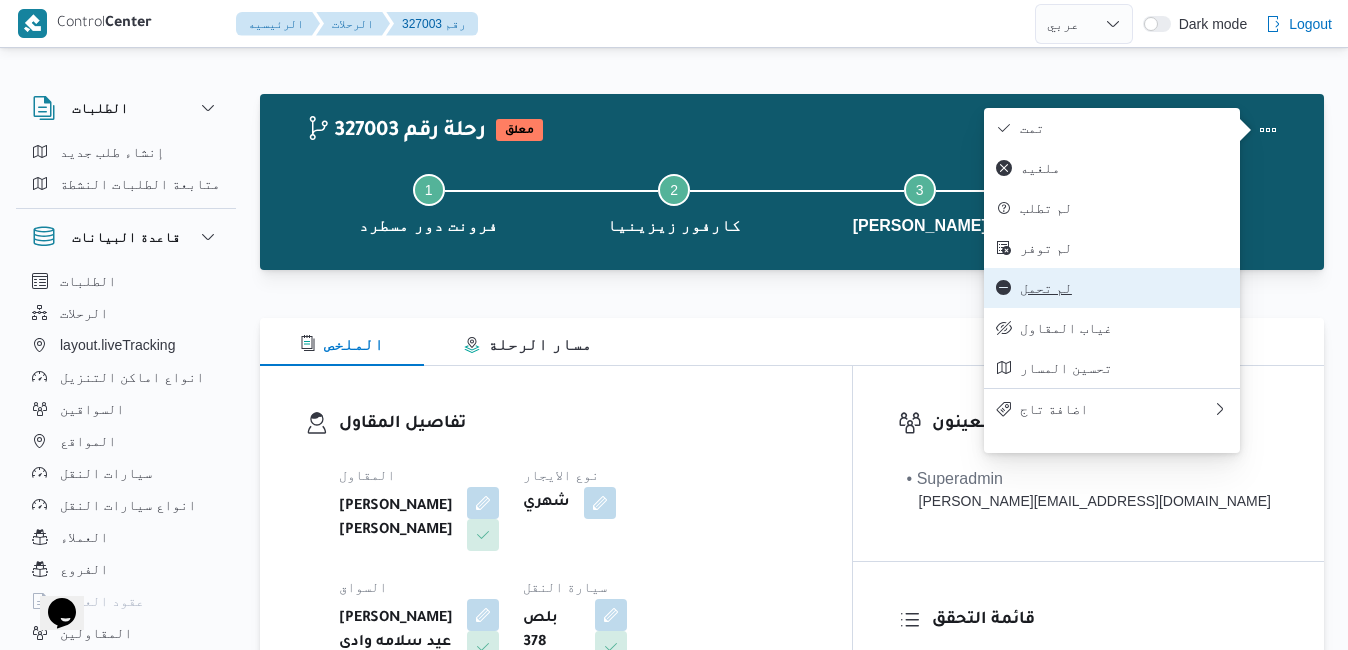 click on "لم تحمل" at bounding box center (1124, 288) 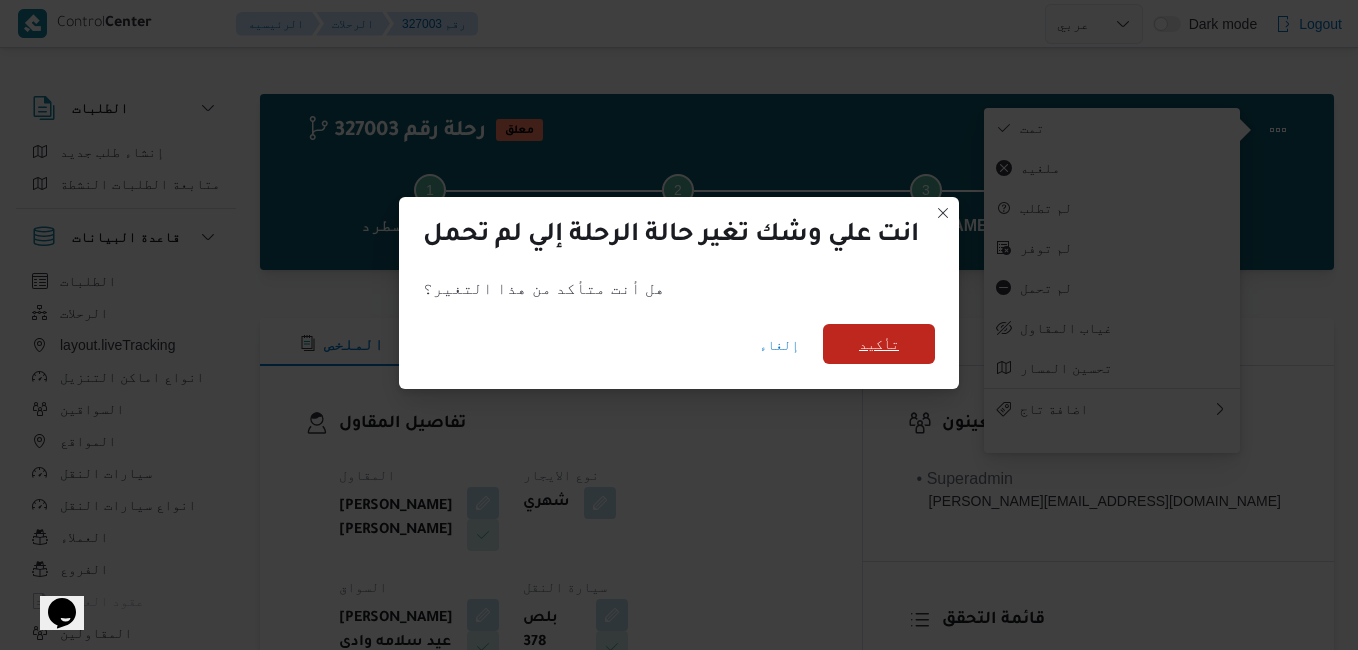 click on "تأكيد" at bounding box center (879, 344) 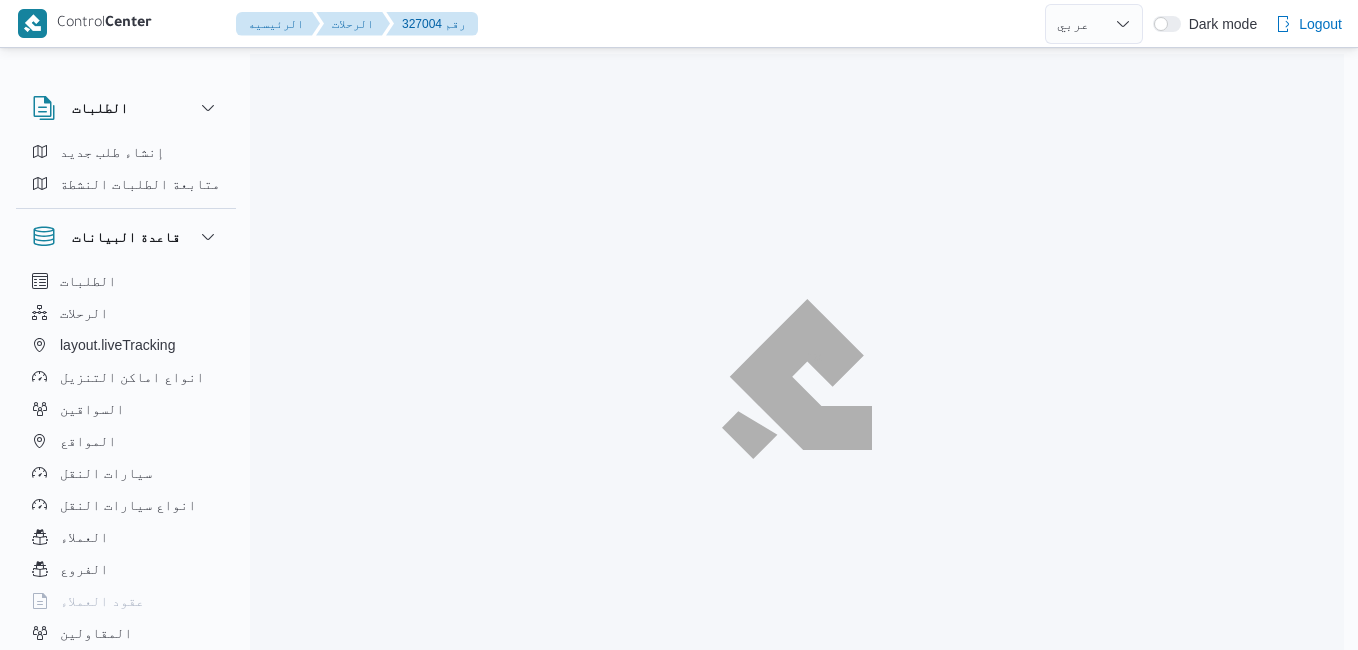 select on "ar" 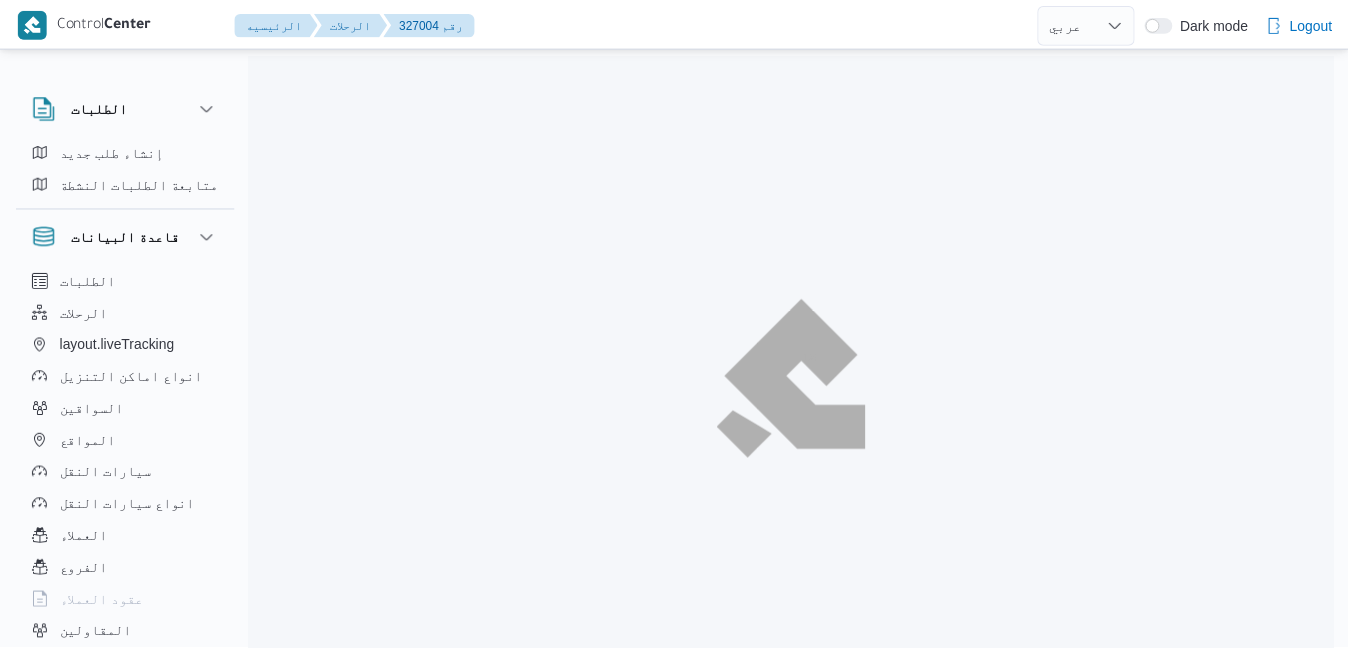 scroll, scrollTop: 0, scrollLeft: 0, axis: both 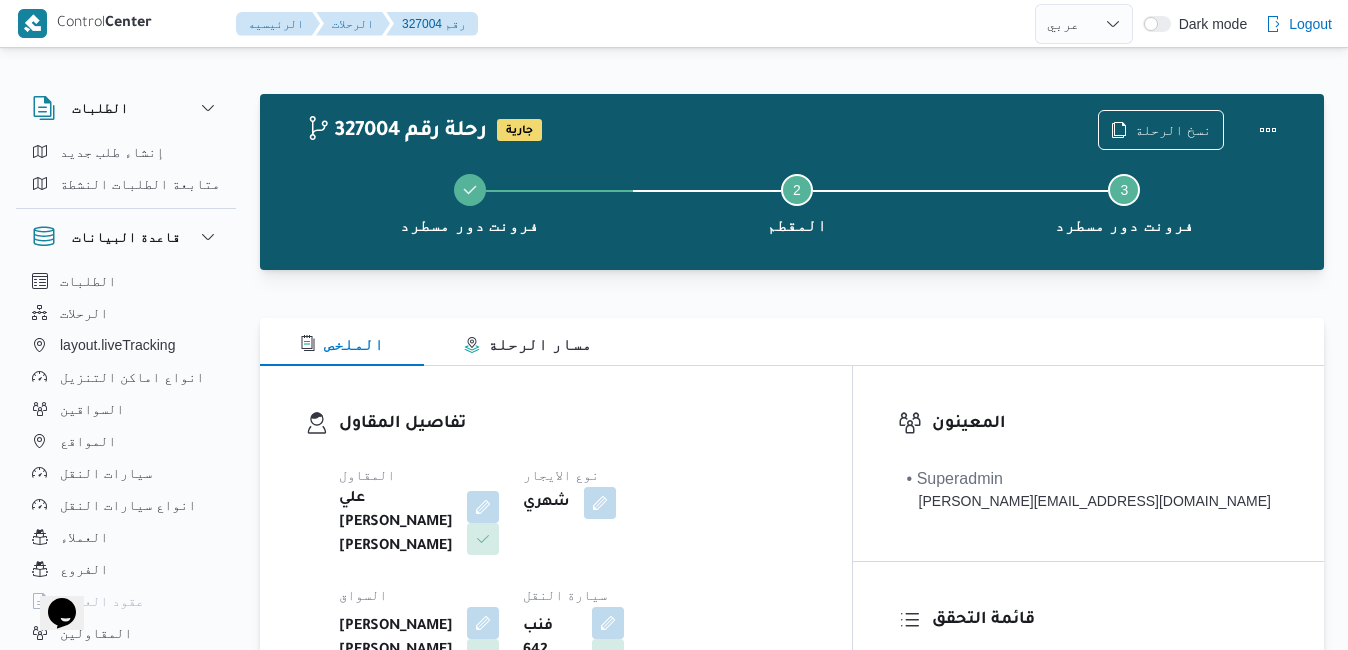 click on "تفاصيل المقاول المقاول علي [PERSON_NAME] [PERSON_NAME] نوع الايجار شهري السواق [PERSON_NAME] [PERSON_NAME] سيارة النقل فنب 642 نوع سيارة النقل جامبو 7000 | مغلق | جاف | 3.5 طن" at bounding box center [556, 601] 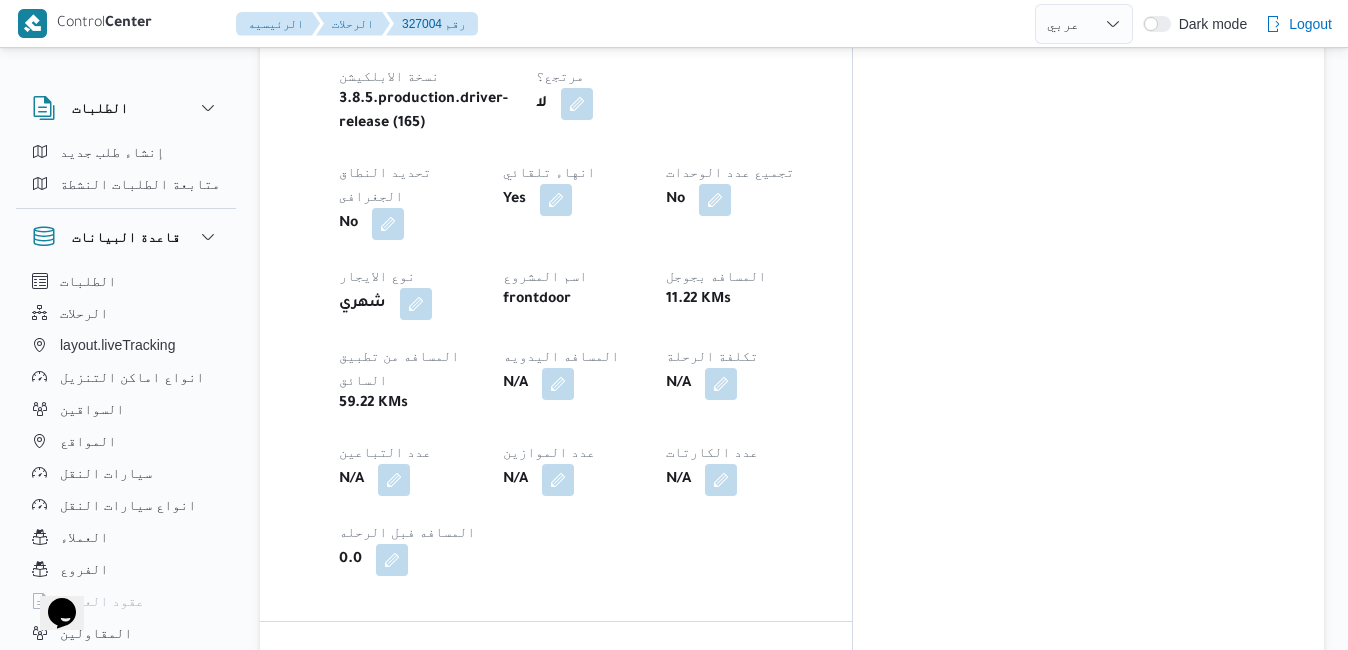 scroll, scrollTop: 1040, scrollLeft: 0, axis: vertical 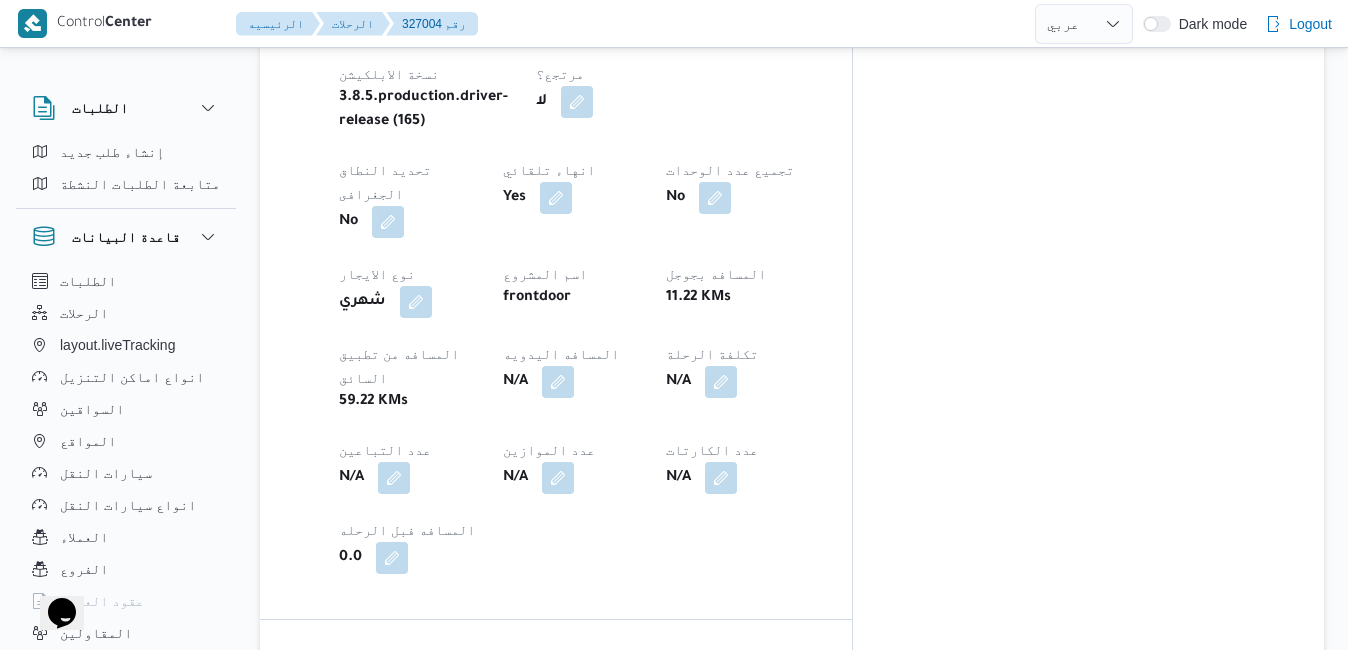 click at bounding box center [667, 788] 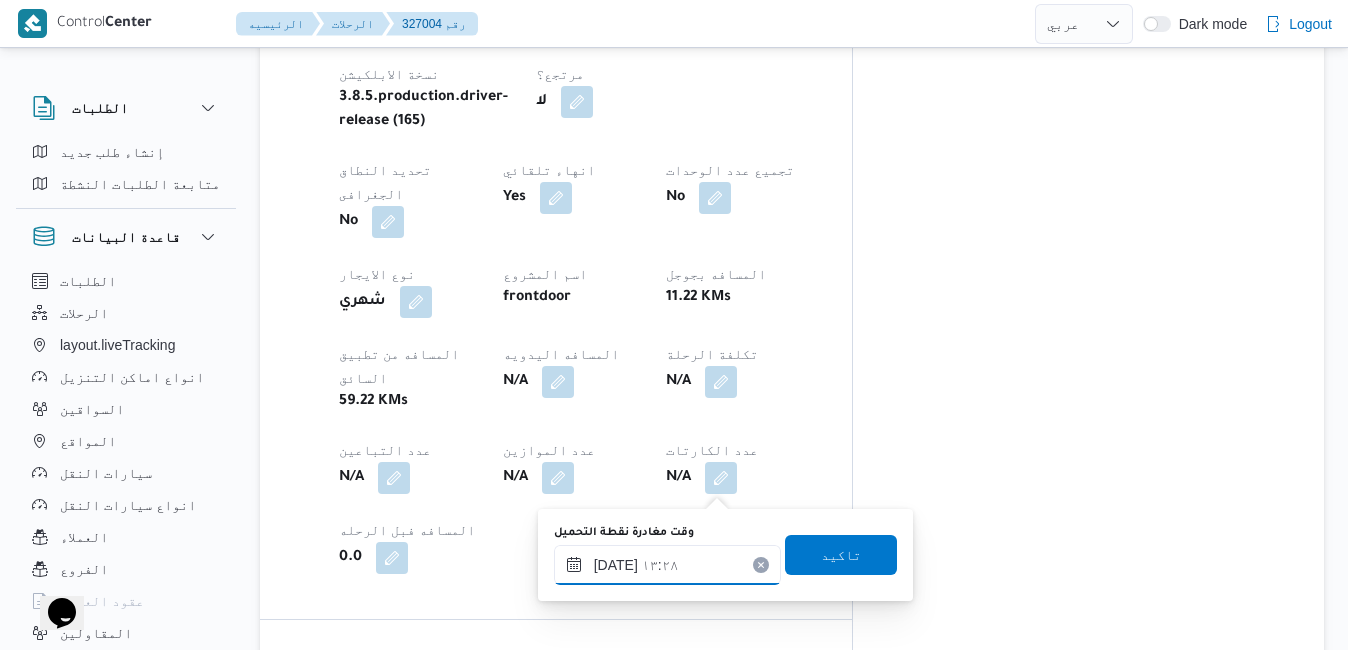 click on "[DATE] ١٣:٢٨" at bounding box center (667, 565) 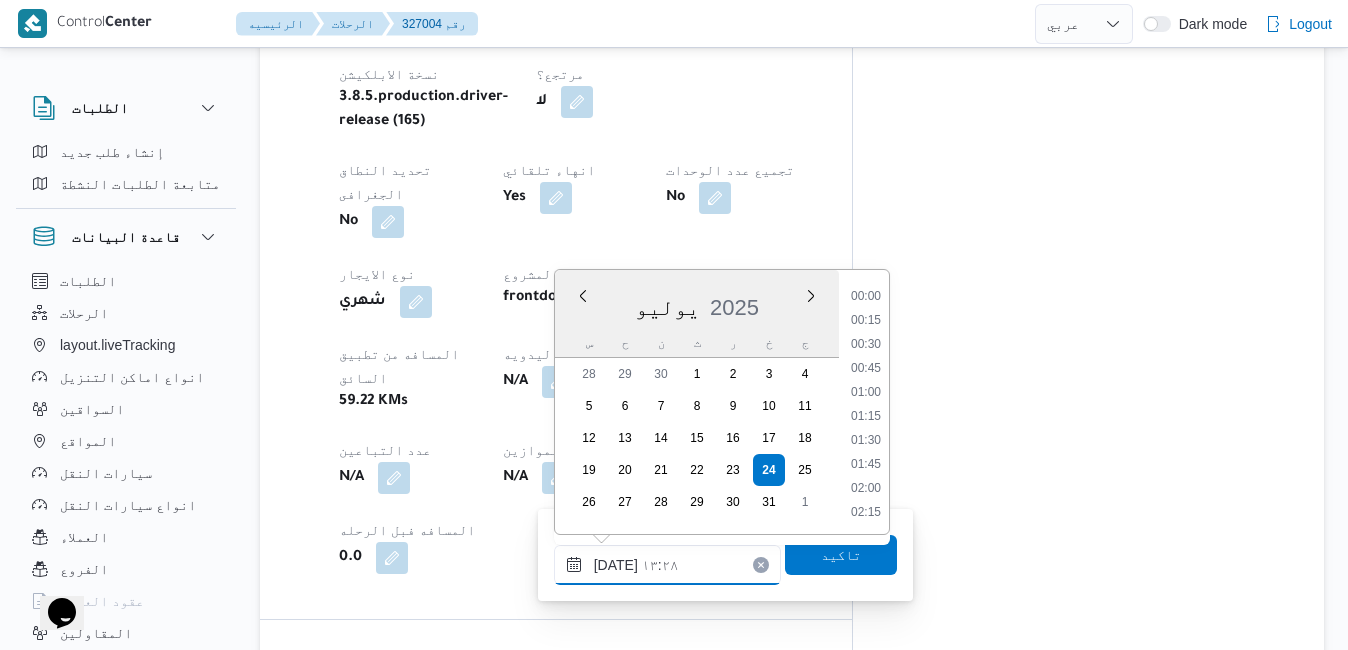 scroll, scrollTop: 1150, scrollLeft: 0, axis: vertical 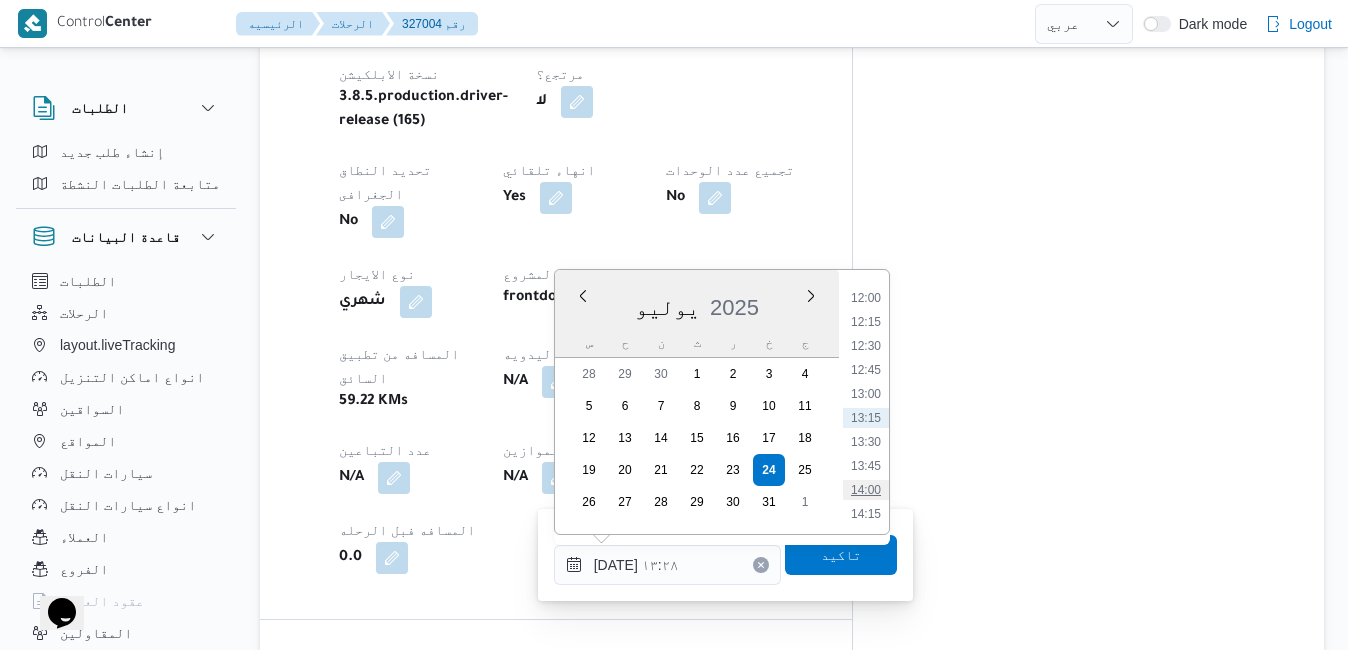 click on "14:00" at bounding box center [866, 490] 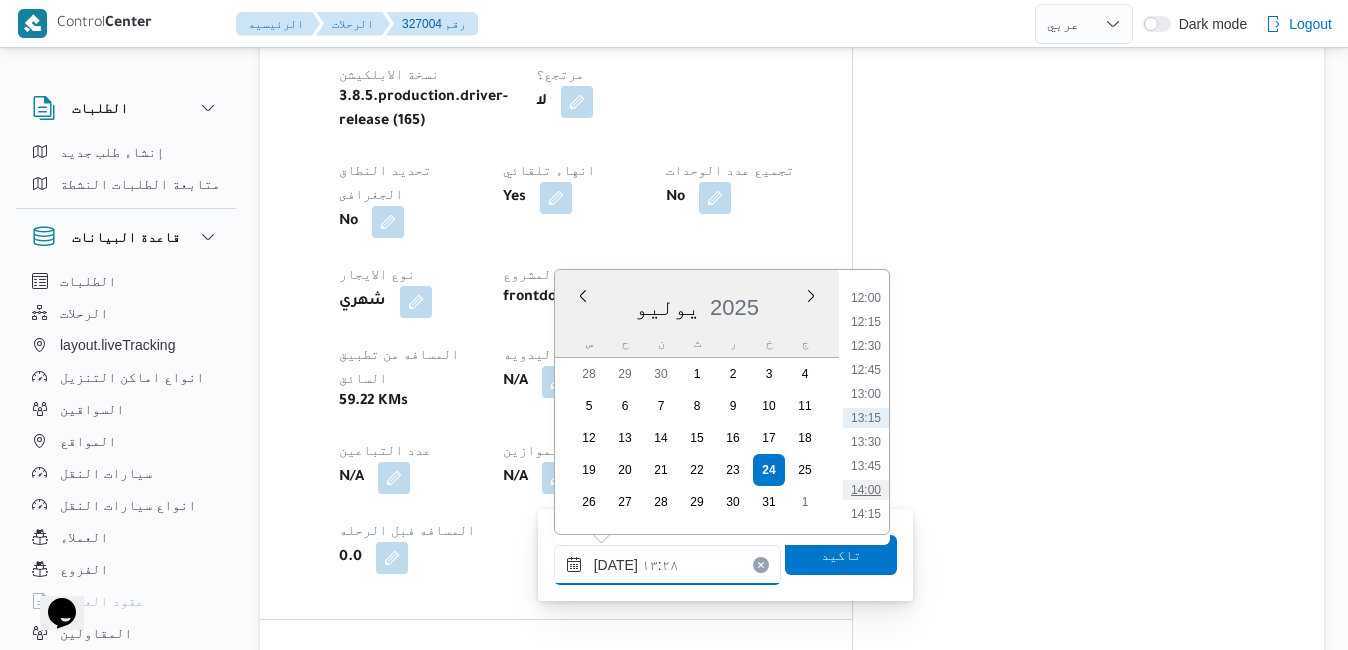 type on "[DATE] ١٤:٠٠" 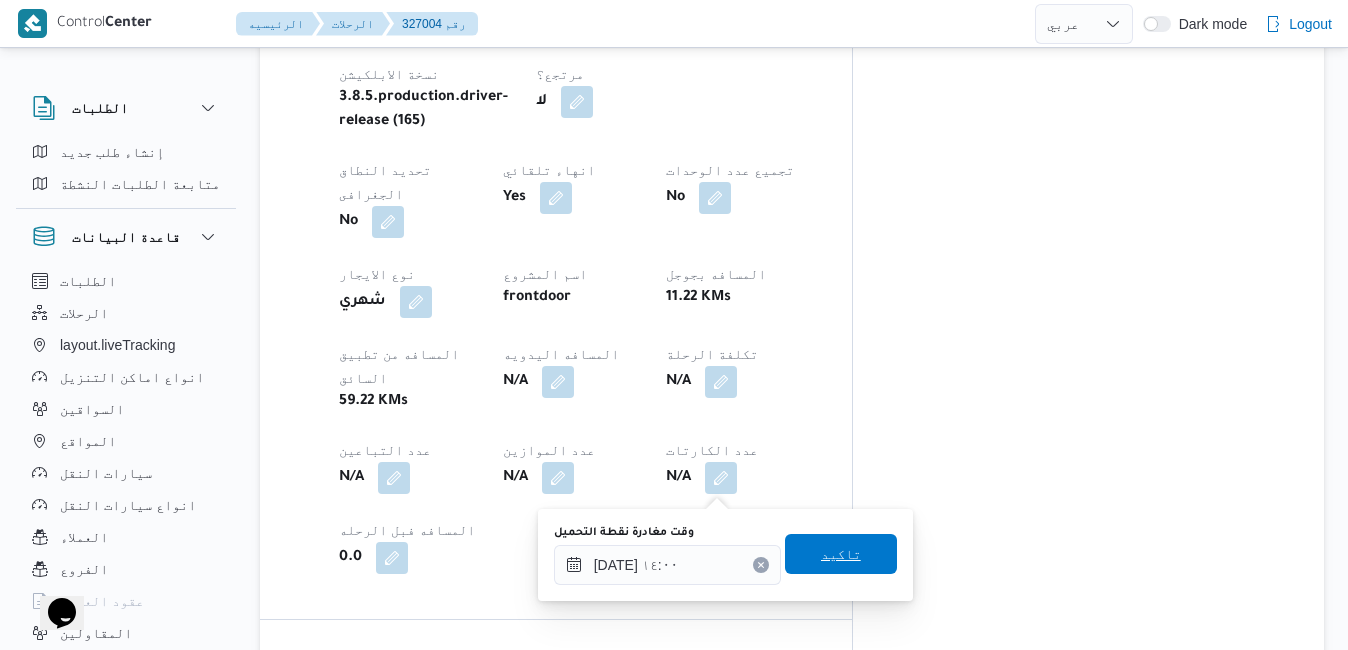 click on "تاكيد" at bounding box center (841, 554) 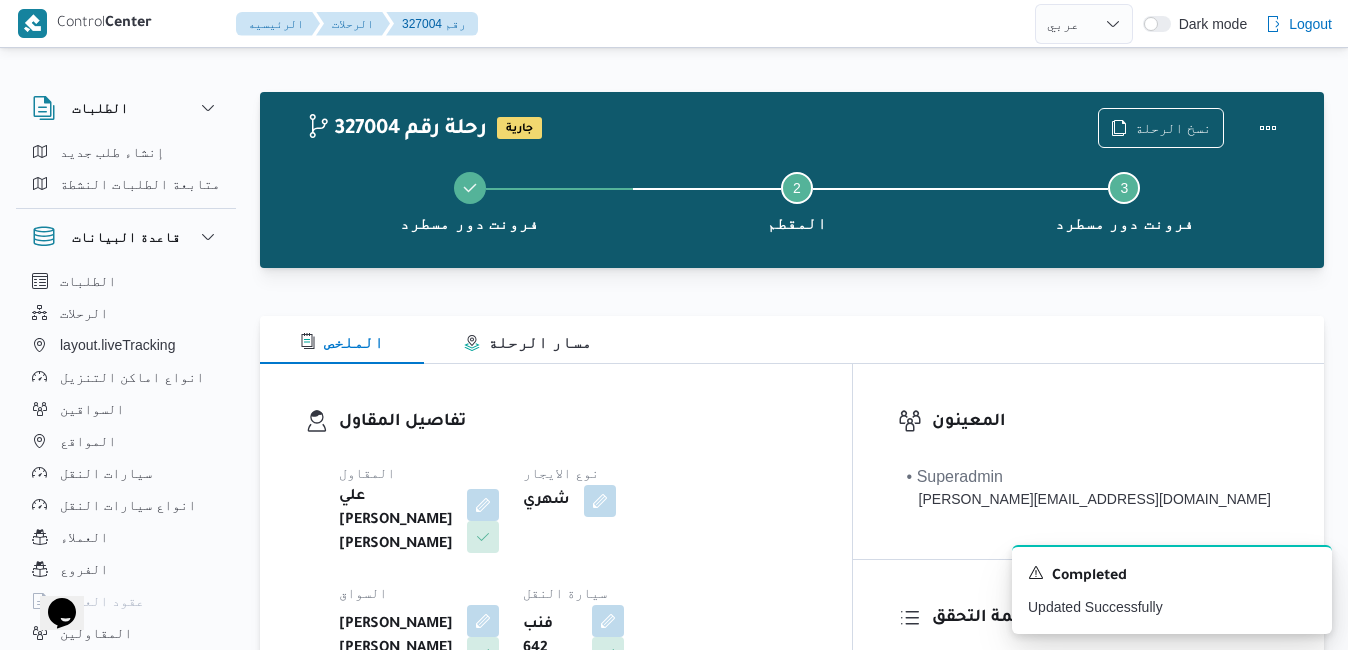 scroll, scrollTop: 0, scrollLeft: 0, axis: both 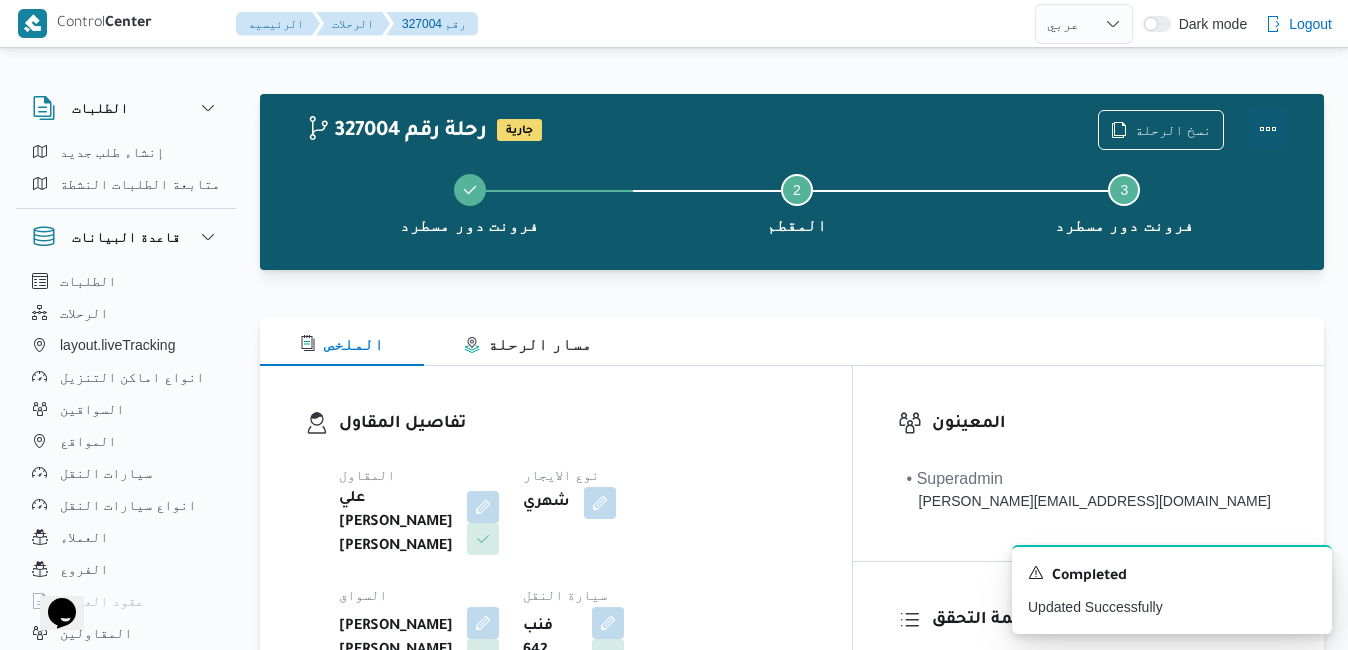 click at bounding box center (1268, 129) 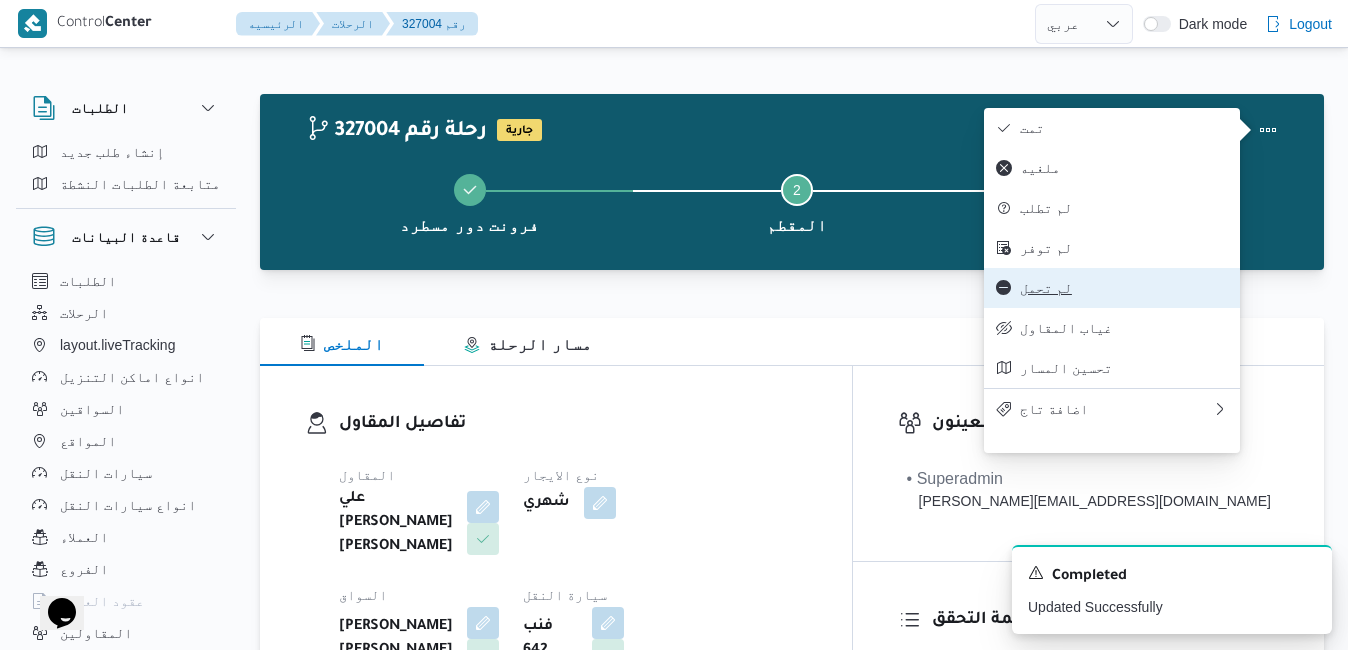 click on "لم تحمل" at bounding box center [1124, 288] 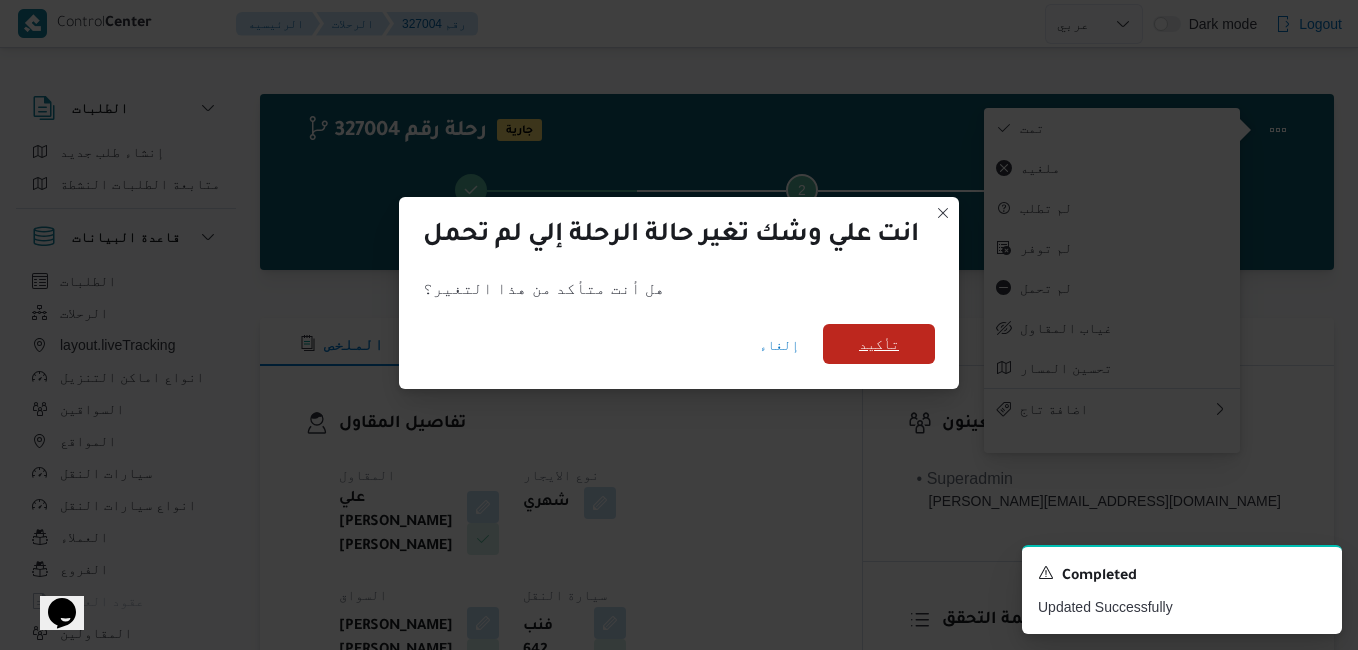 click on "تأكيد" at bounding box center (879, 344) 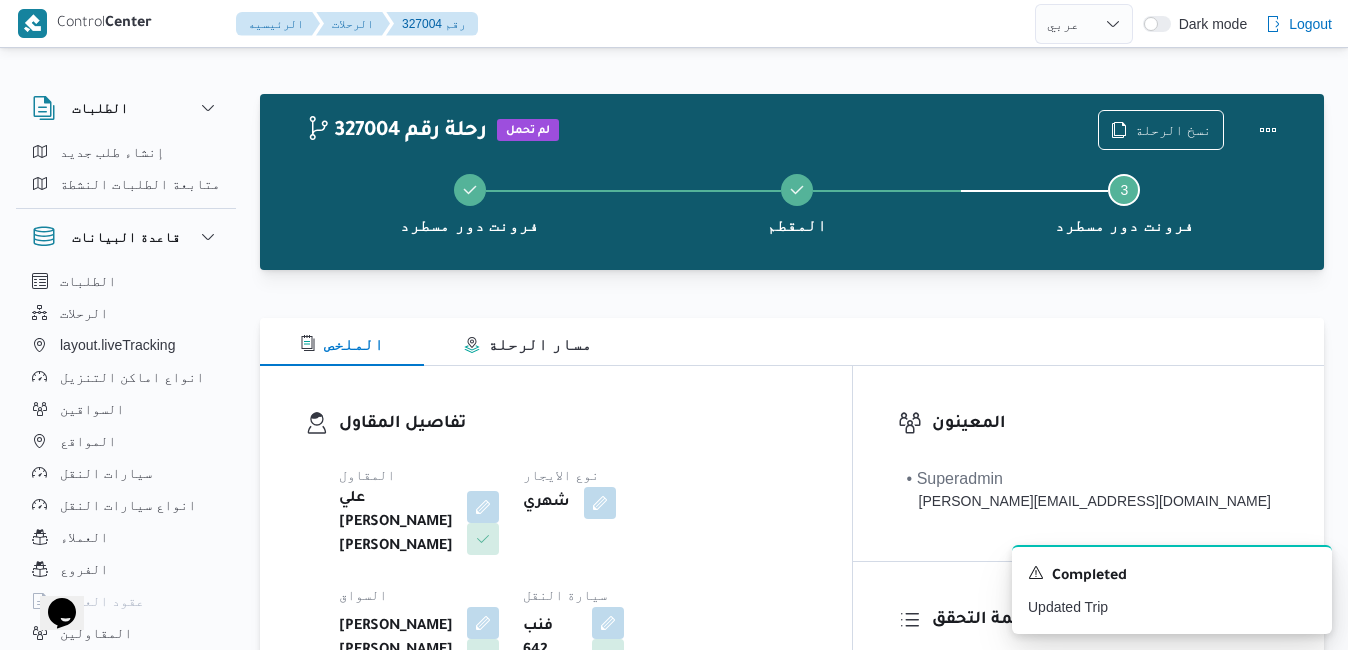 click on "تفاصيل المقاول المقاول علي [PERSON_NAME] [PERSON_NAME] نوع الايجار شهري السواق [PERSON_NAME] [PERSON_NAME] سيارة النقل فنب 642 نوع سيارة النقل جامبو 7000 | مغلق | جاف | 3.5 طن" at bounding box center [556, 601] 